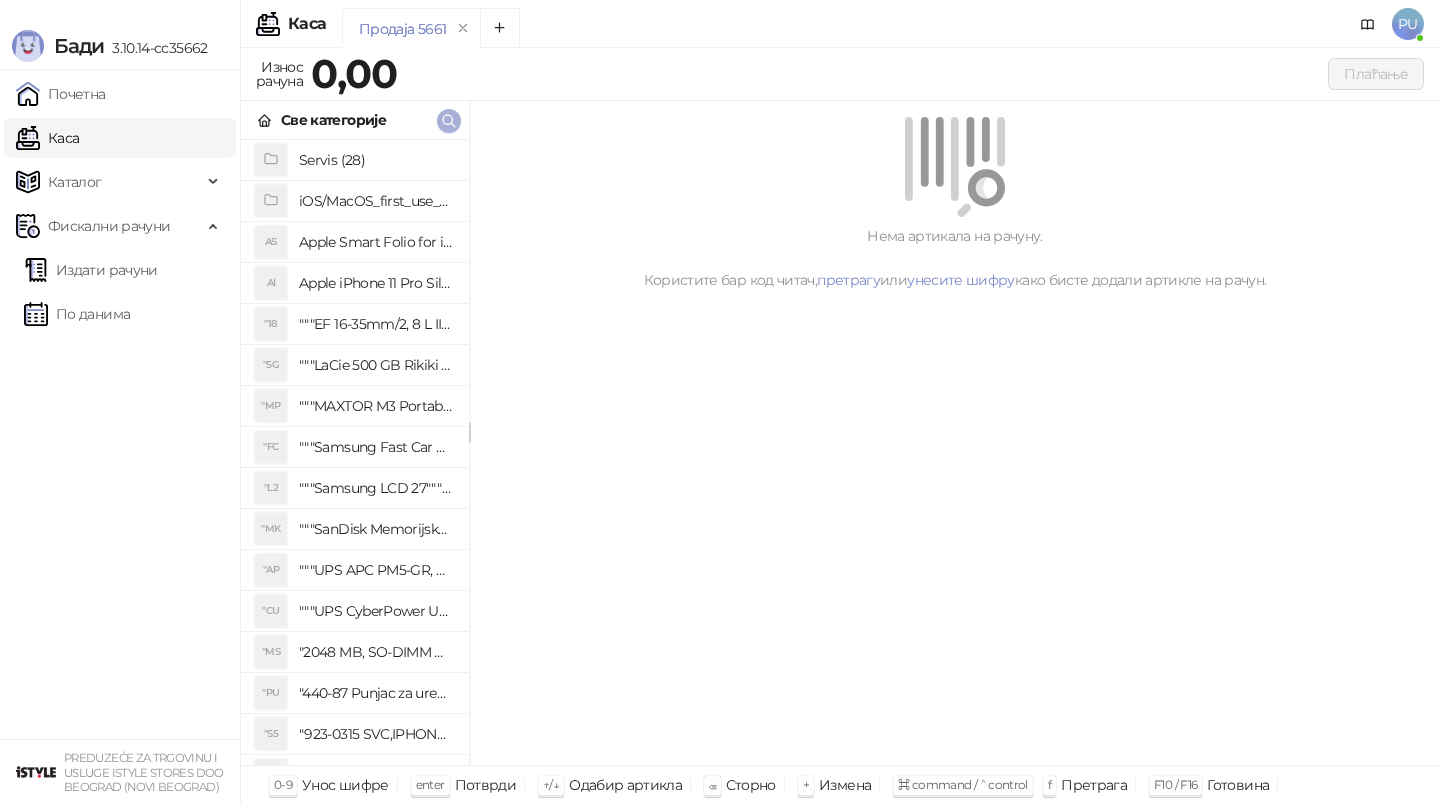scroll, scrollTop: 0, scrollLeft: 0, axis: both 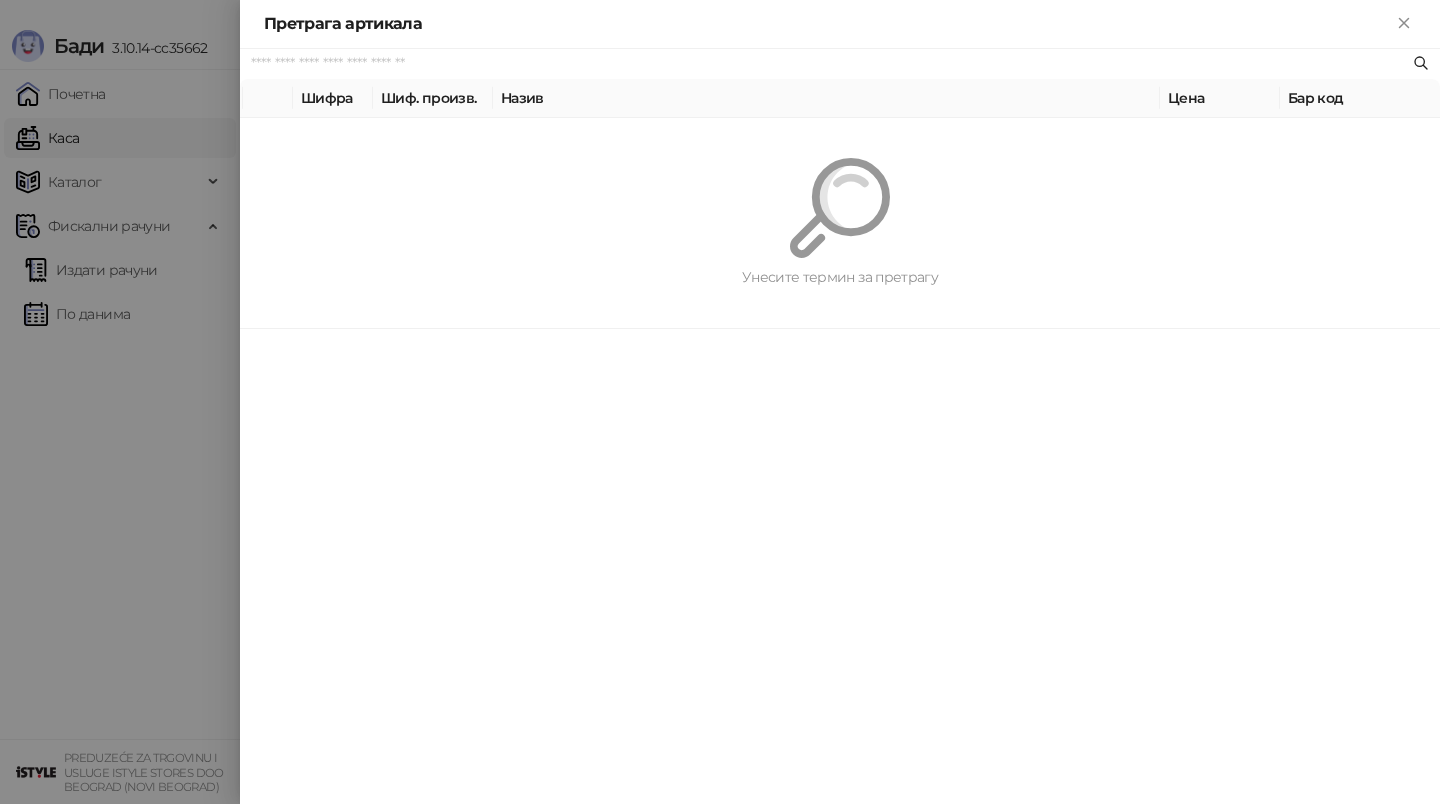 paste on "*********" 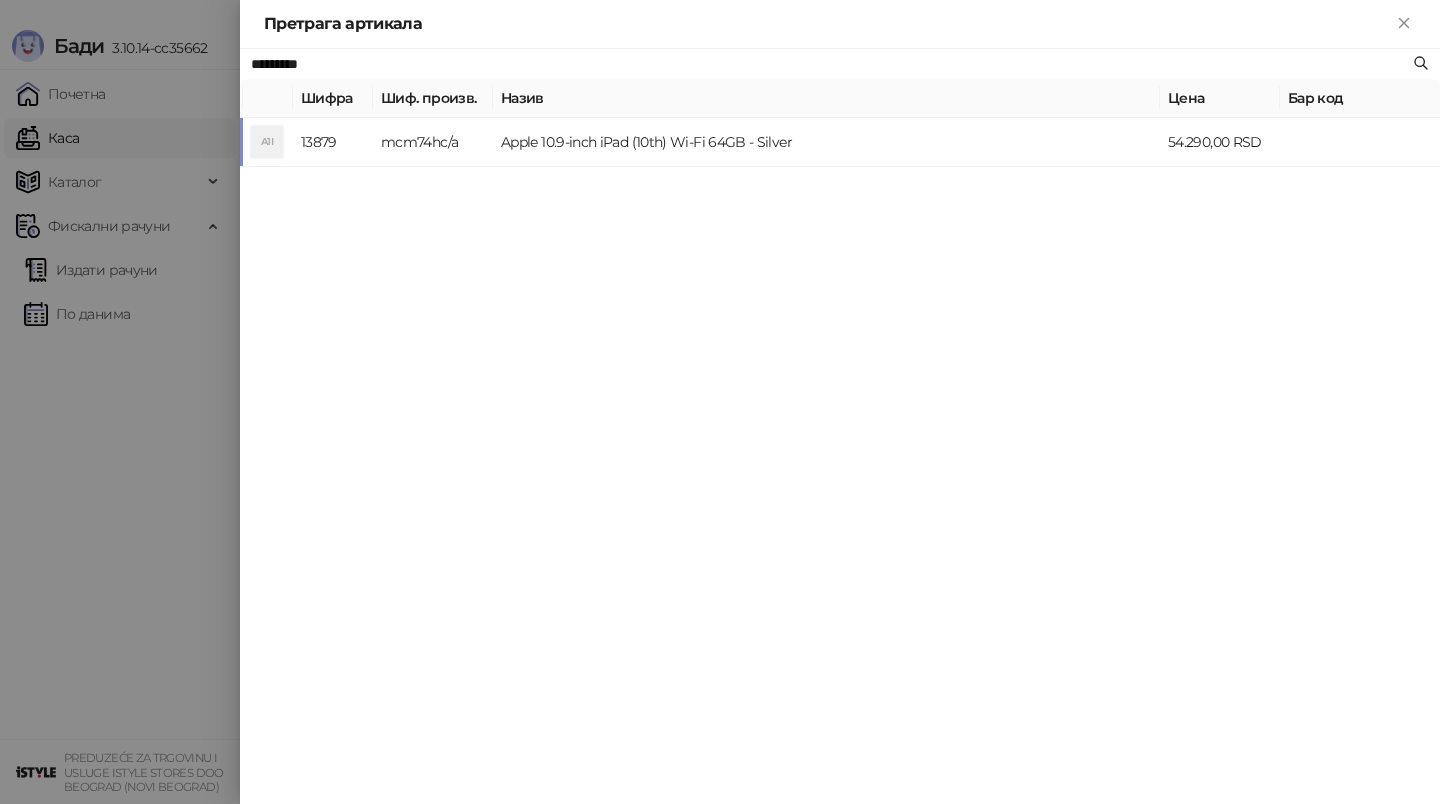type on "*********" 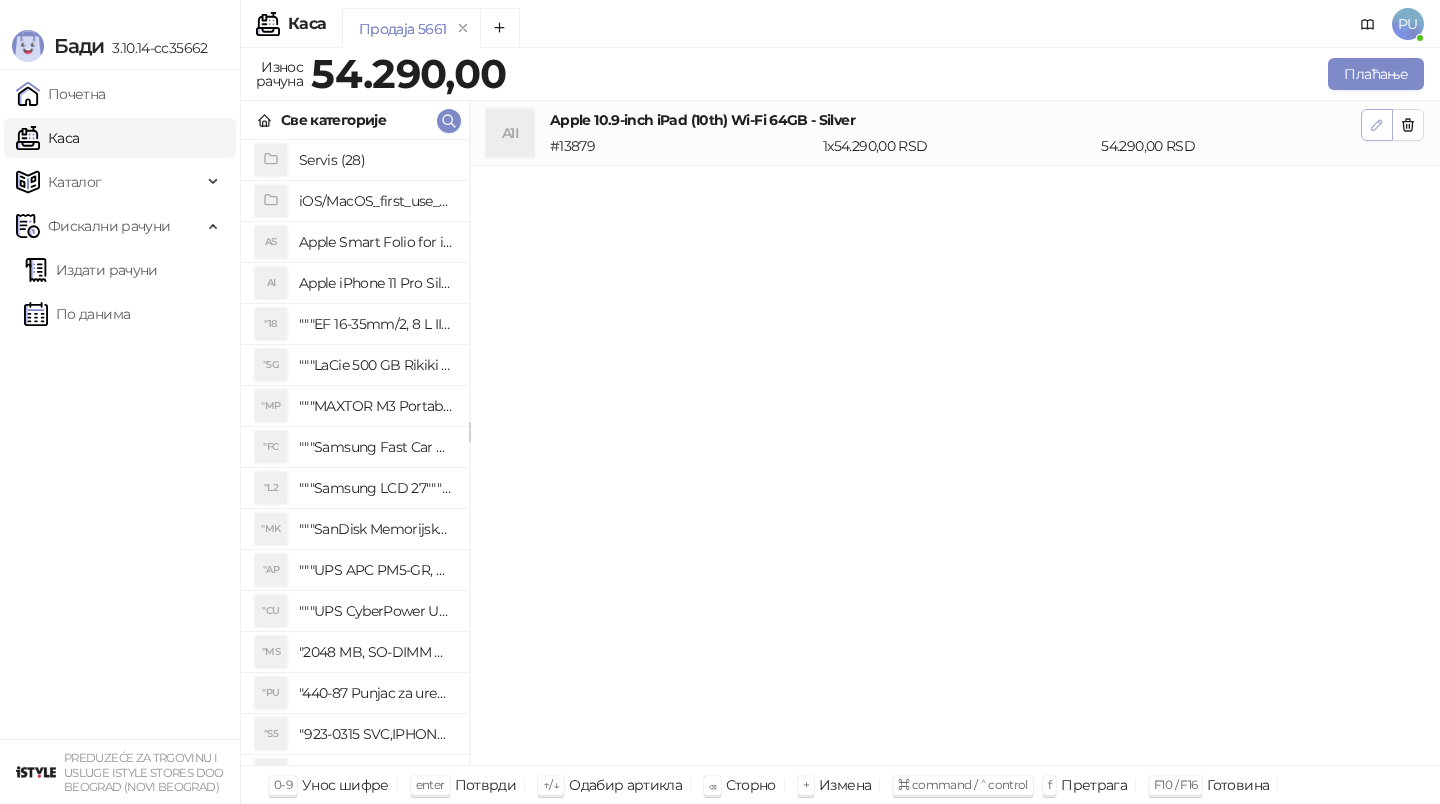 click 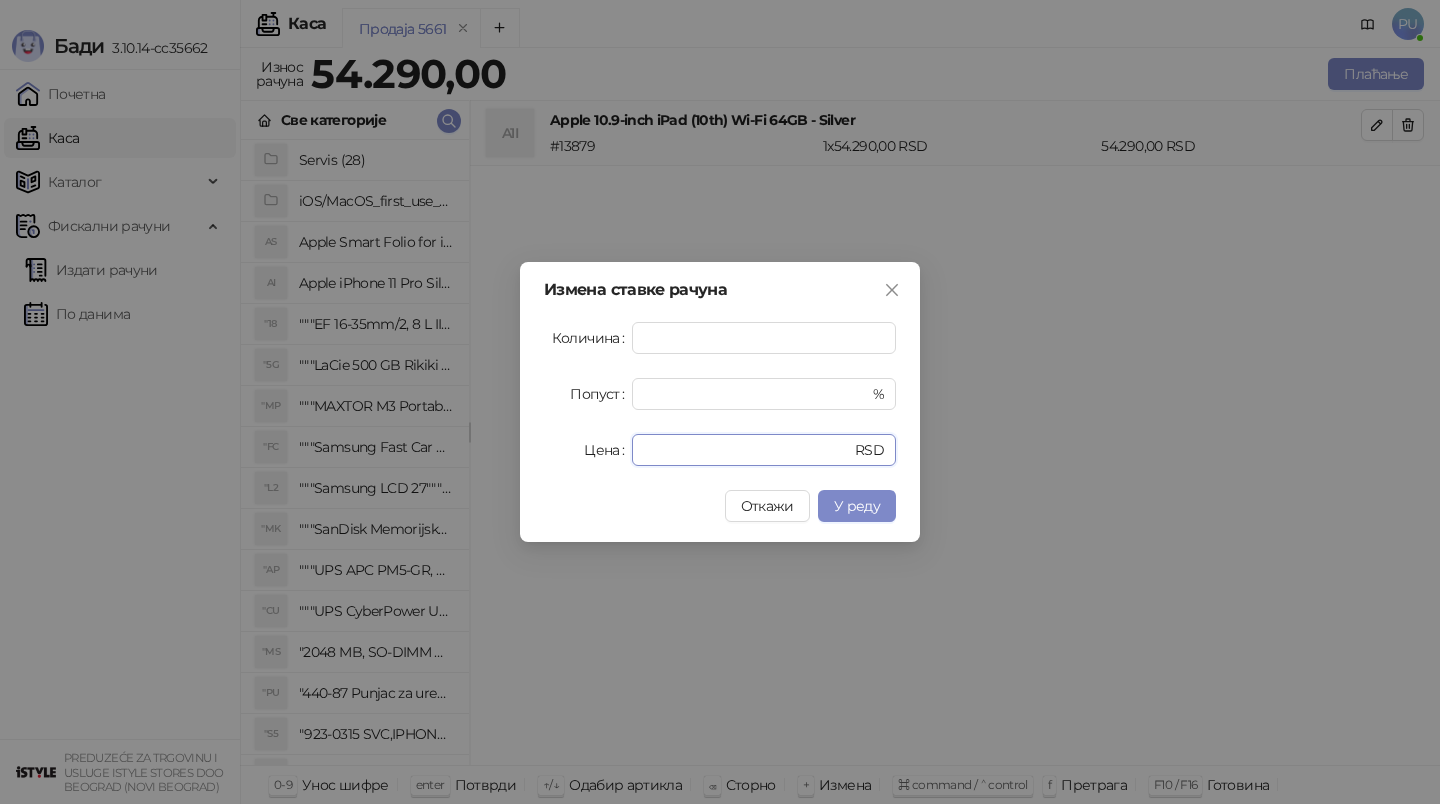 drag, startPoint x: 721, startPoint y: 455, endPoint x: 567, endPoint y: 455, distance: 154 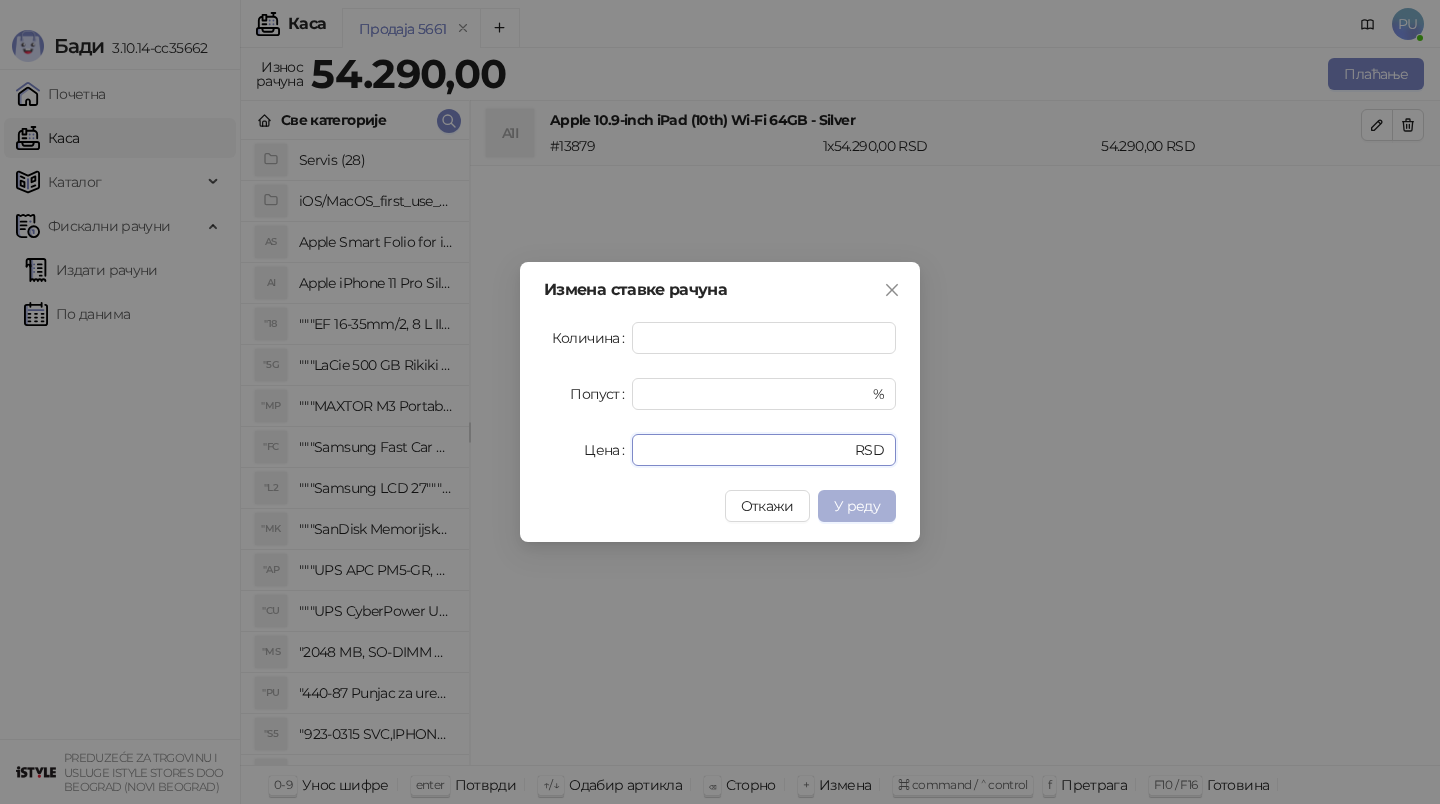 type on "*****" 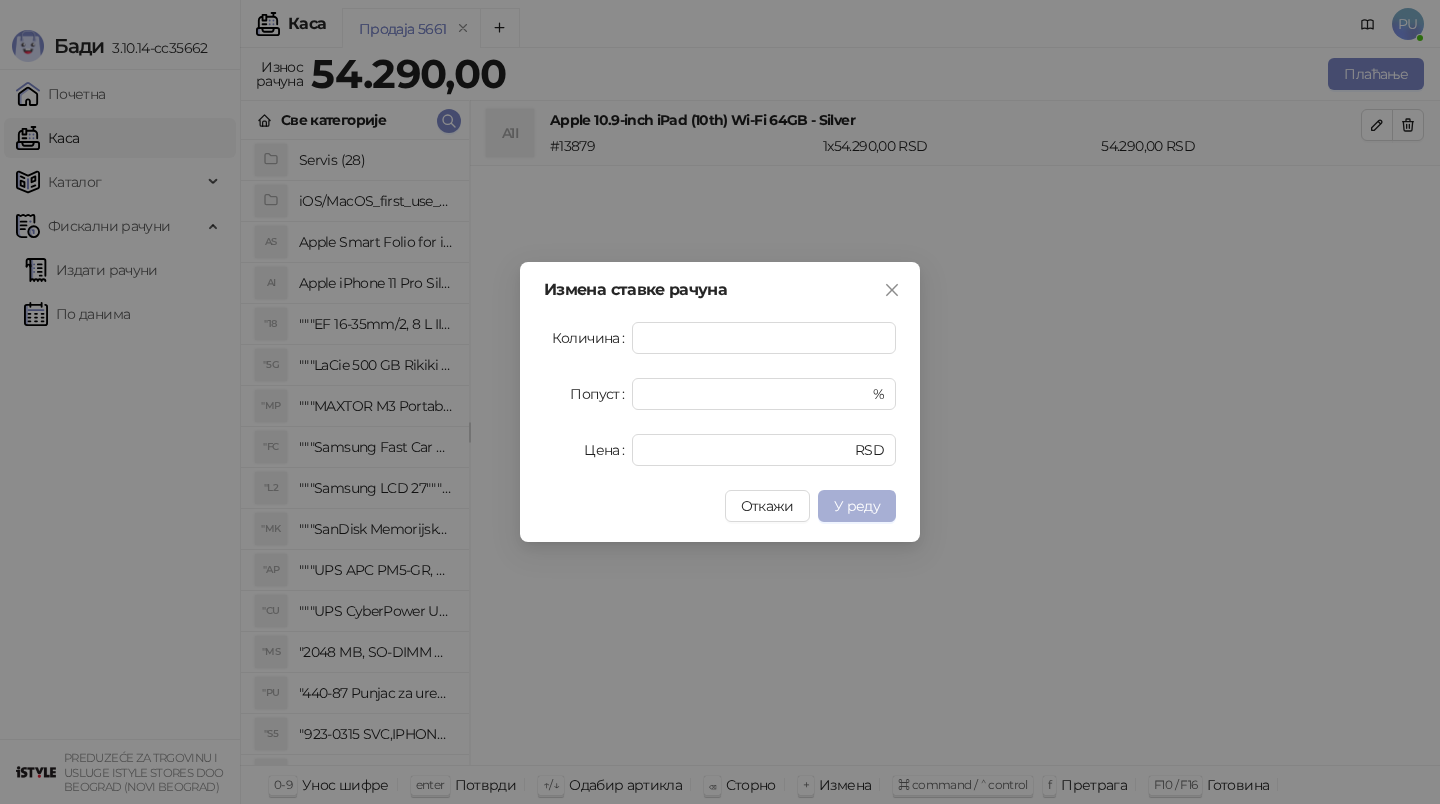 click on "У реду" at bounding box center (857, 506) 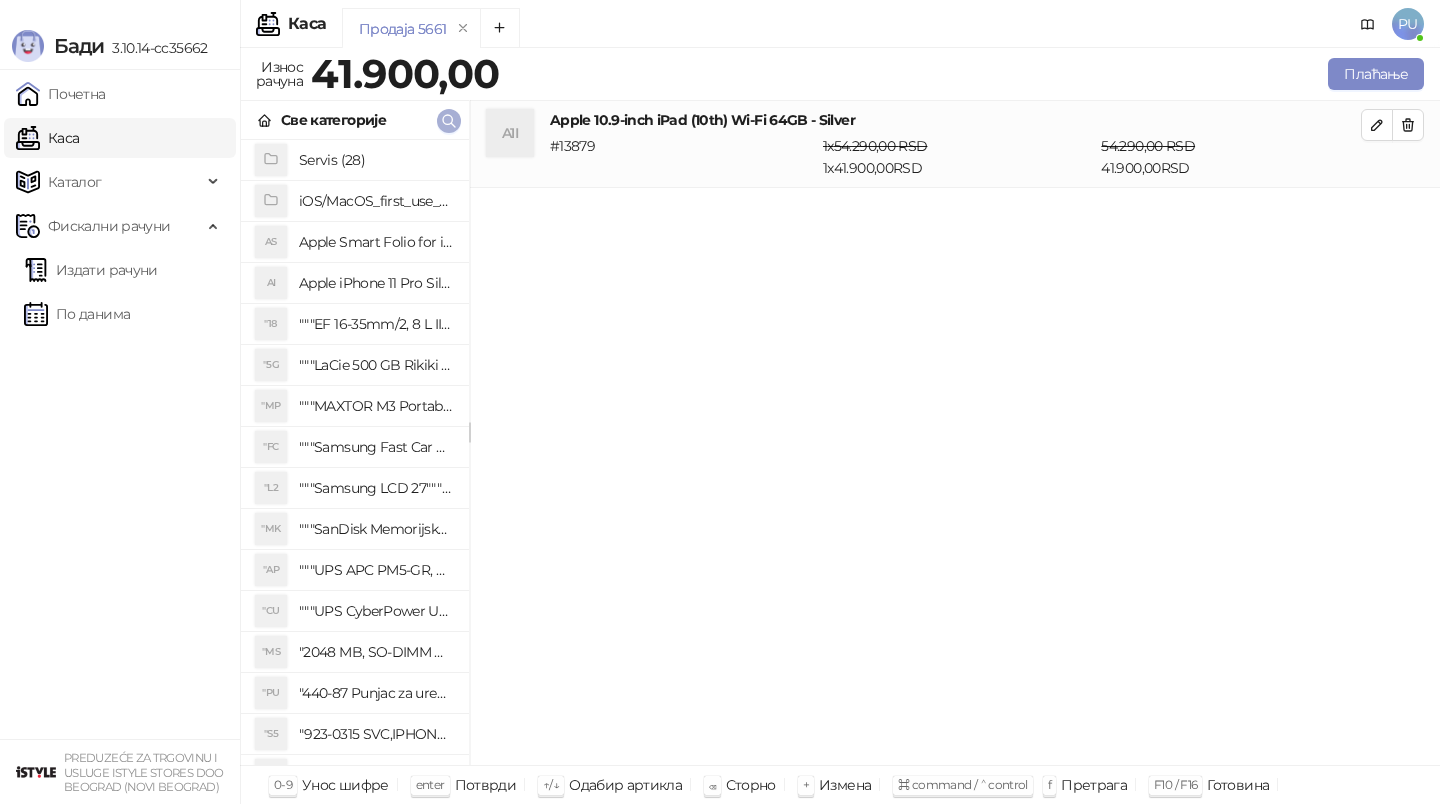 click 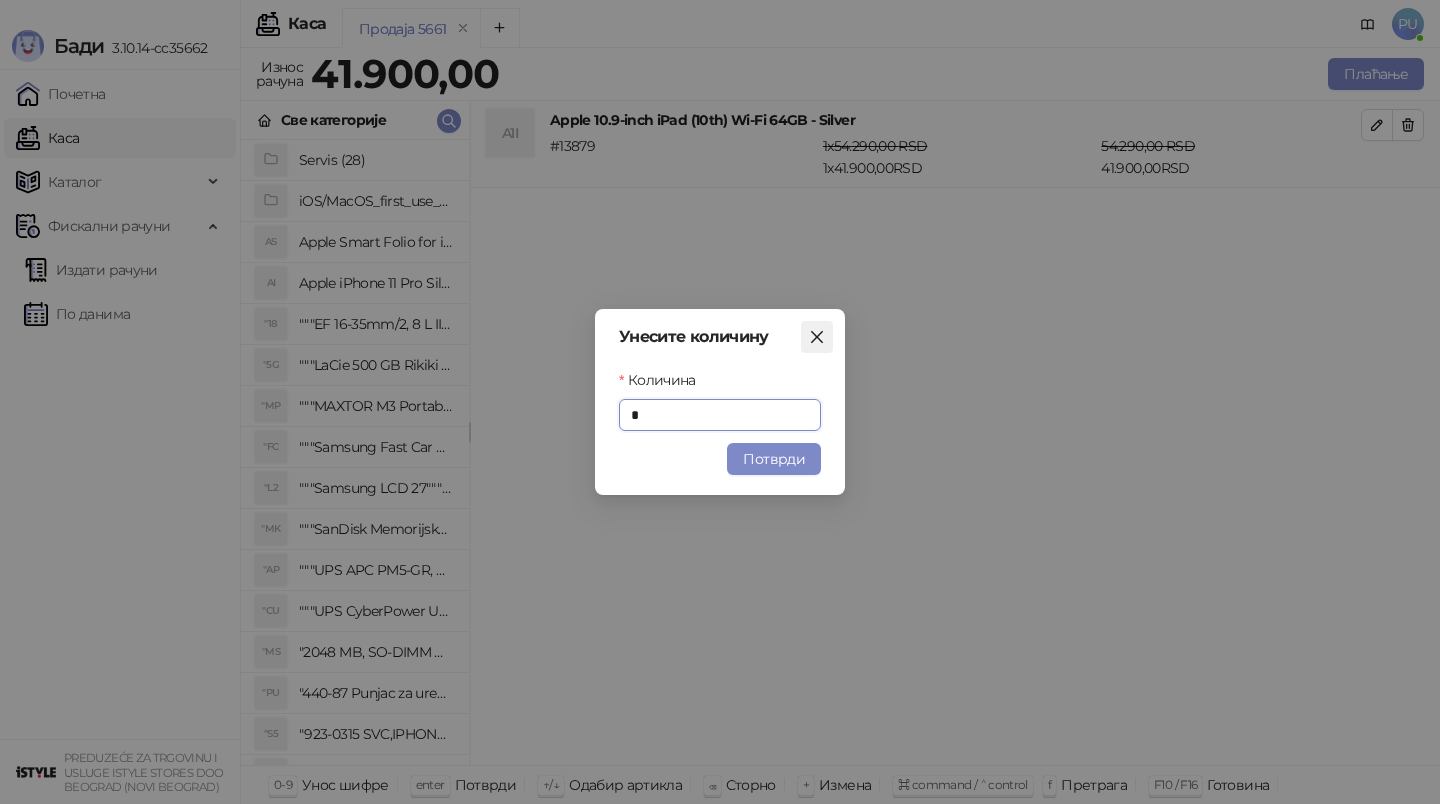 click 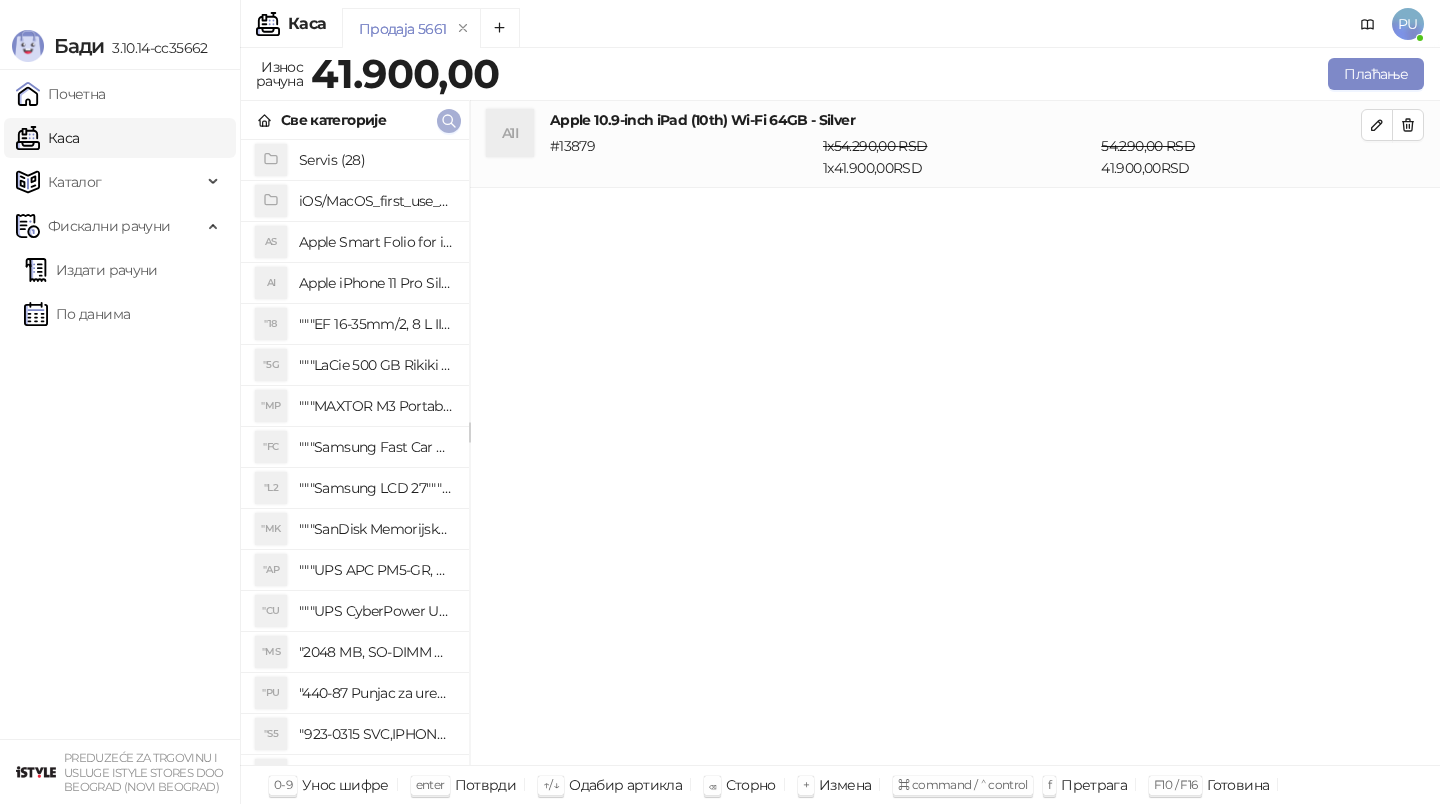 click 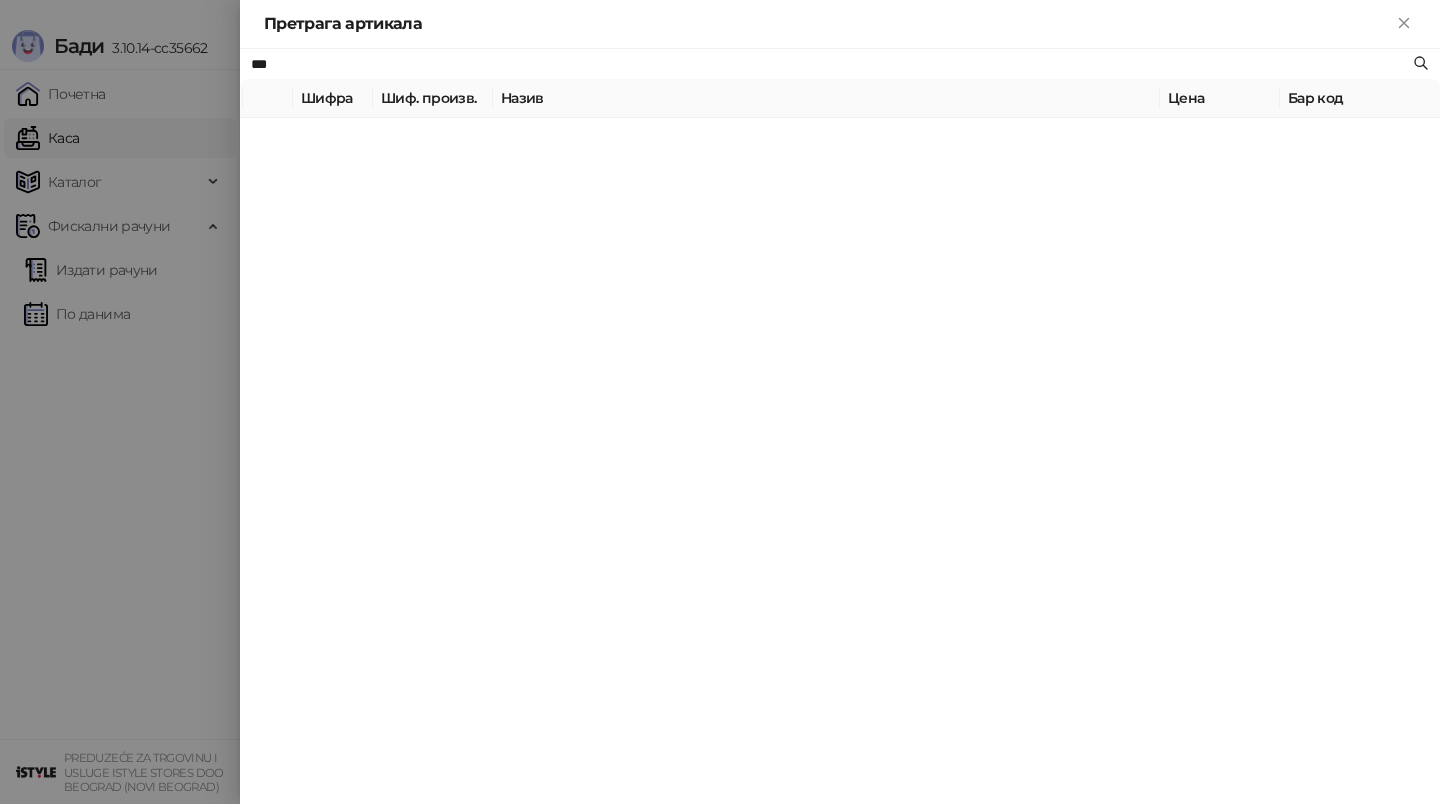 type on "***" 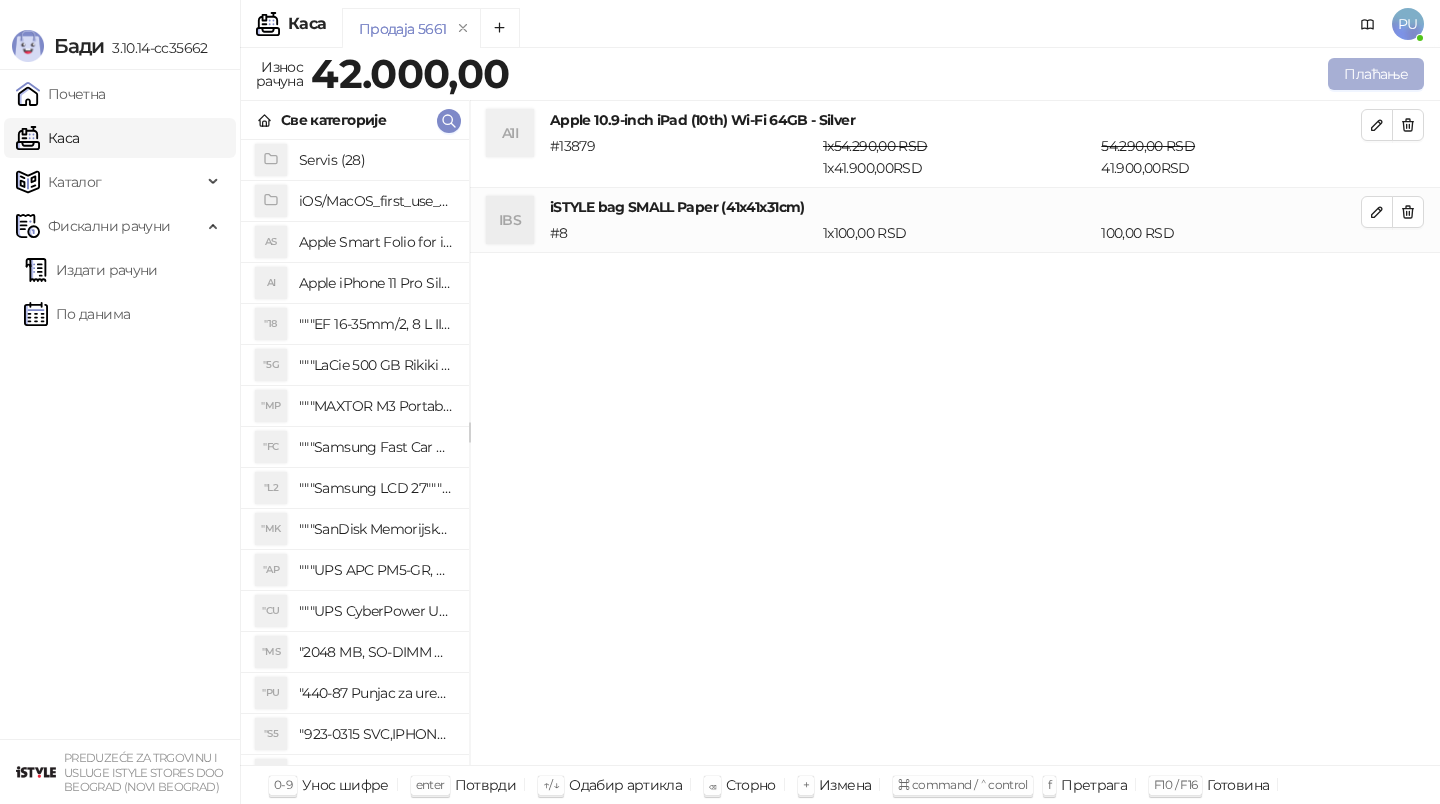 click on "Плаћање" at bounding box center [1376, 74] 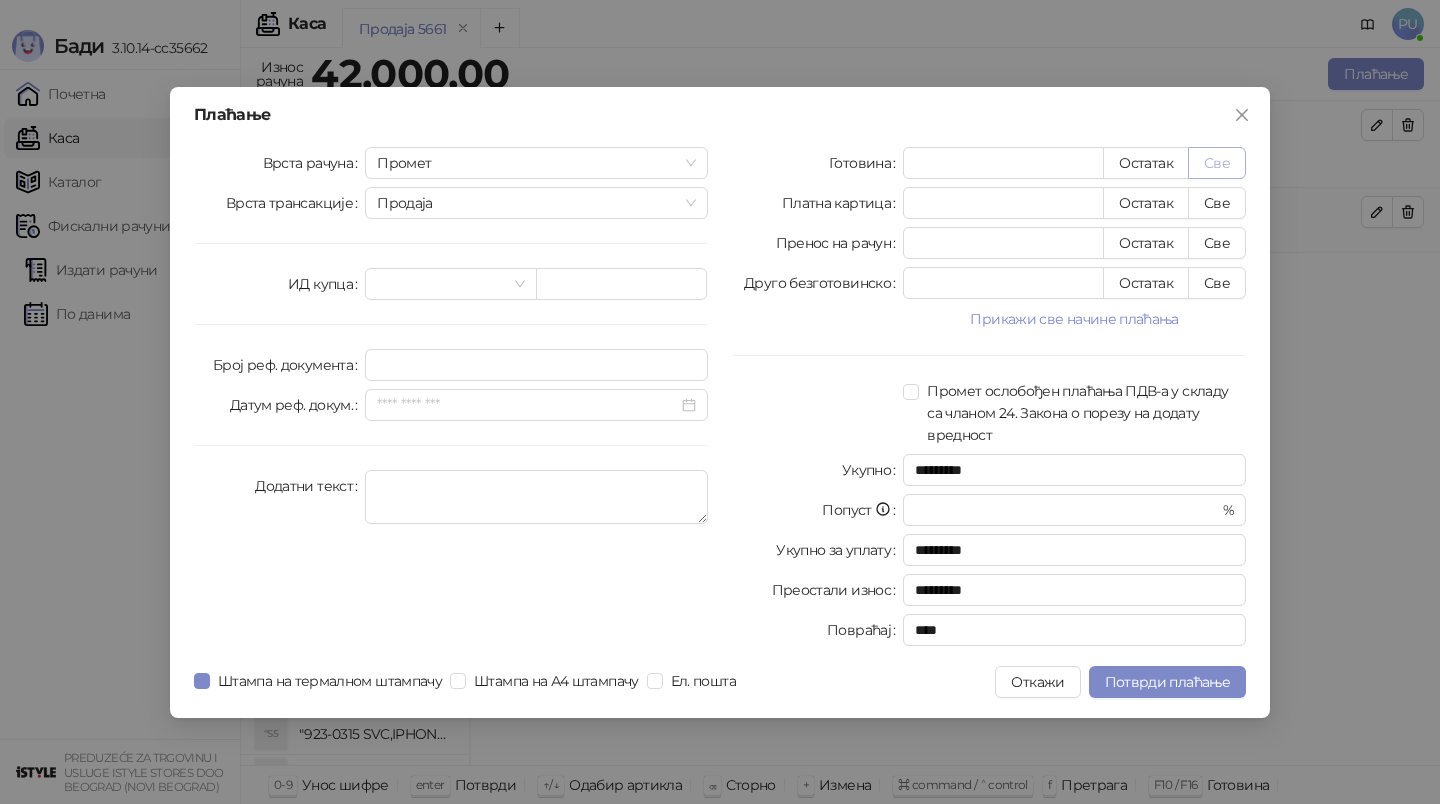 click on "Све" at bounding box center (1217, 163) 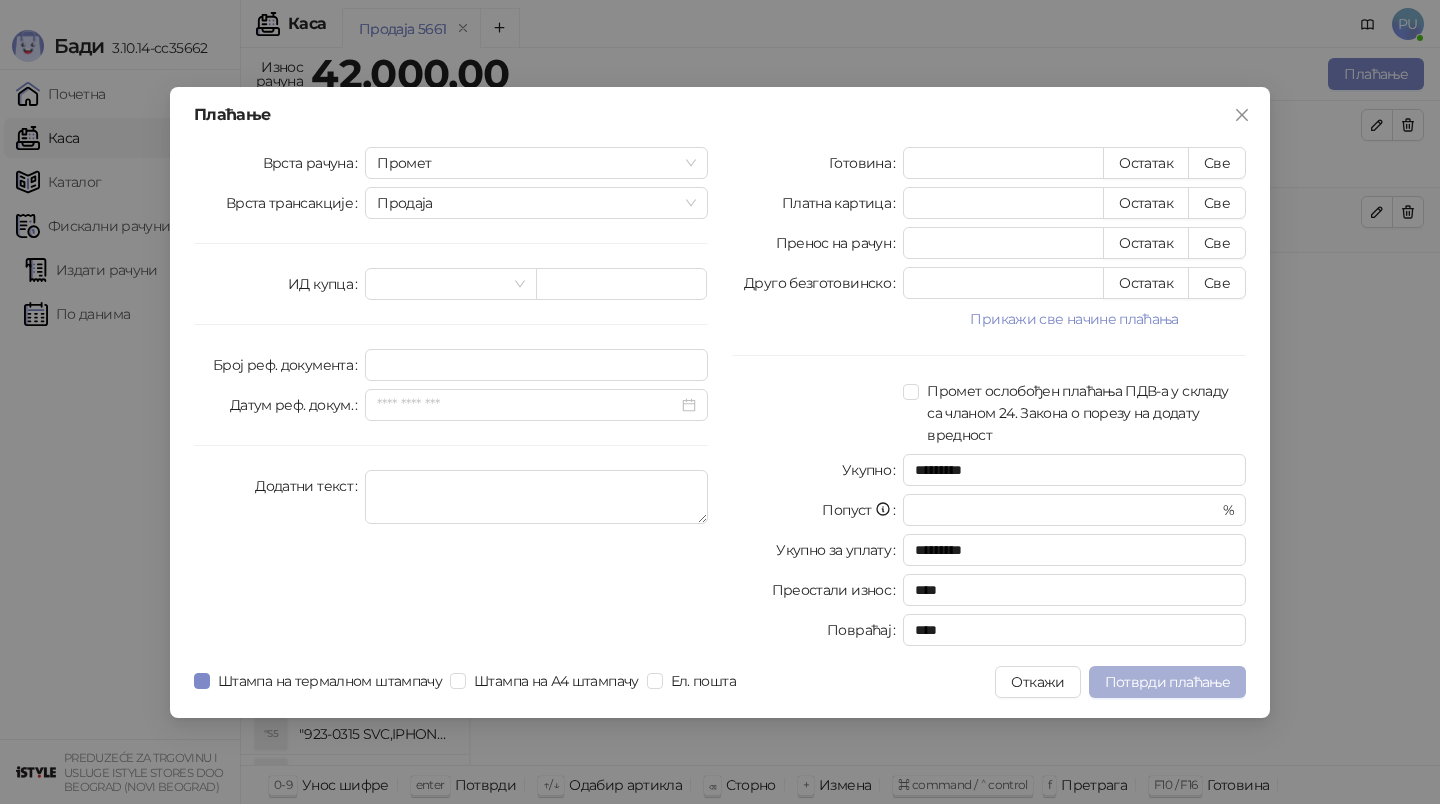 click on "Потврди плаћање" at bounding box center (1167, 682) 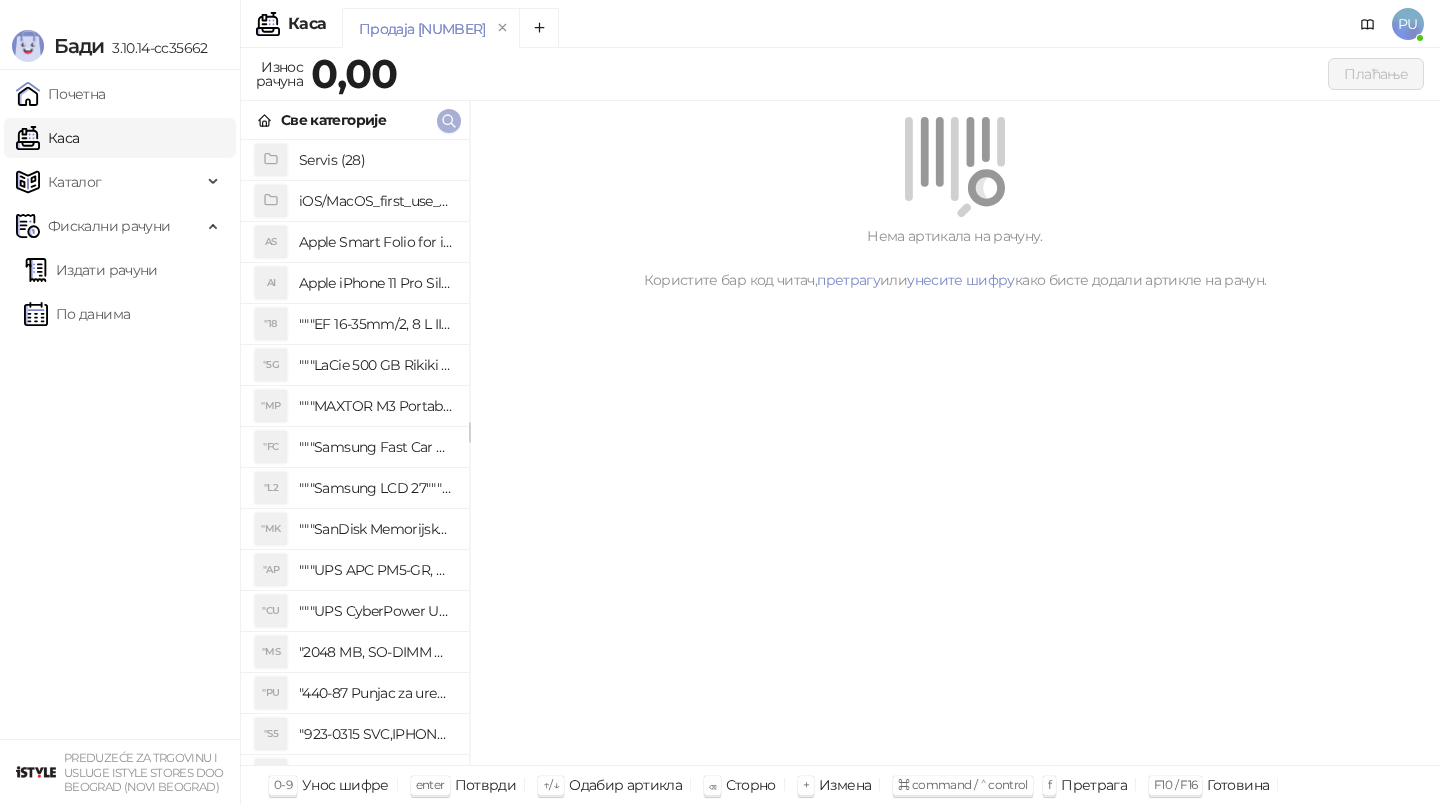 click 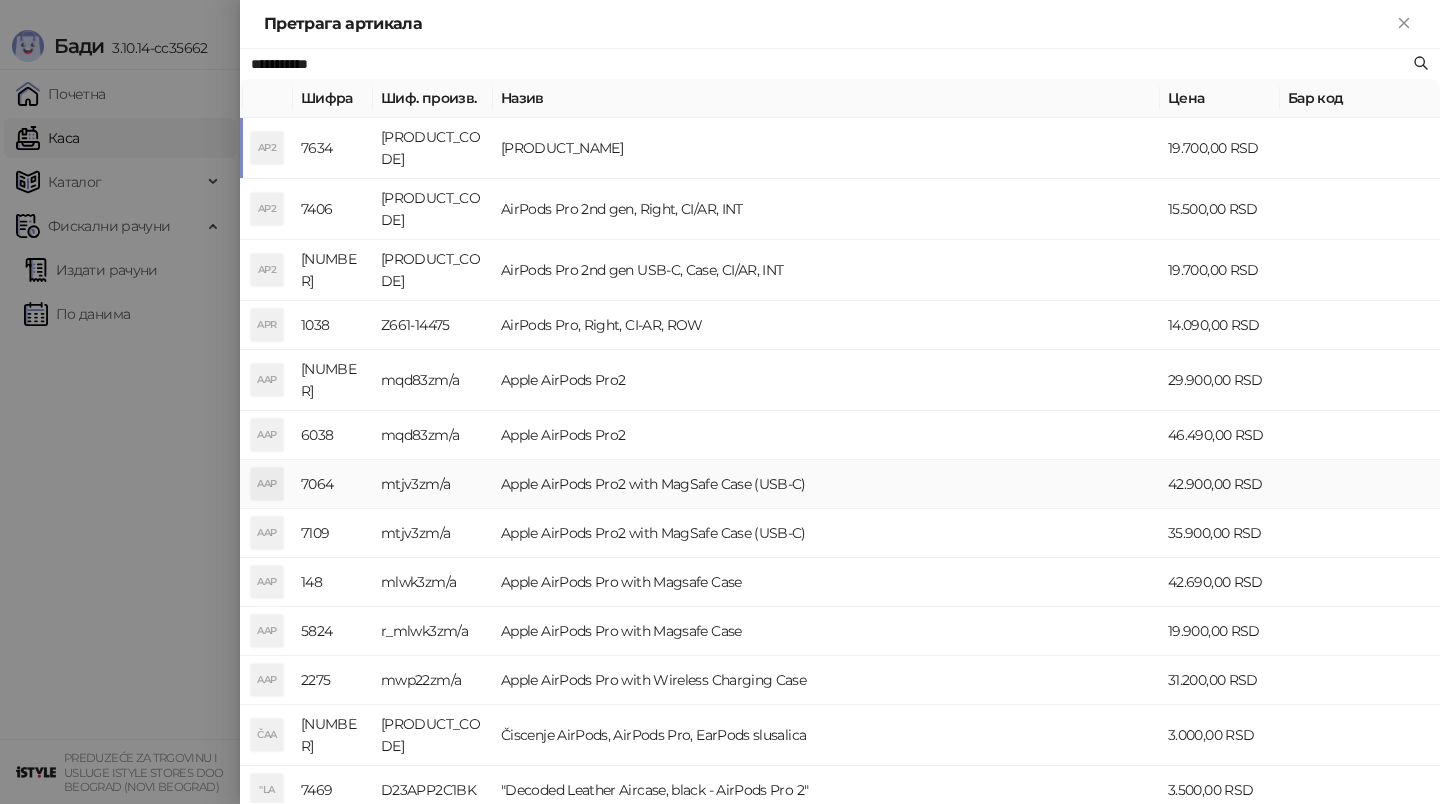 click on "mtjv3zm/a" at bounding box center (433, 484) 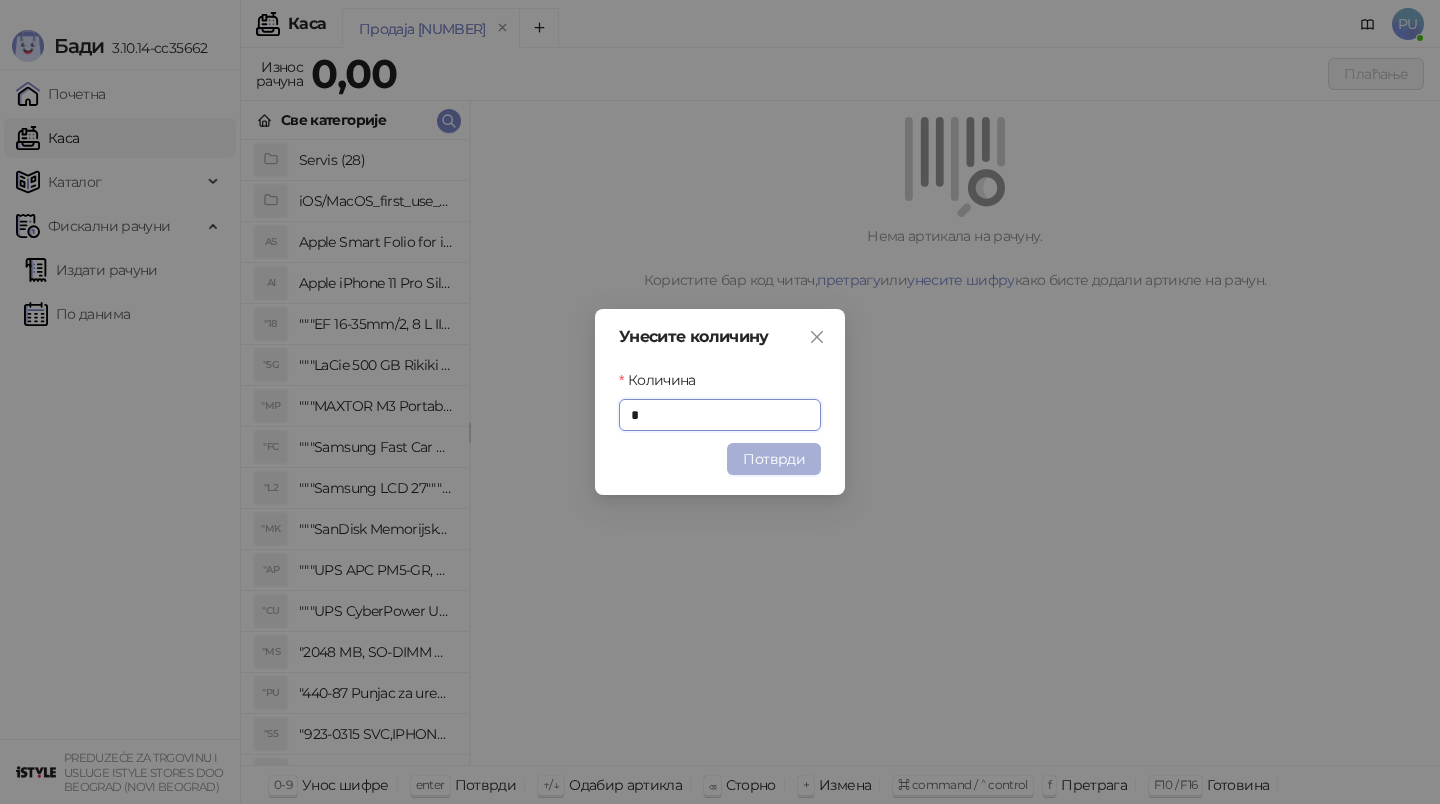 click on "Потврди" at bounding box center (774, 459) 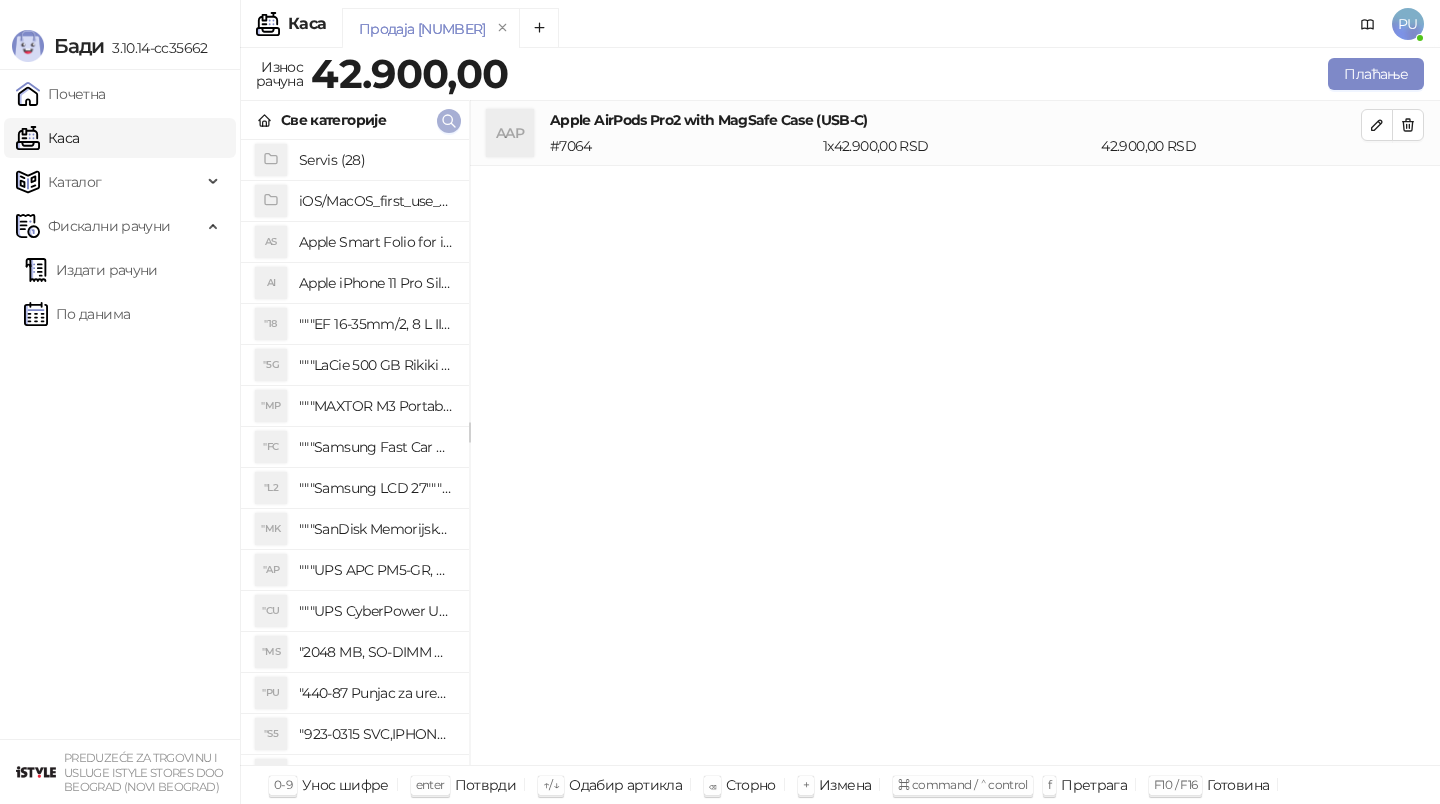 click 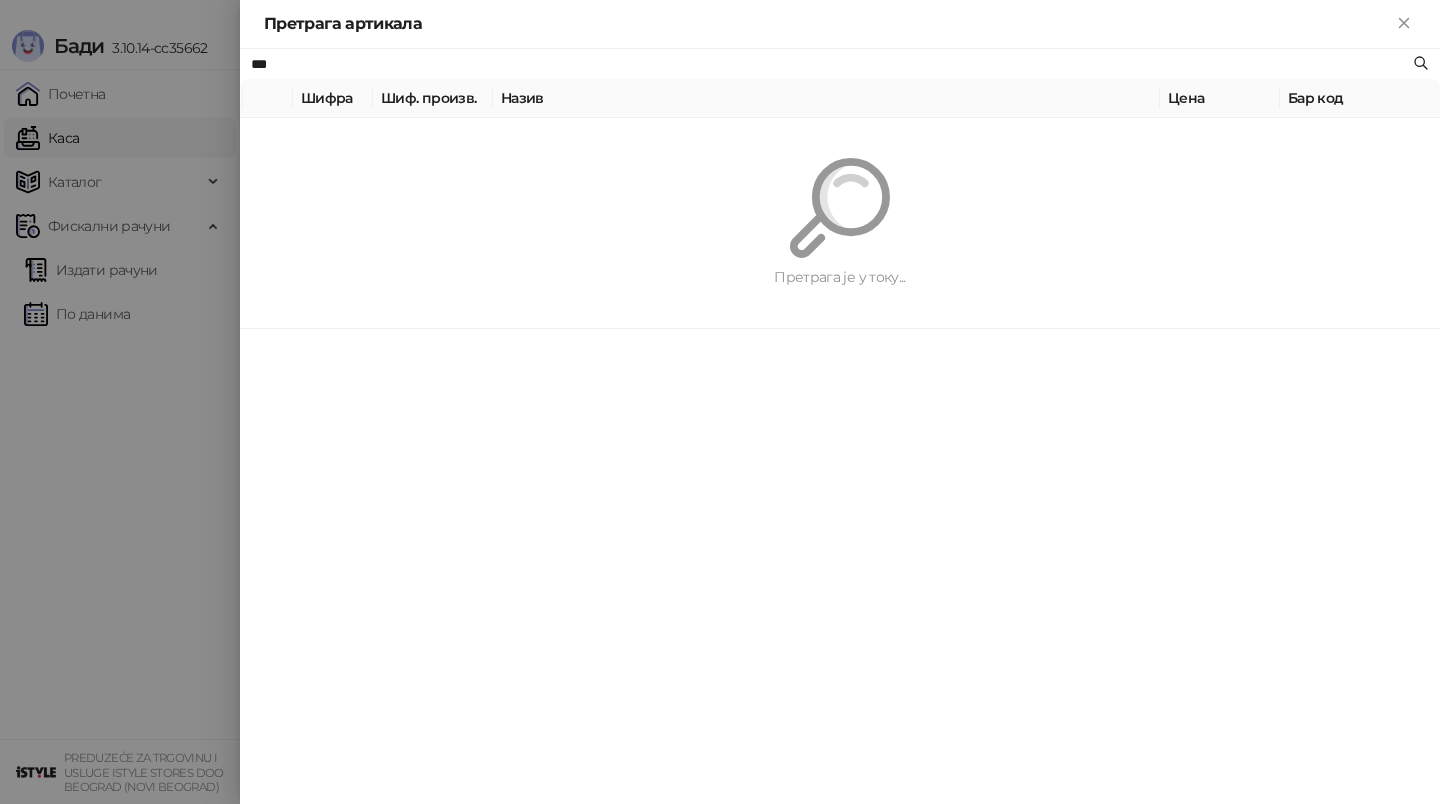 type on "***" 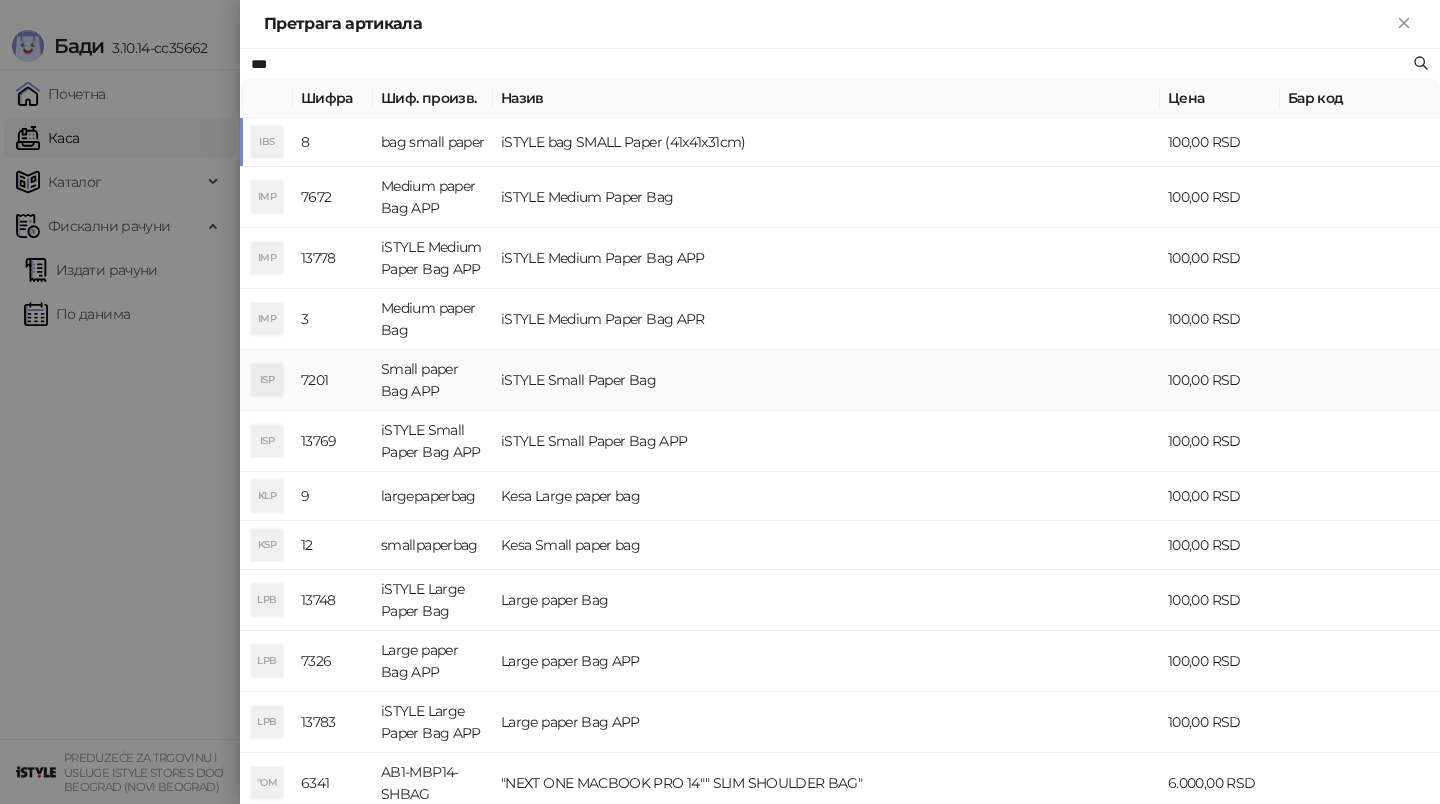 click on "iSTYLE Small Paper Bag" at bounding box center [826, 380] 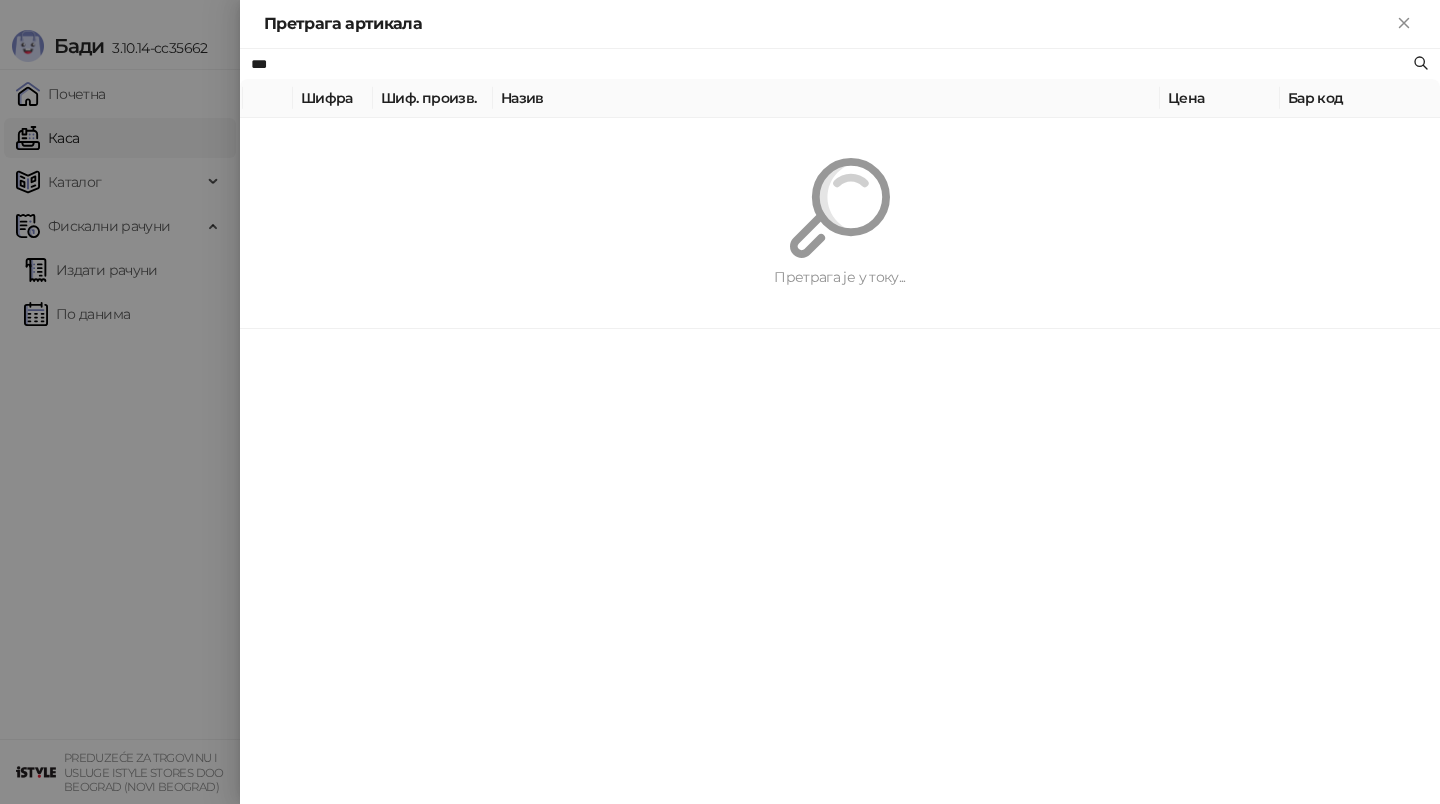 click on "Бади 3.10.14-cc35662 Почетна Каса Каталог Фискални рачуни Издати рачуни По данима PREDUZEĆE ZA TRGOVINU I USLUGE ISTYLE STORES DOO [CITY] ([NEIGHBORHOOD]) Каса PU Продаја 5662 Износ рачуна 42.900,00 Плаћање Све категорије Servis (28) iOS/MacOS_first_use_assistance (4) AS Apple Smart Folio for iPad mini (A17 Pro) - Sage AI Apple iPhone 11 Pro Silicone Case - Black "18 """EF 16-35mm/2, 8 L III USM""" "5G """LaCie 500 GB Rikiki USB 3.0 / Ultra Compact & Resistant aluminum / USB 3.0 / 2.5""""""" "MP """MAXTOR M3 Portable 2TB 2.5"""" crni eksterni hard disk HX-M201TCB/GM""" "FC """Samsung Fast Car Charge Adapter, brzi auto punja_, boja crna""" "L2 """Samsung LCD 27"""" C27F390FHUXEN""" "MK """SanDisk Memorijska kartica 256GB microSDXC sa SD adapterom SDSQXA1-256G-GN6MA - Extreme PLUS, A2, UHS-I, V30, U3, Class 10, Brzina _itanja 160 MB/s, Brzina upisa 90 MB/s""" "AP "CU "MS "PU "S5 "SD "3S "3S "3S "3S "M3 "W3 "W3 #" at bounding box center [720, 402] 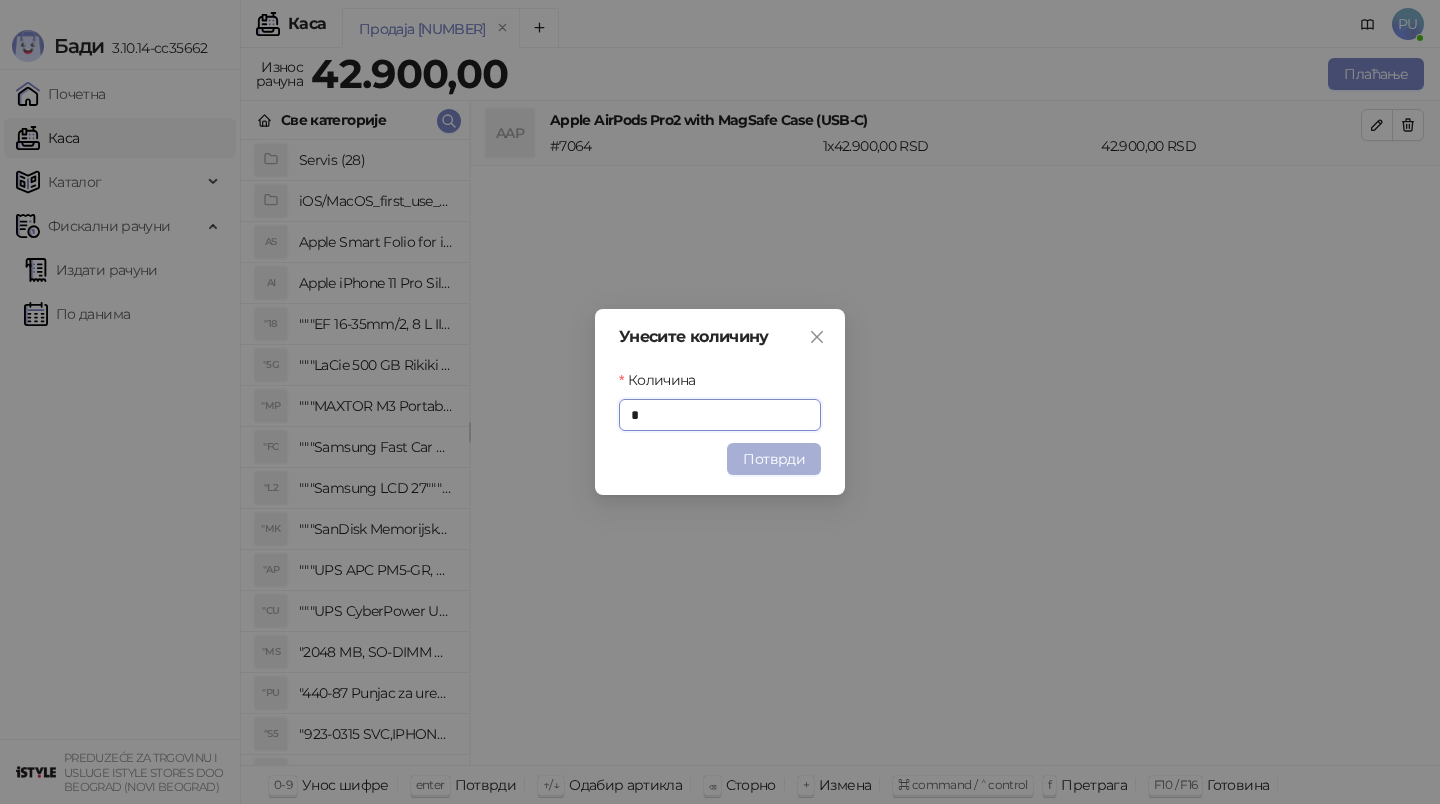 click on "Потврди" at bounding box center (774, 459) 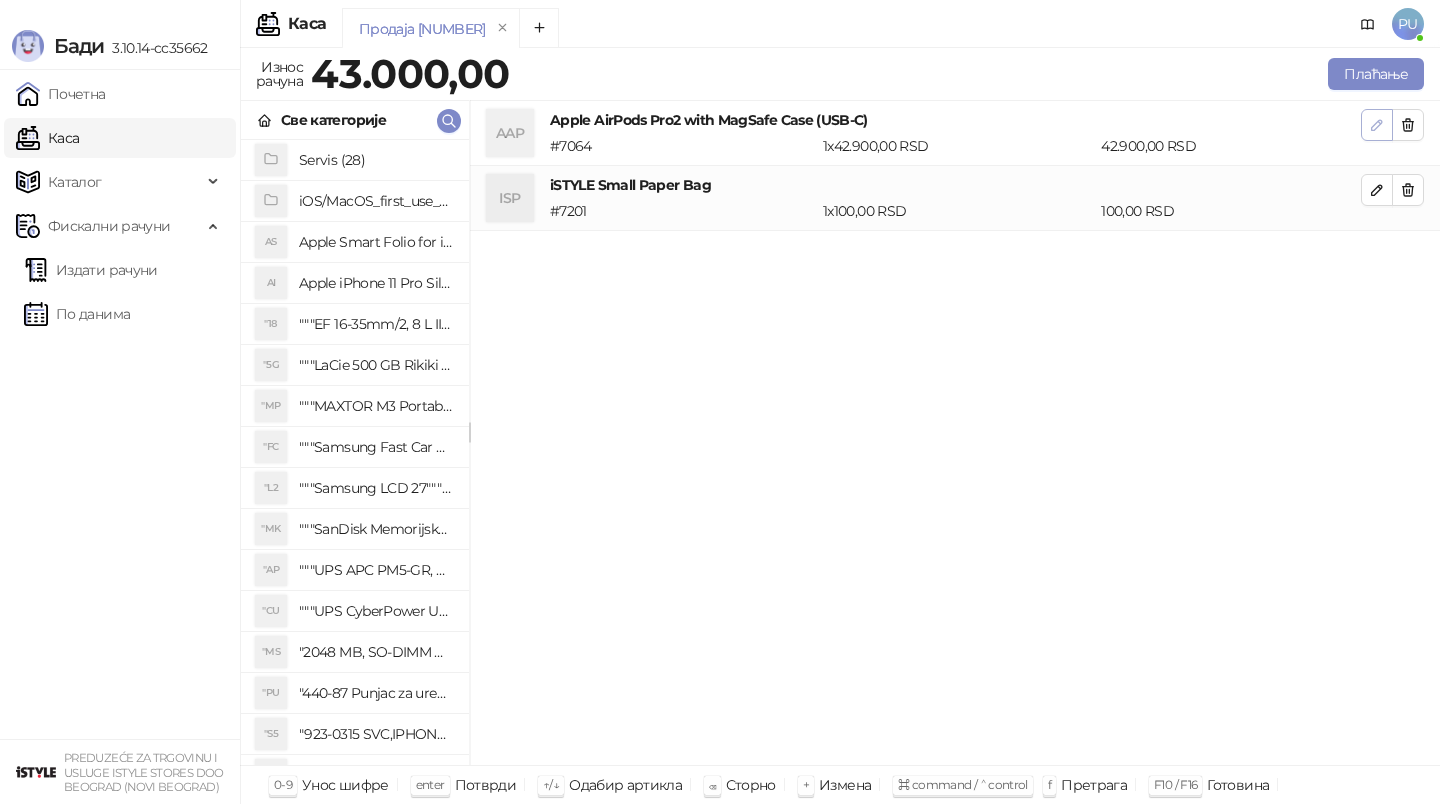 click at bounding box center (1377, 125) 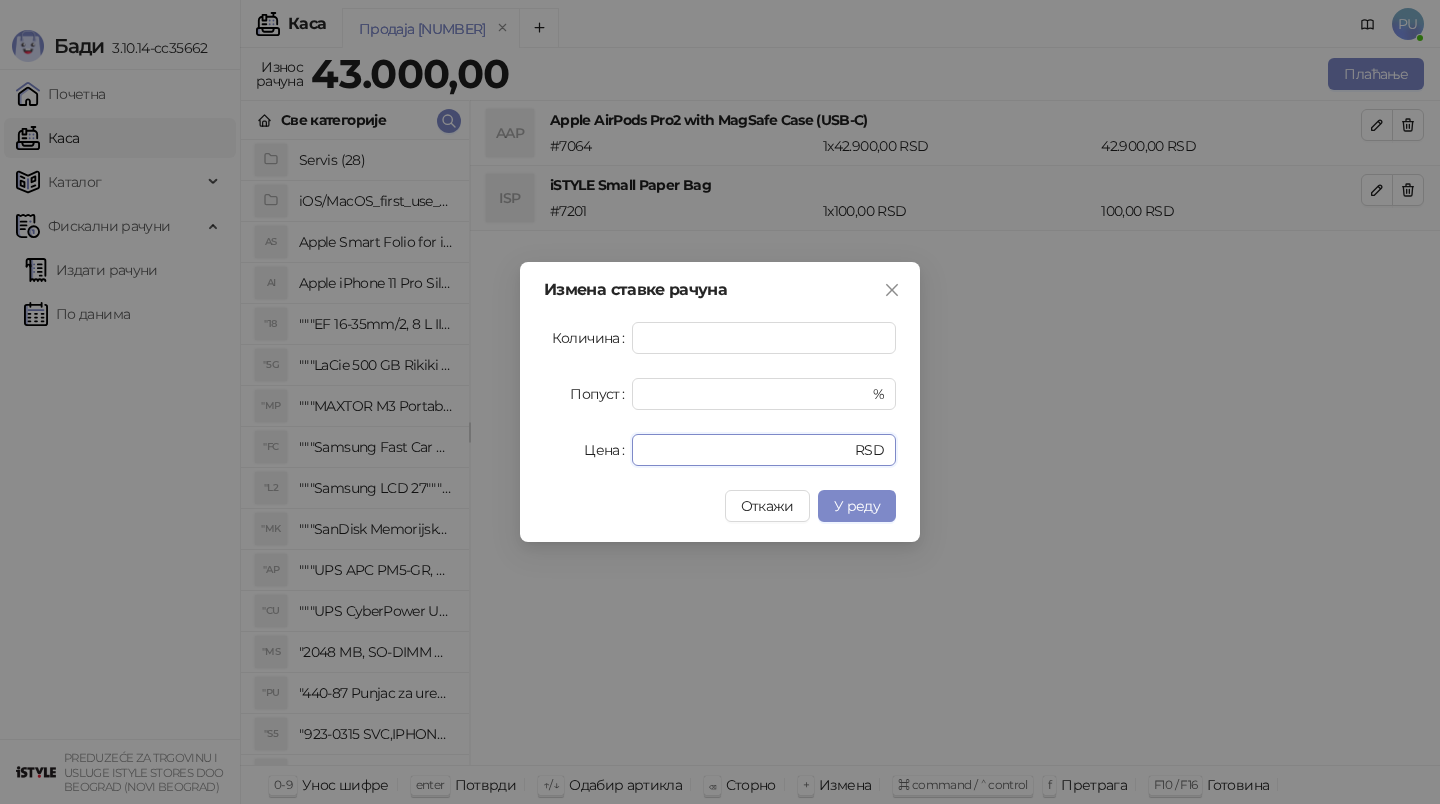 drag, startPoint x: 698, startPoint y: 448, endPoint x: 465, endPoint y: 401, distance: 237.69308 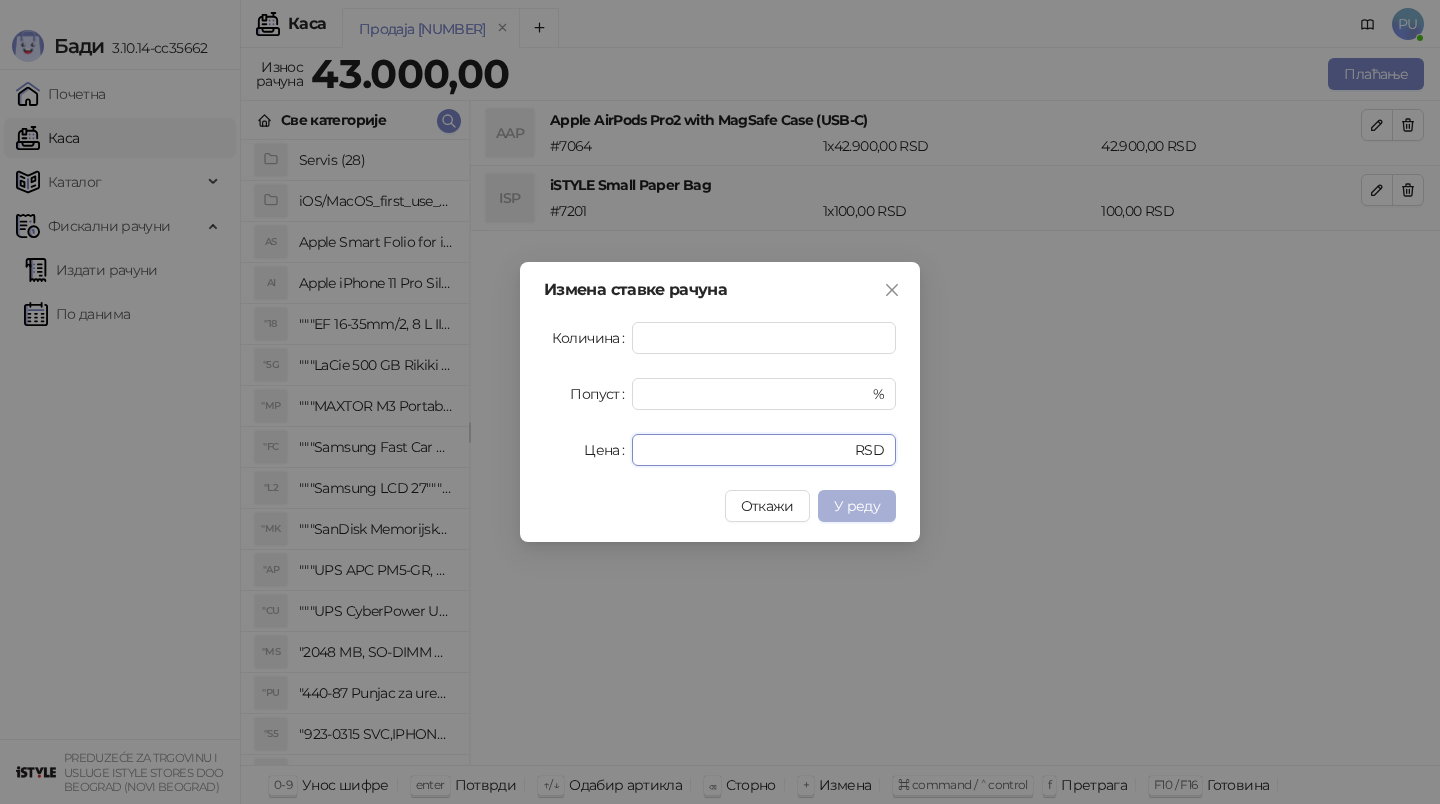 type on "*****" 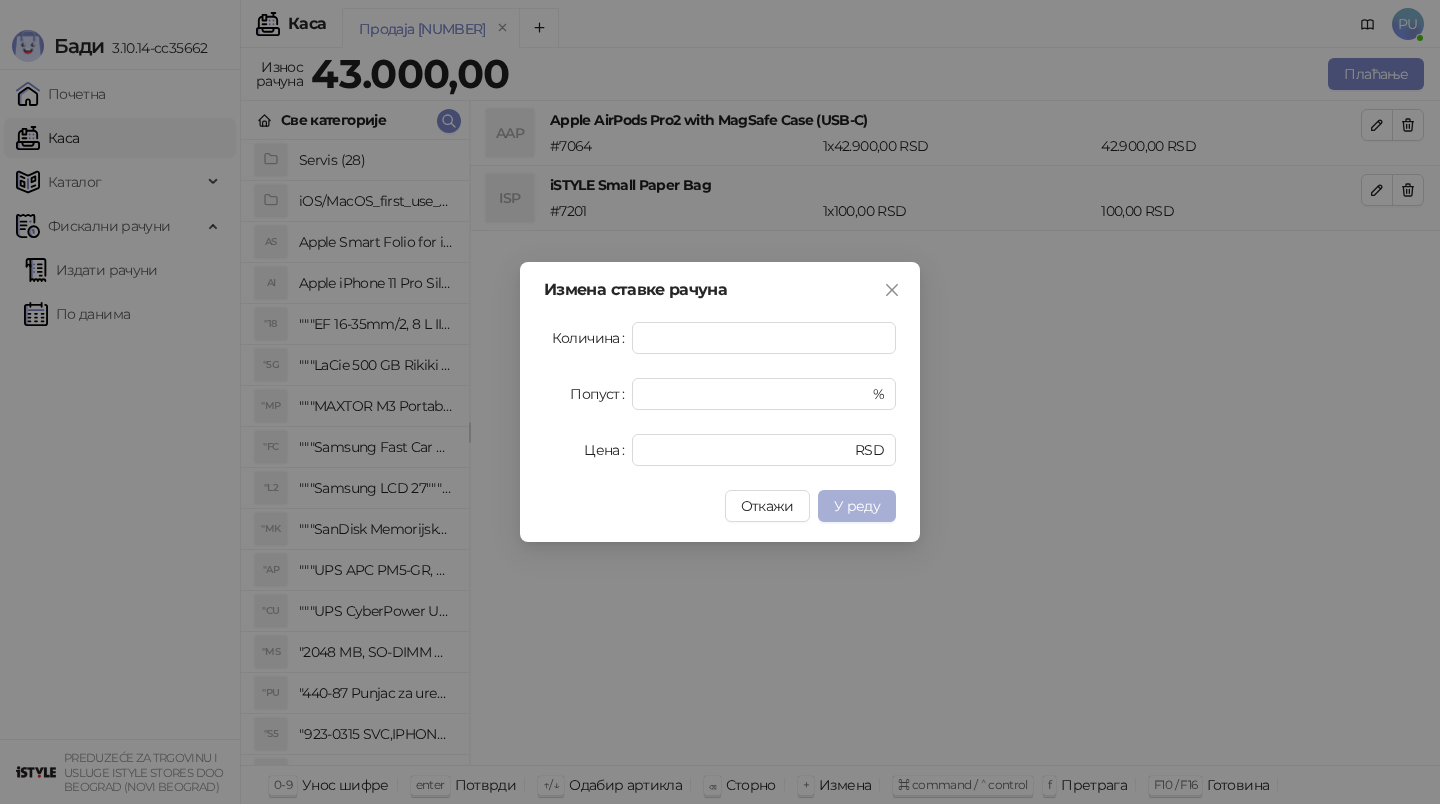 click on "У реду" at bounding box center (857, 506) 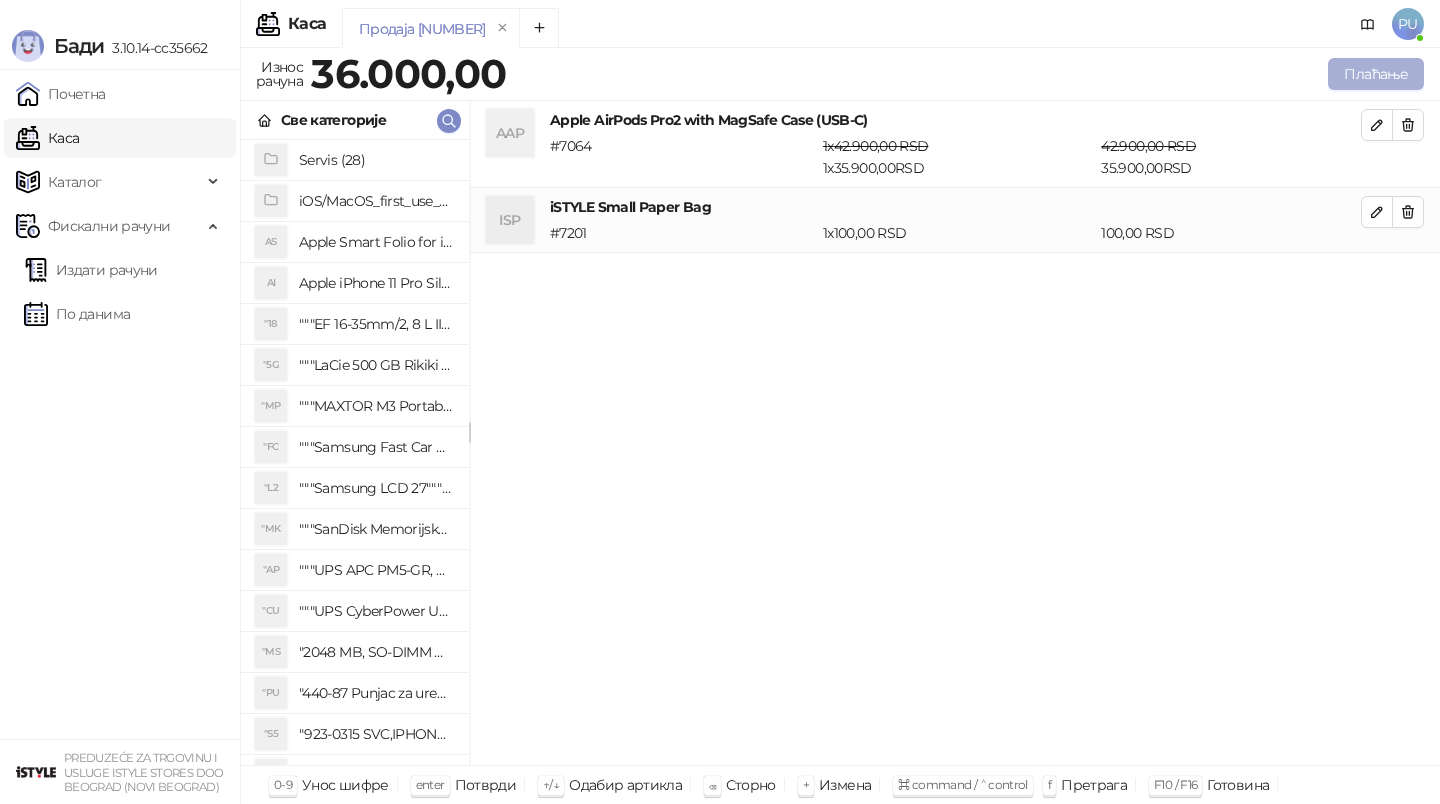 click on "Плаћање" at bounding box center (1376, 74) 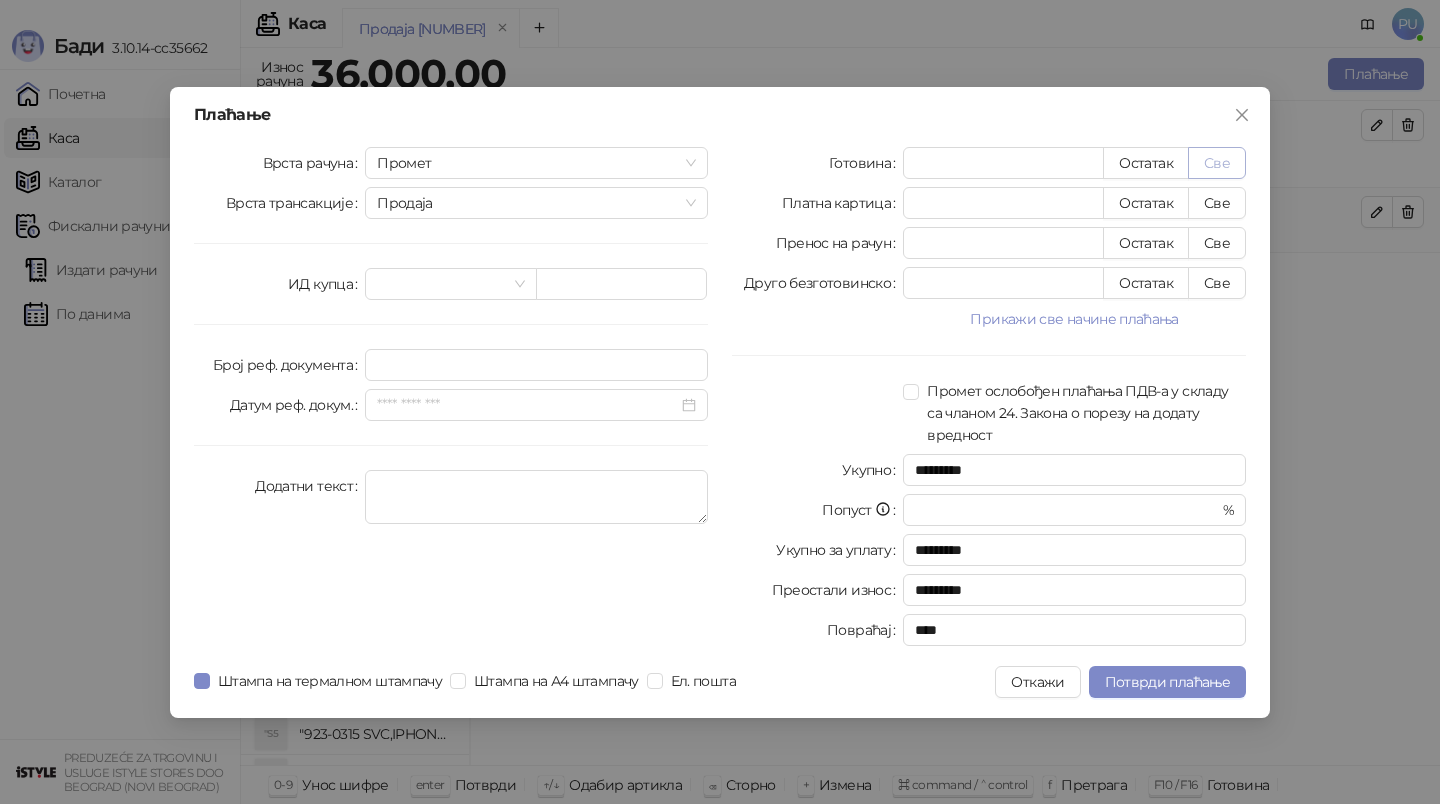 click on "Све" at bounding box center [1217, 163] 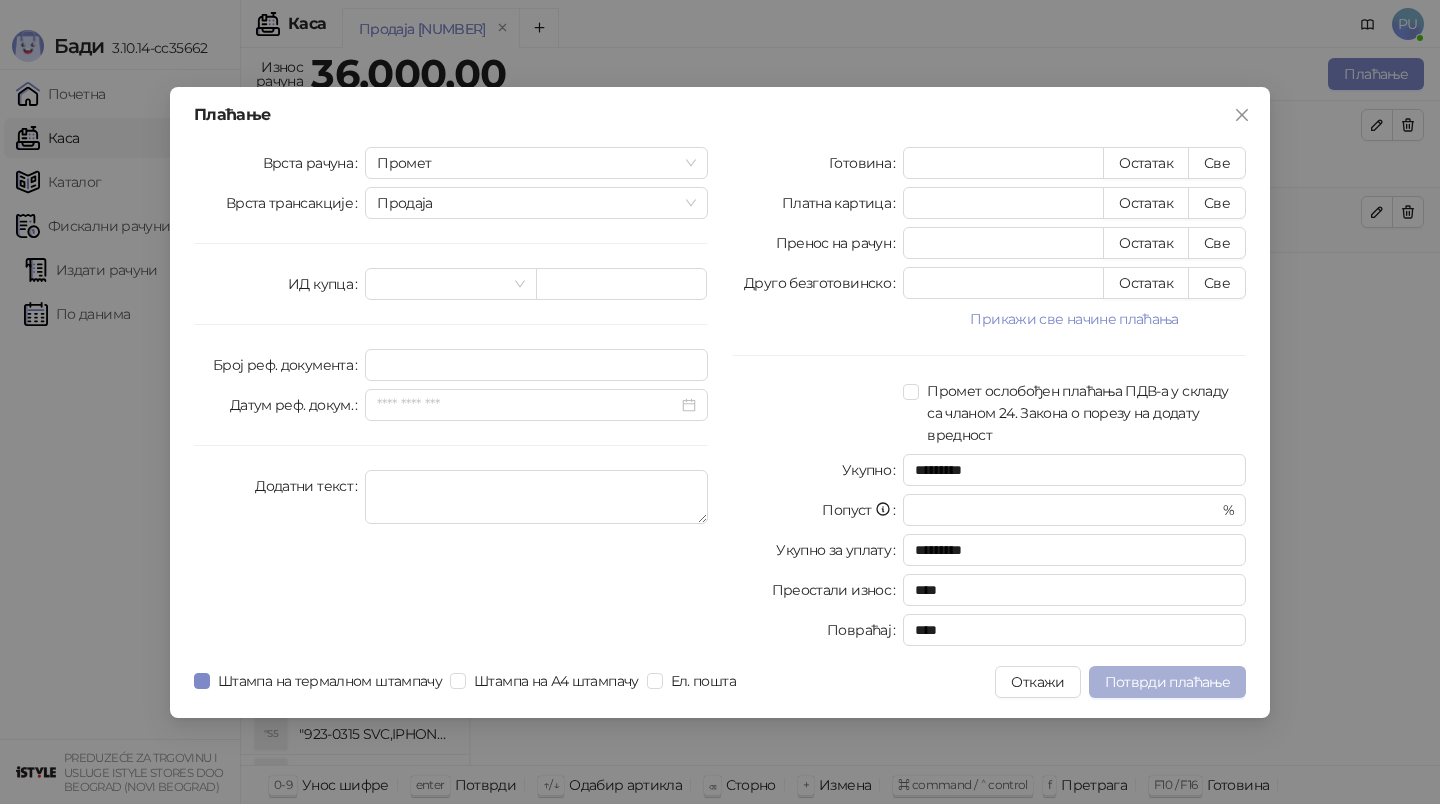 click on "Потврди плаћање" at bounding box center [1167, 682] 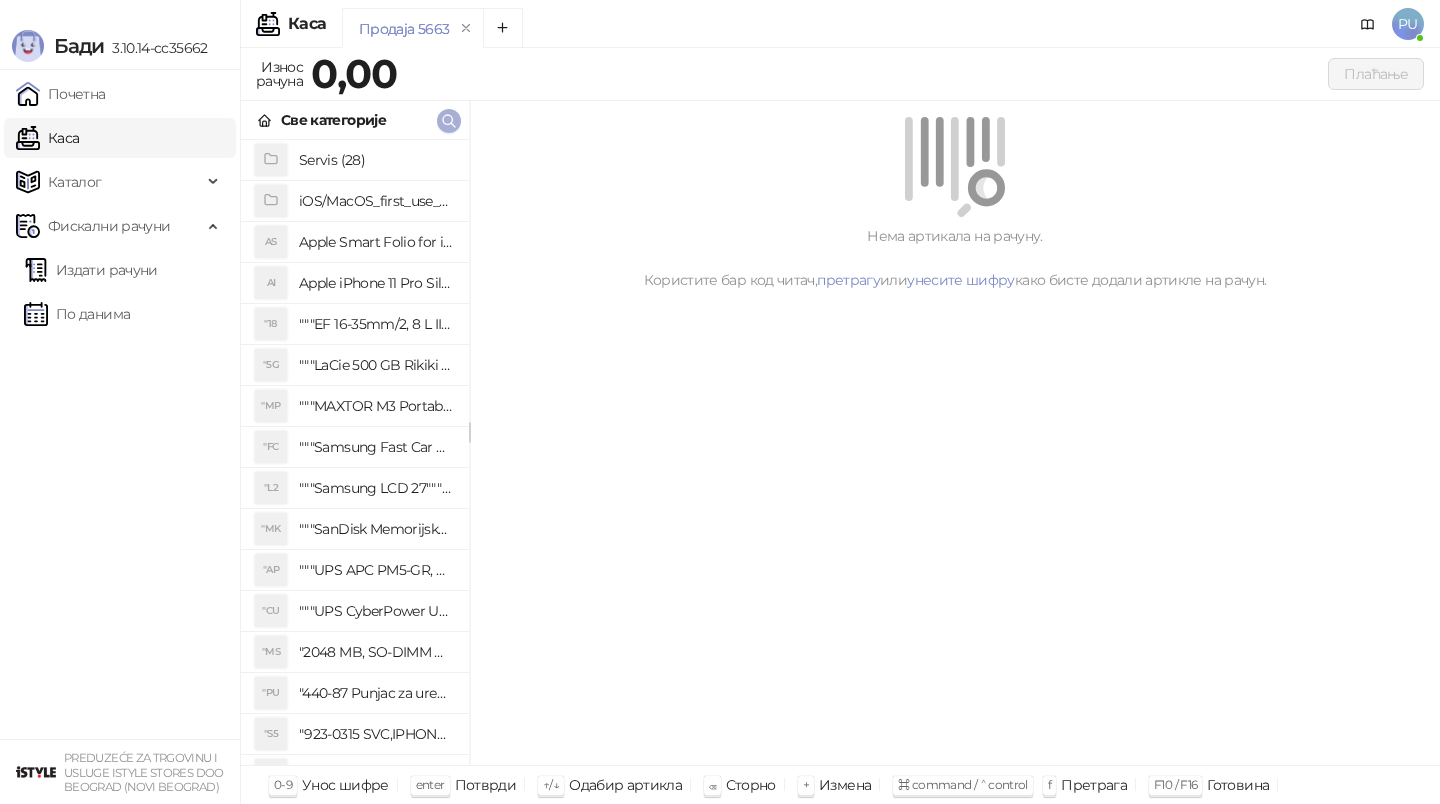click 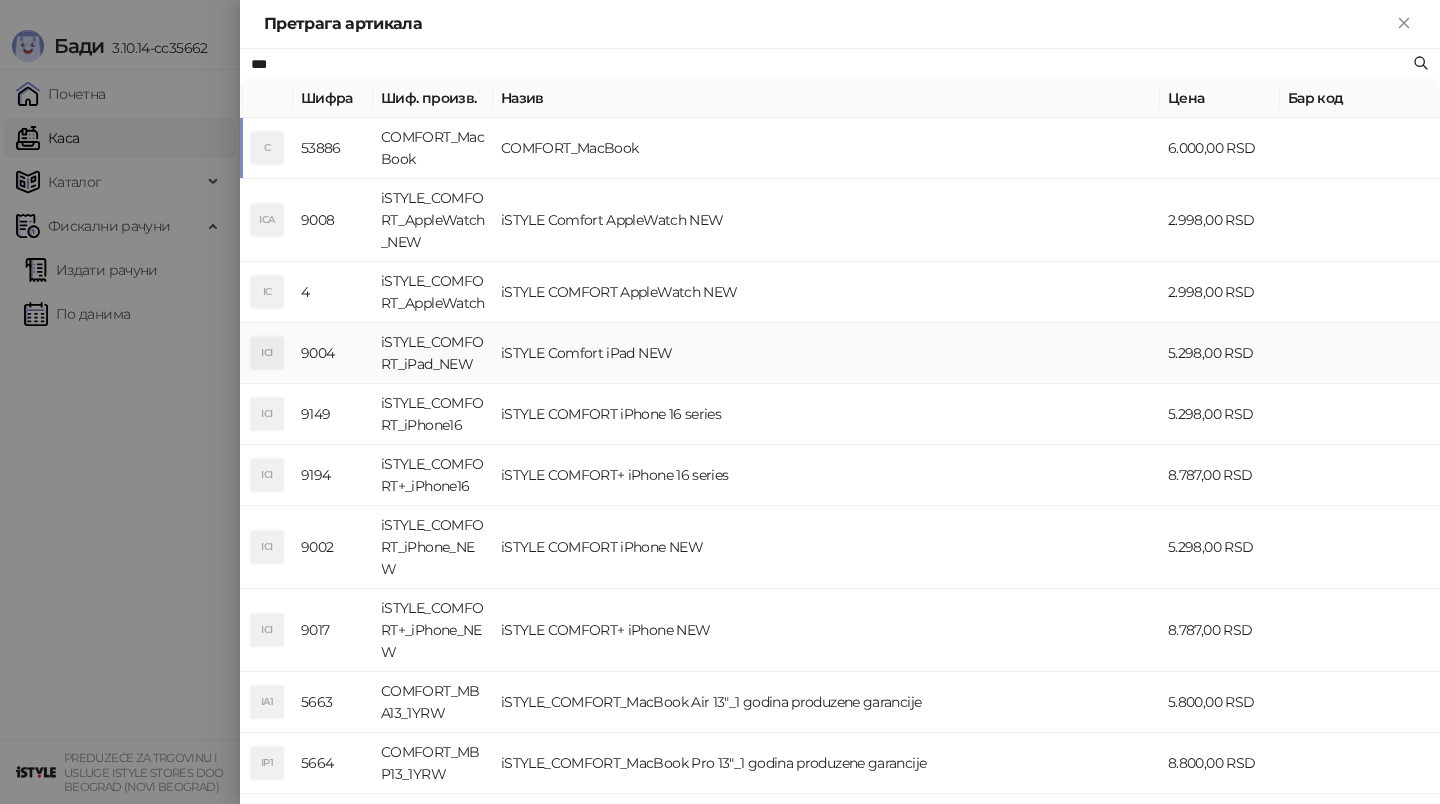 click on "iSTYLE_COMFORT_iPad_NEW" at bounding box center (433, 353) 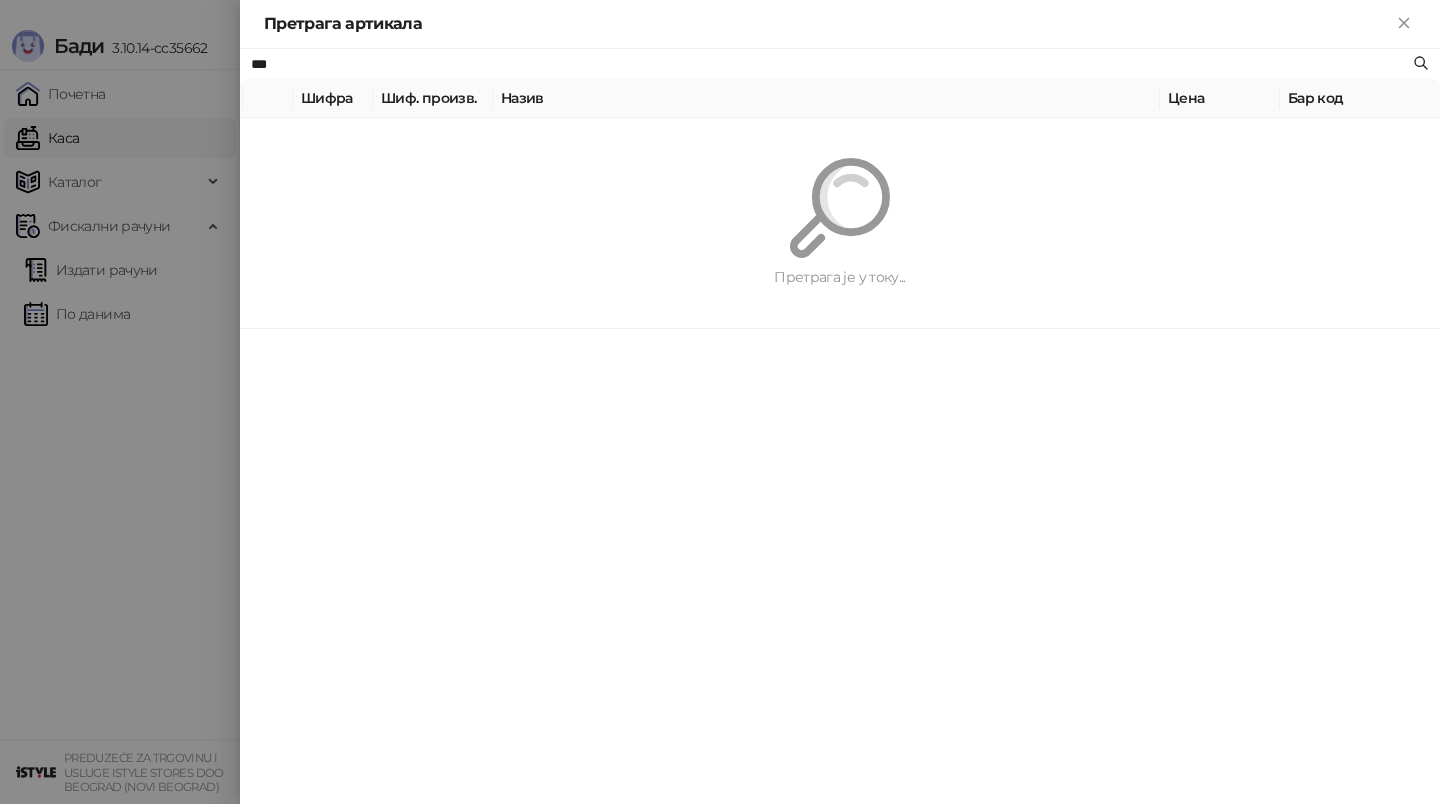click on "Бади 3.10.14-cc35662 Почетна Каса Каталог Фискални рачуни Издати рачуни По данима PREDUZEĆE ZA TRGOVINU I USLUGE ISTYLE STORES DOO [CITY] ([NEIGHBORHOOD]) Каса PU Продаја 5663 Износ рачуна [PRICE] Плаћање Све категорије Servis (28) iOS/MacOS_first_use_assistance (4) AS  Apple Smart Folio for iPad mini (A17 Pro) - Sage AI  Apple iPhone 11 Pro Silicone Case -  Black "[NUMBER] """EF [PRODUCT_CODE]""" "5G """LaCie [NUMBER] GB Rikiki USB 3.0 / Ultra Compact & Resistant aluminum / USB 3.0 / 2.5""""""" "MP """MAXTOR M3 Portable [NUMBER]TB 2.5"""" crni eksterni hard disk [PRODUCT_CODE]""" "FC """Samsung Fast Car Charge Adapter, brzi auto punja_, boja crna""" "L2 """Samsung LCD [NUMBER]"""" C[PRODUCT_CODE]""" "MK """SanDisk Memorijska kartica [NUMBER]GB microSDXC sa SD adapterom [PRODUCT_CODE] - Extreme PLUS, A2, UHS-I, V30, U3, Class 10, Brzina _itanja [NUMBER] MB/s, Brzina upisa [NUMBER] MB/s""" "AP "CU "MS "PU "S5 "SD "3S "3S "3S "3S "M3 "W3 "W3 "W3 +" at bounding box center (720, 402) 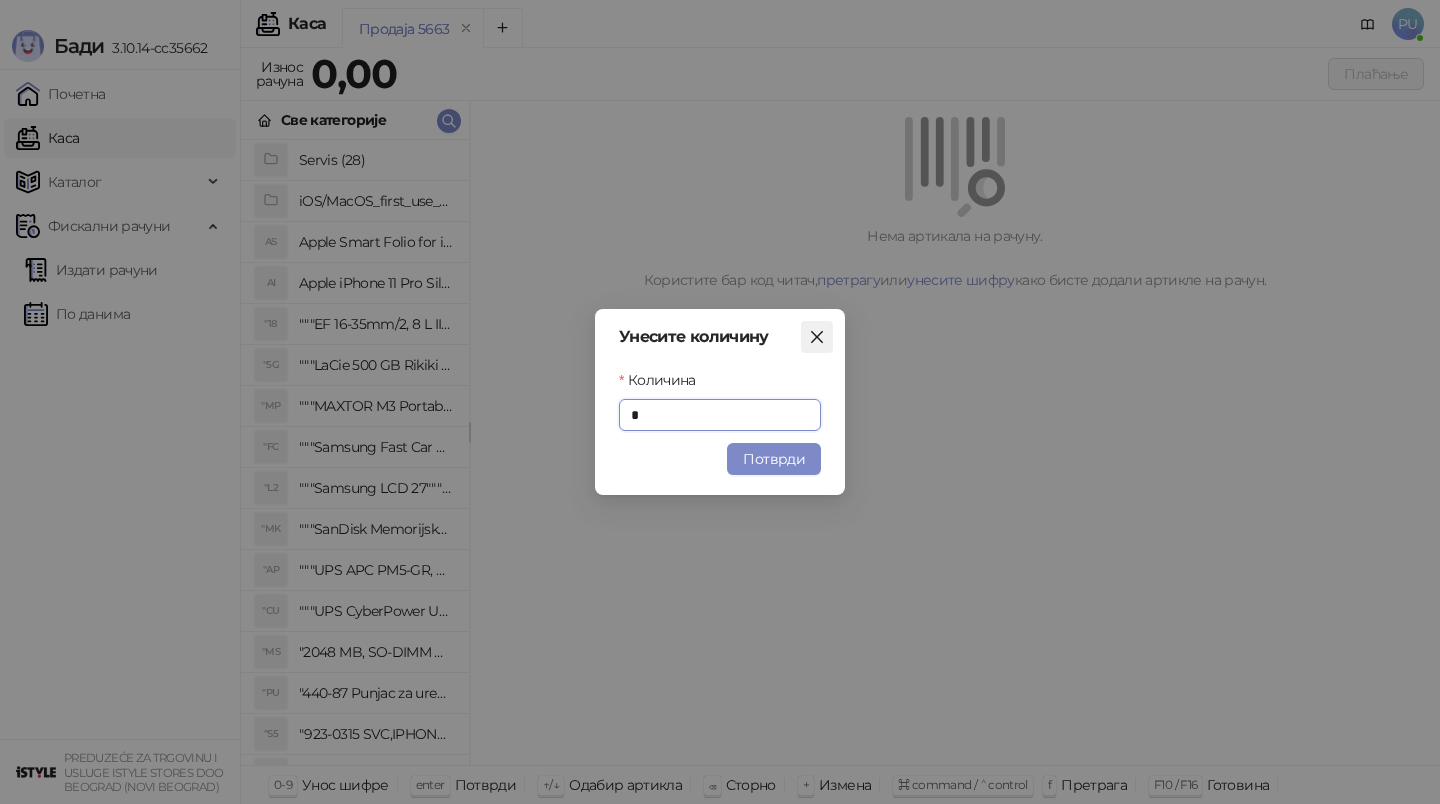 click at bounding box center [817, 337] 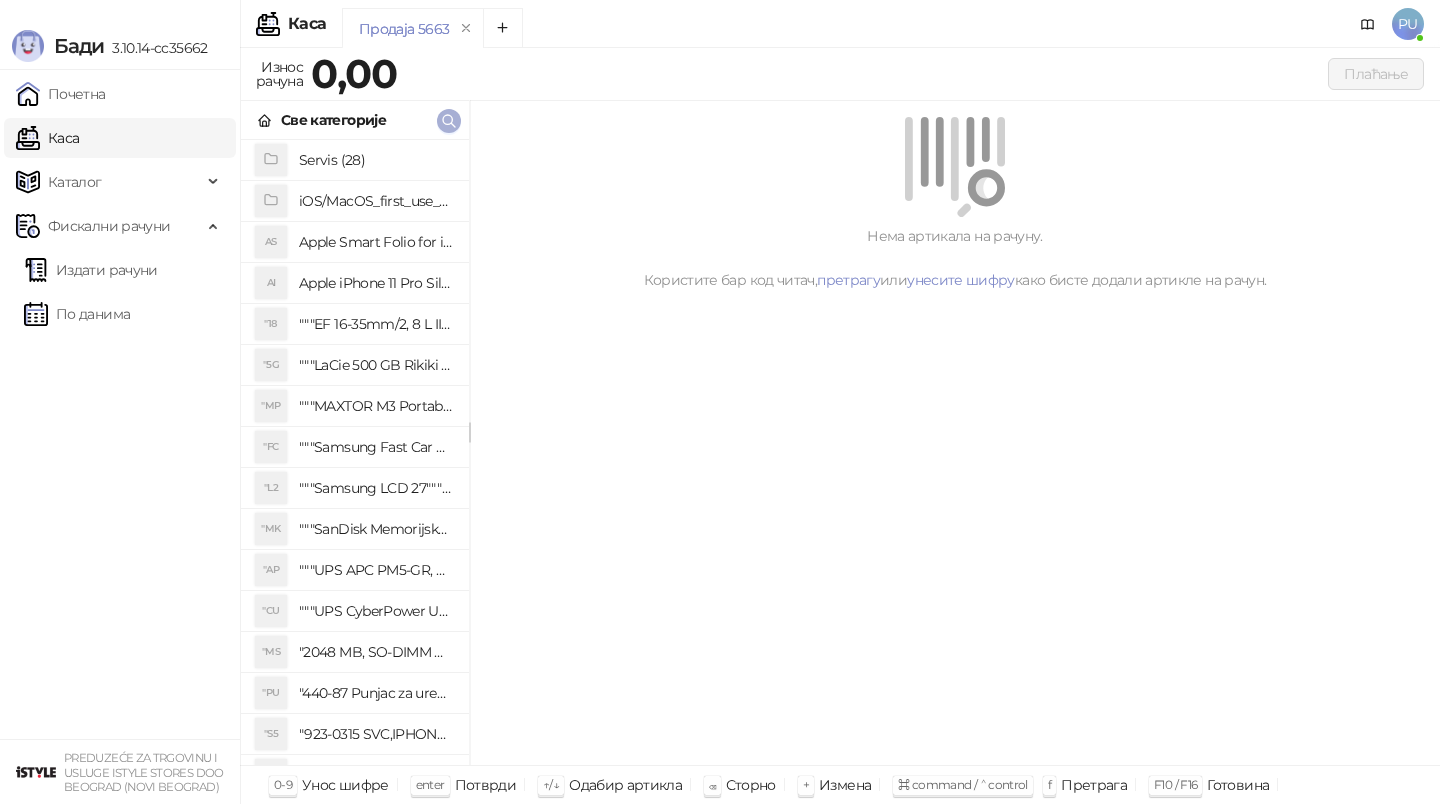 click 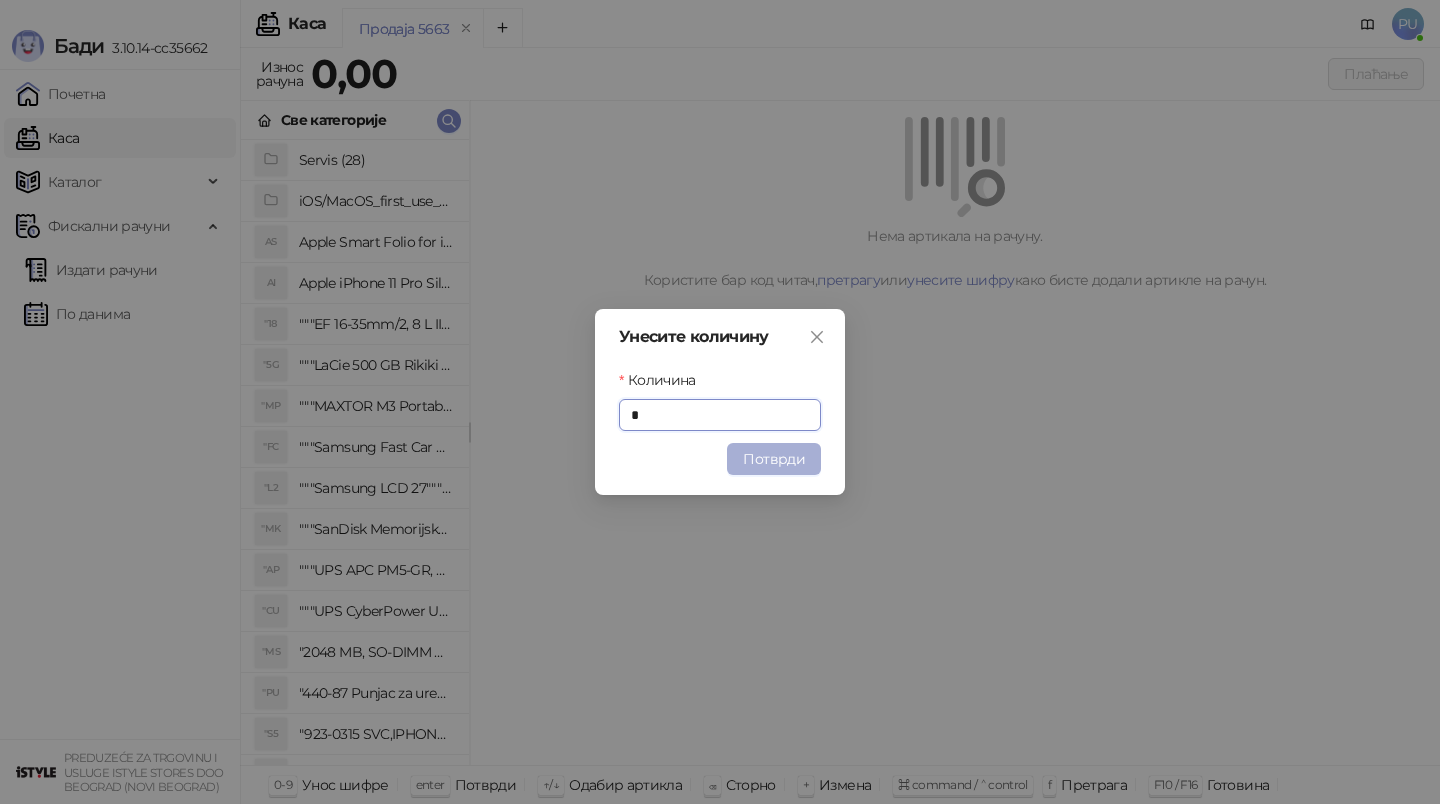 click on "Потврди" at bounding box center (774, 459) 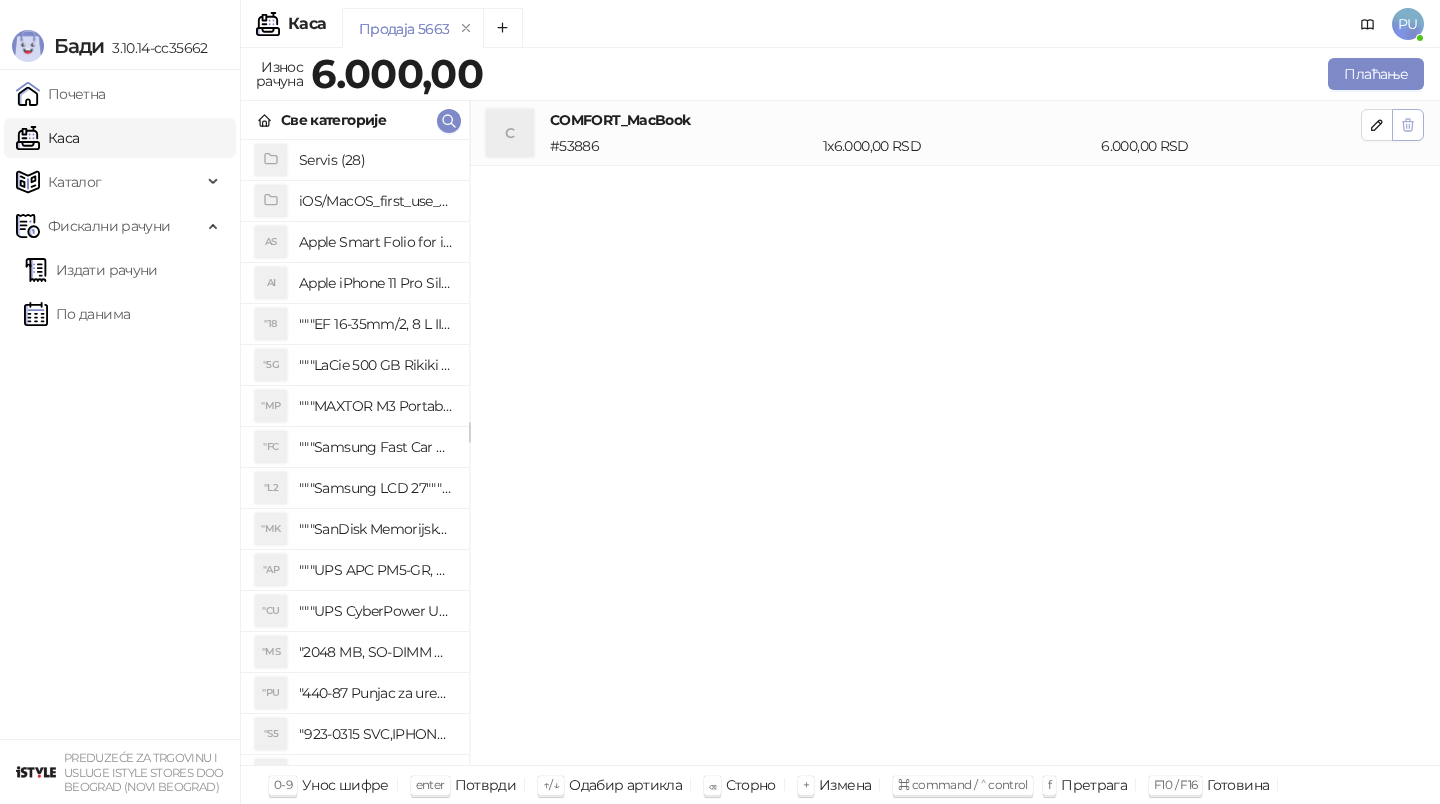 click 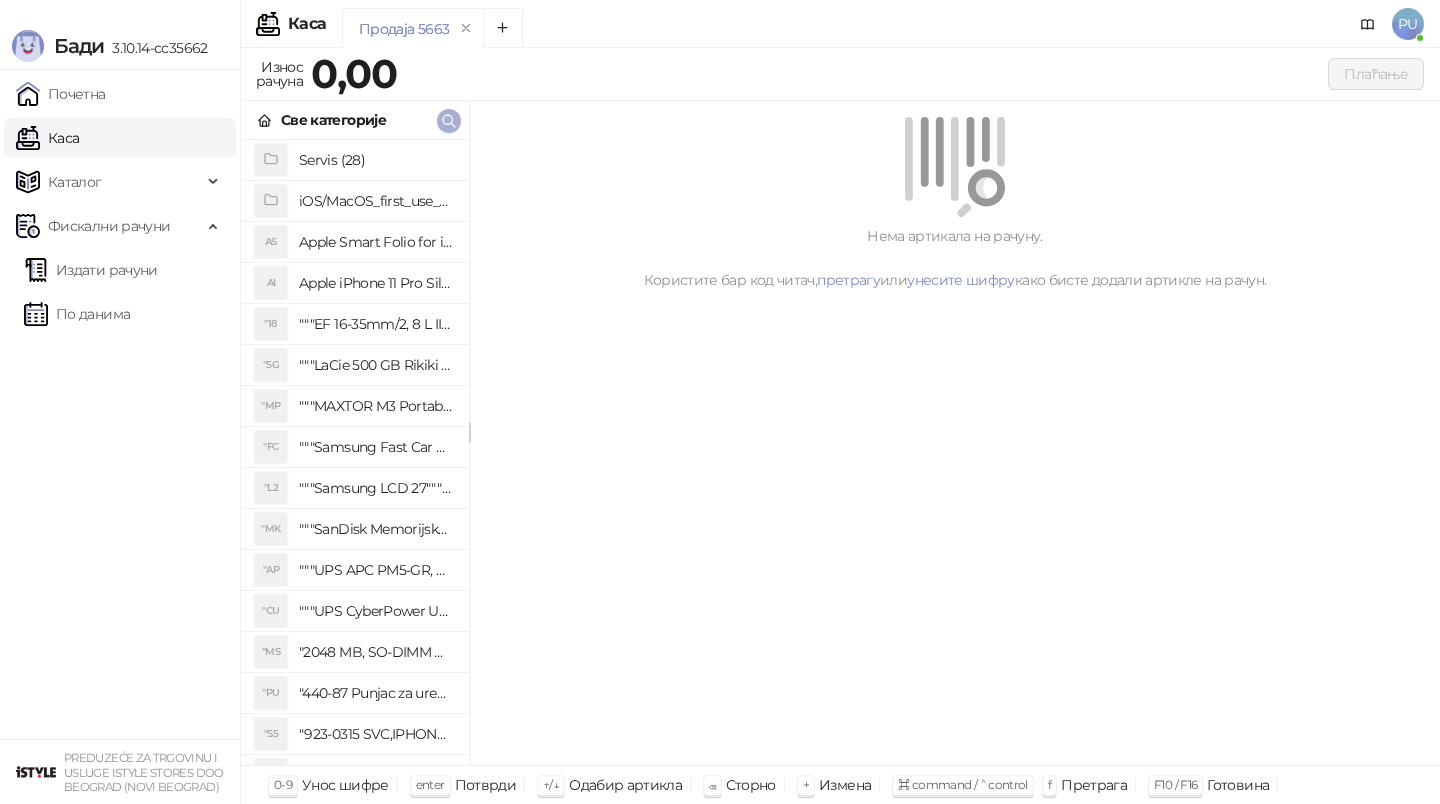 click 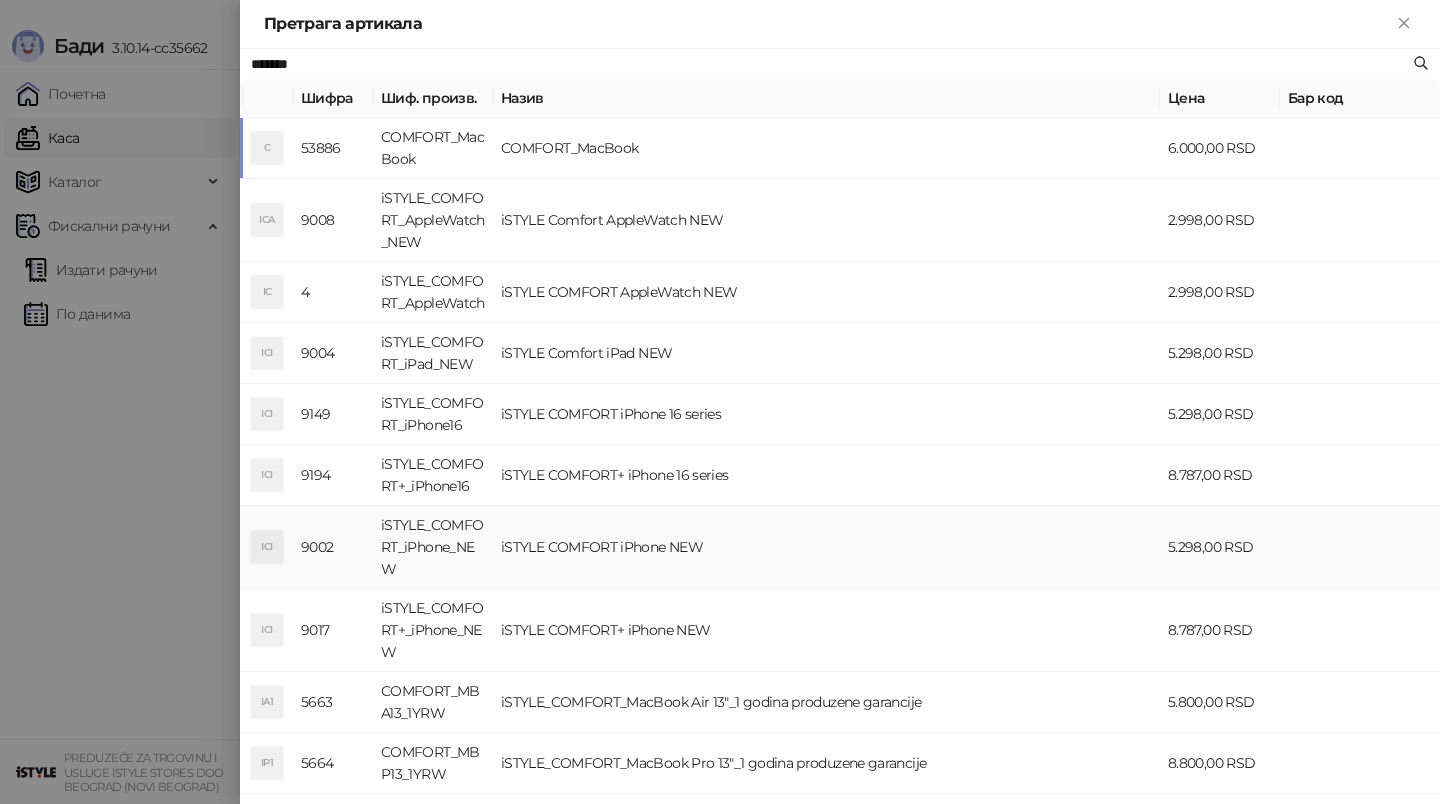 click on "iSTYLE COMFORT iPhone NEW" at bounding box center [826, 547] 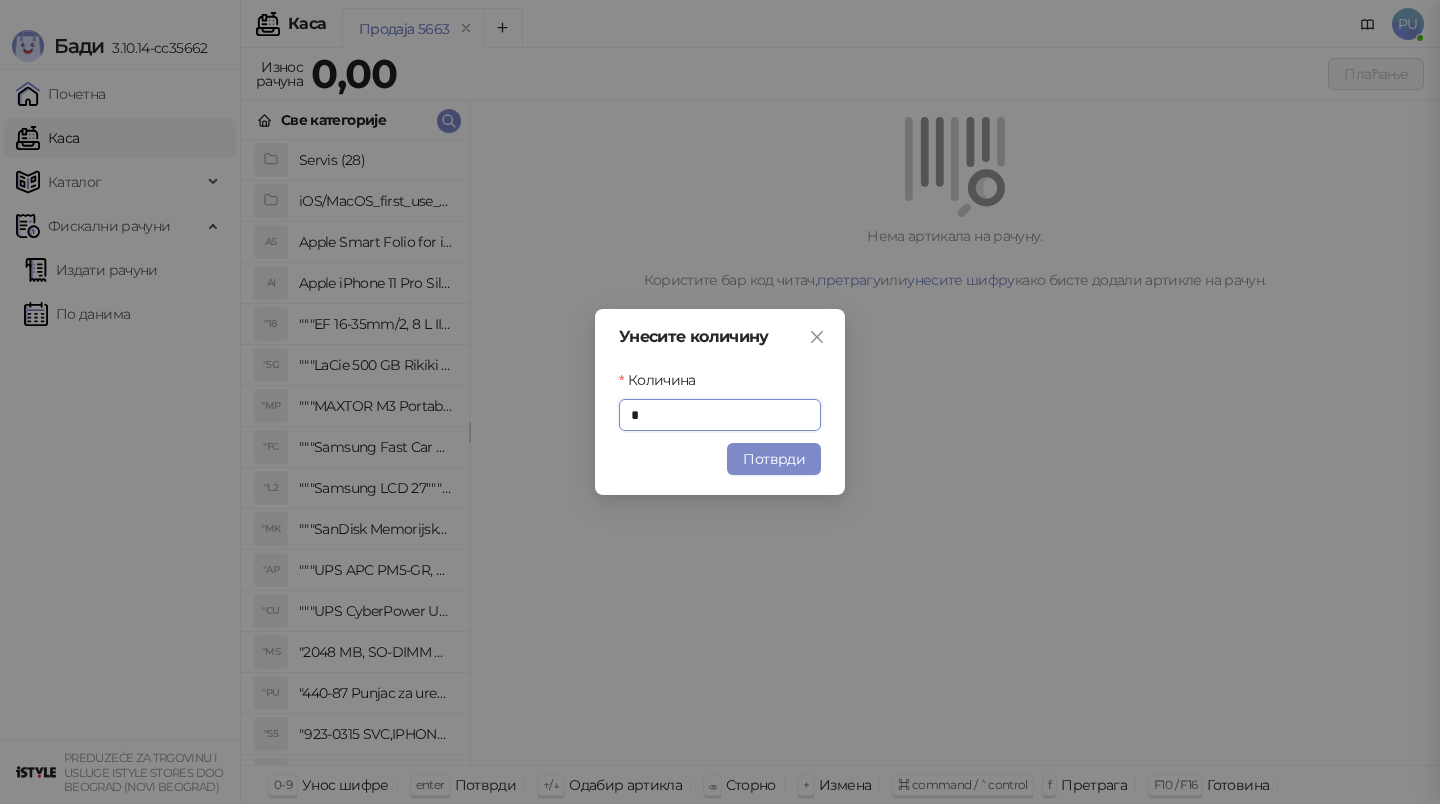 click on "Бади 3.10.14-cc35662 Почетна Каса Каталог Фискални рачуни Издати рачуни По данима PREDUZEĆE ZA TRGOVINU I USLUGE ISTYLE STORES DOO [CITY] ([NEIGHBORHOOD]) Каса PU Продаја 5663 Износ рачуна [PRICE] Плаћање Све категорије Servis (28) iOS/MacOS_first_use_assistance (4) AS  Apple Smart Folio for iPad mini (A17 Pro) - Sage AI  Apple iPhone 11 Pro Silicone Case -  Black "[NUMBER] """EF [PRODUCT_CODE]""" "5G """LaCie [NUMBER] GB Rikiki USB 3.0 / Ultra Compact & Resistant aluminum / USB 3.0 / 2.5""""""" "MP """MAXTOR M3 Portable [NUMBER]TB 2.5"""" crni eksterni hard disk [PRODUCT_CODE]""" "FC """Samsung Fast Car Charge Adapter, brzi auto punja_, boja crna""" "L2 """Samsung LCD [NUMBER]"""" C[PRODUCT_CODE]""" "MK """SanDisk Memorijska kartica [NUMBER]GB microSDXC sa SD adapterom [PRODUCT_CODE] - Extreme PLUS, A2, UHS-I, V30, U3, Class 10, Brzina _itanja [NUMBER] MB/s, Brzina upisa [NUMBER] MB/s""" "AP "CU "MS "PU "S5 "SD "3S "3S "3S "3S "M3 "W3 "W3 "W3 +" at bounding box center [720, 402] 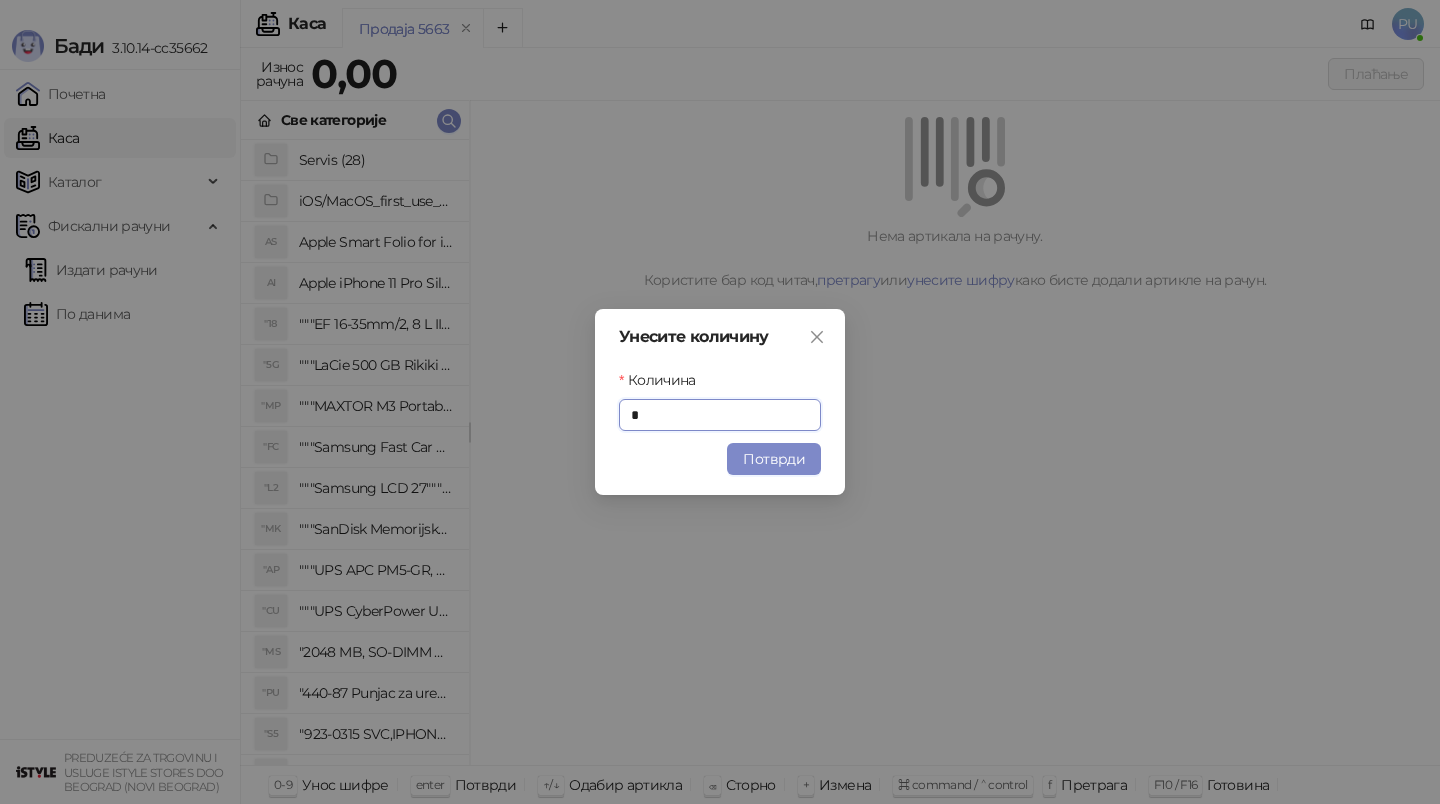 click on "Унесите количину Количина * Потврди" at bounding box center (720, 402) 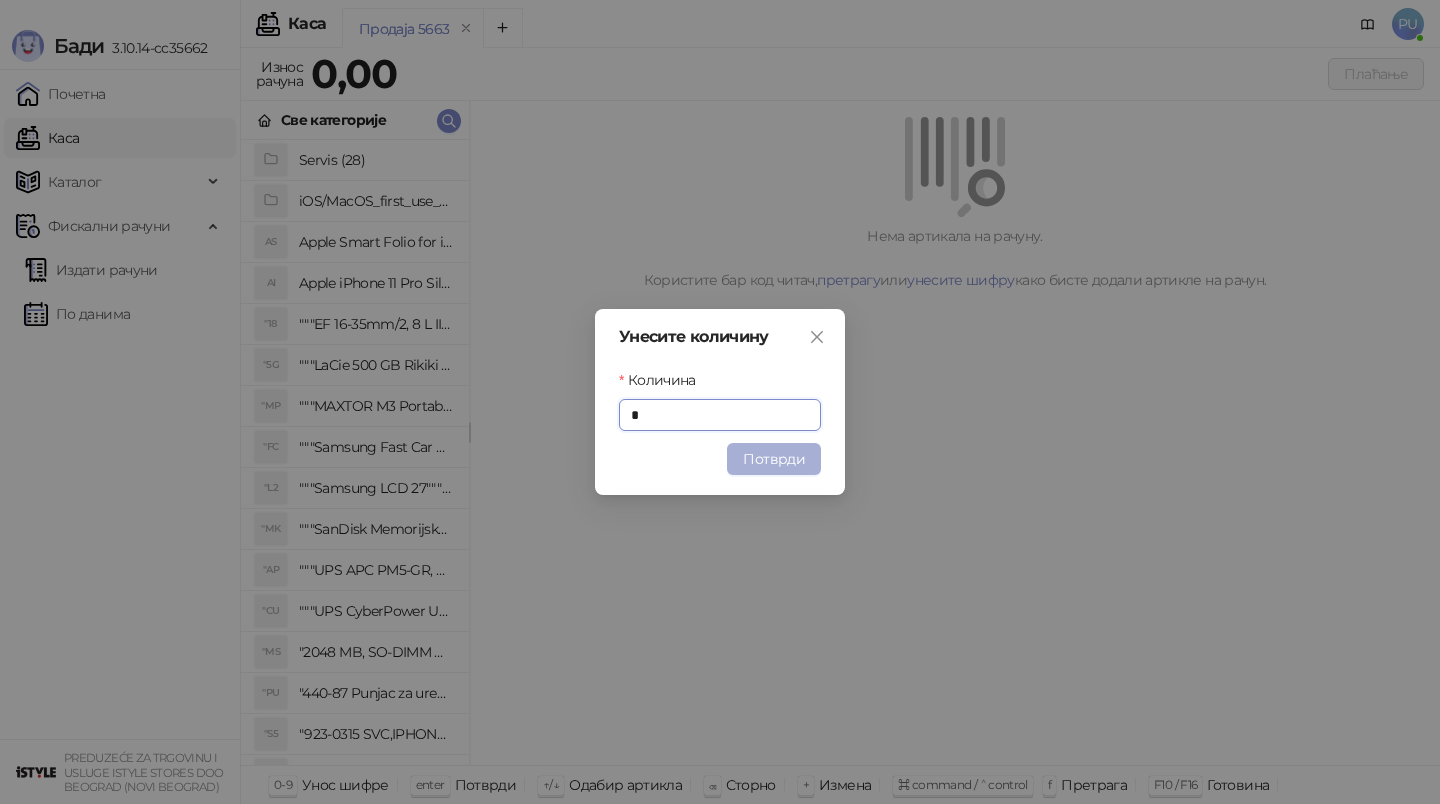 click on "Потврди" at bounding box center [774, 459] 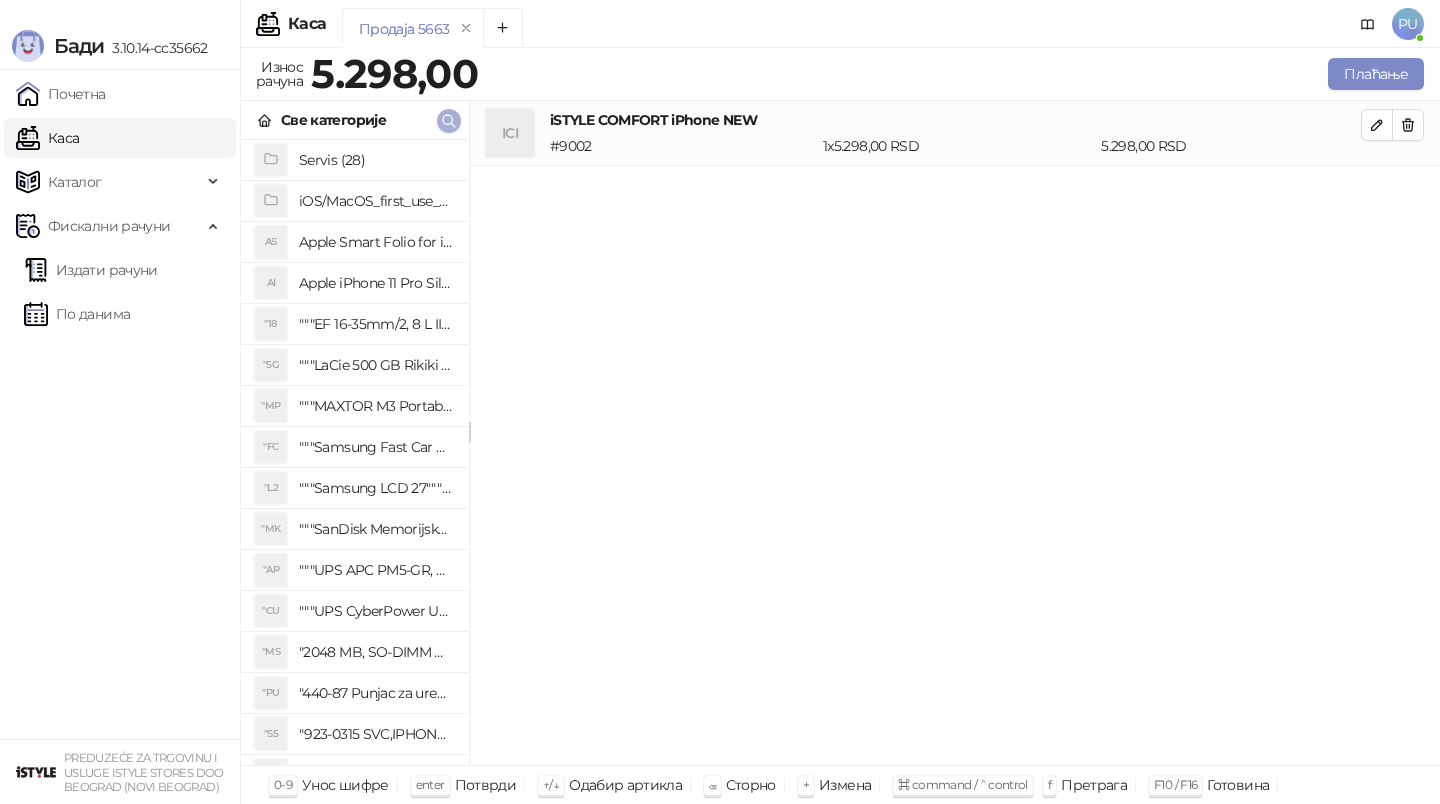 click 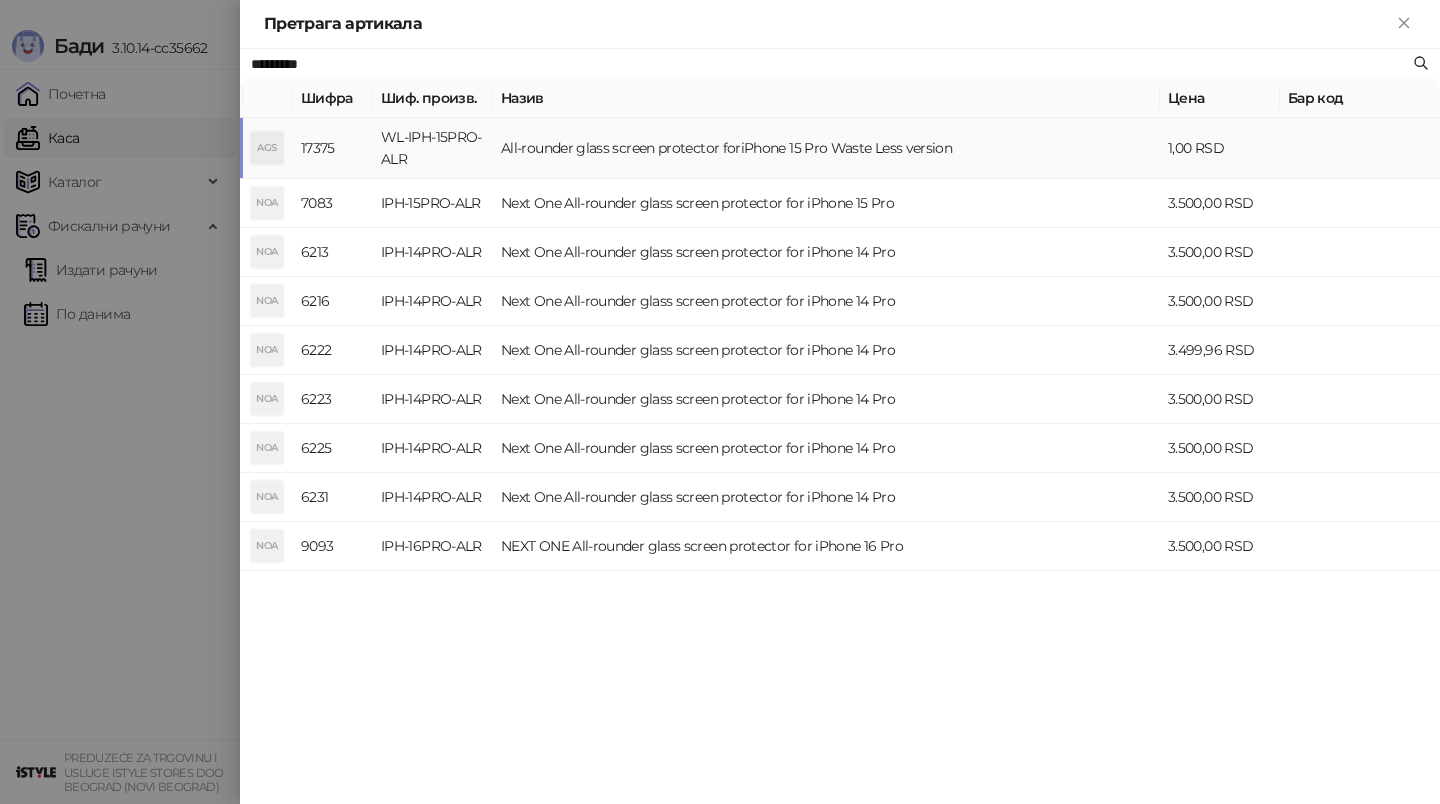 type on "*********" 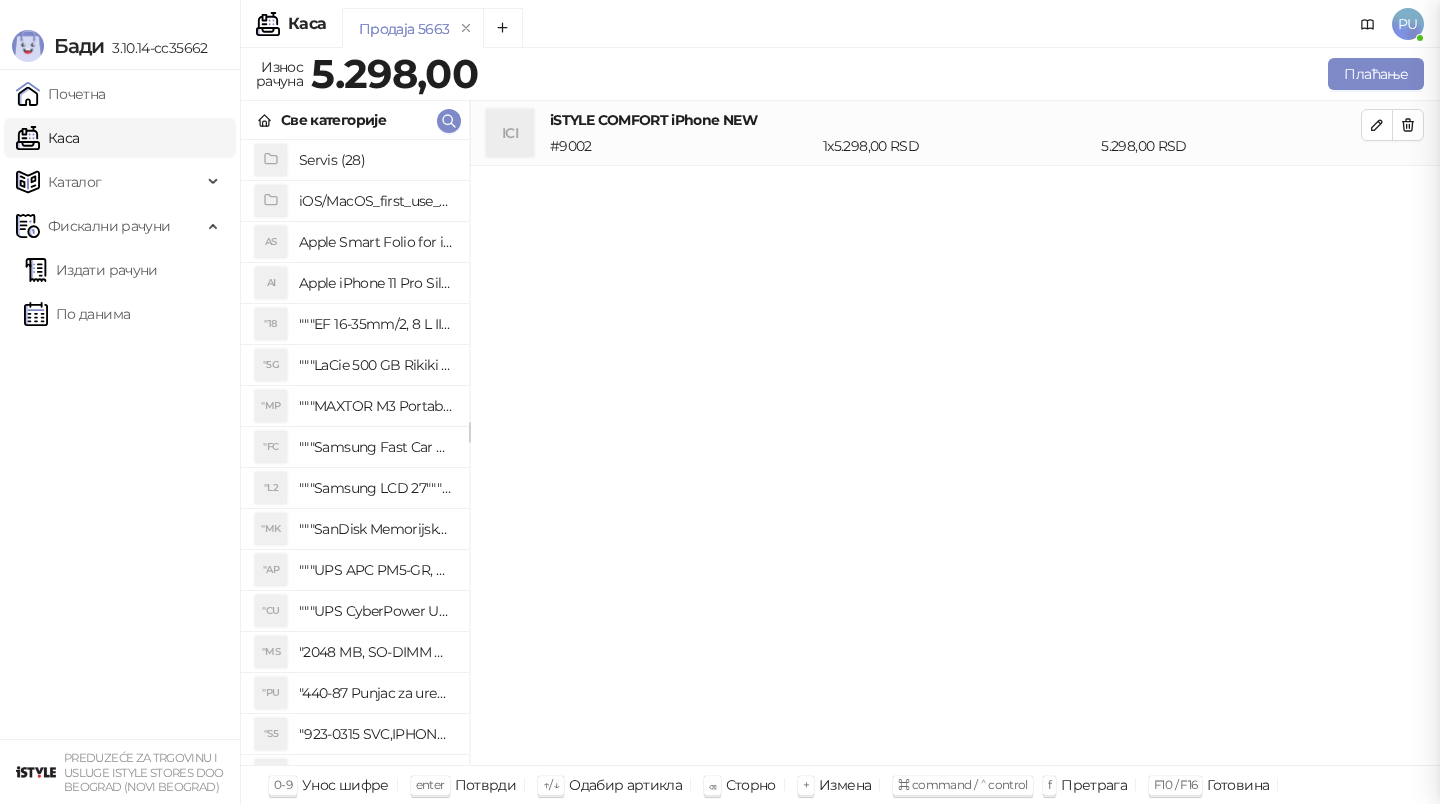 click on "Бади 3.10.14-cc35662 Почетна Каса Каталог Фискални рачуни Издати рачуни По данима PREDUZEĆE ZA TRGOVINU I USLUGE ISTYLE STORES DOO [CITY] ([NEIGHBORHOOD]) Каса PU Продаја 5663 Износ рачуна 5.298,00 Плаћање Све категорије Servis (28) iOS/MacOS_first_use_assistance (4) AS Apple Smart Folio for iPad mini (A17 Pro) - Sage AI Apple iPhone 11 Pro Silicone Case - Black "18 """EF 16-35mm/2, 8 L III USM""" "5G """LaCie 500 GB Rikiki USB 3.0 / Ultra Compact & Resistant aluminum / USB 3.0 / 2.5""""""" "MP """MAXTOR M3 Portable 2TB 2.5"""" crni eksterni hard disk HX-M201TCB/GM""" "FC """Samsung Fast Car Charge Adapter, brzi auto punja_, boja crna""" "L2 """Samsung LCD 27"""" C27F390FHUXEN""" "MK """SanDisk Memorijska kartica 256GB microSDXC sa SD adapterom SDSQXA1-256G-GN6MA - Extreme PLUS, A2, UHS-I, V30, U3, Class 10, Brzina _itanja 160 MB/s, Brzina upisa 90 MB/s""" "AP "CU "MS "PU "S5 "SD "3S "3S "3S "3S "M3 "W3 "W3 #" at bounding box center (720, 402) 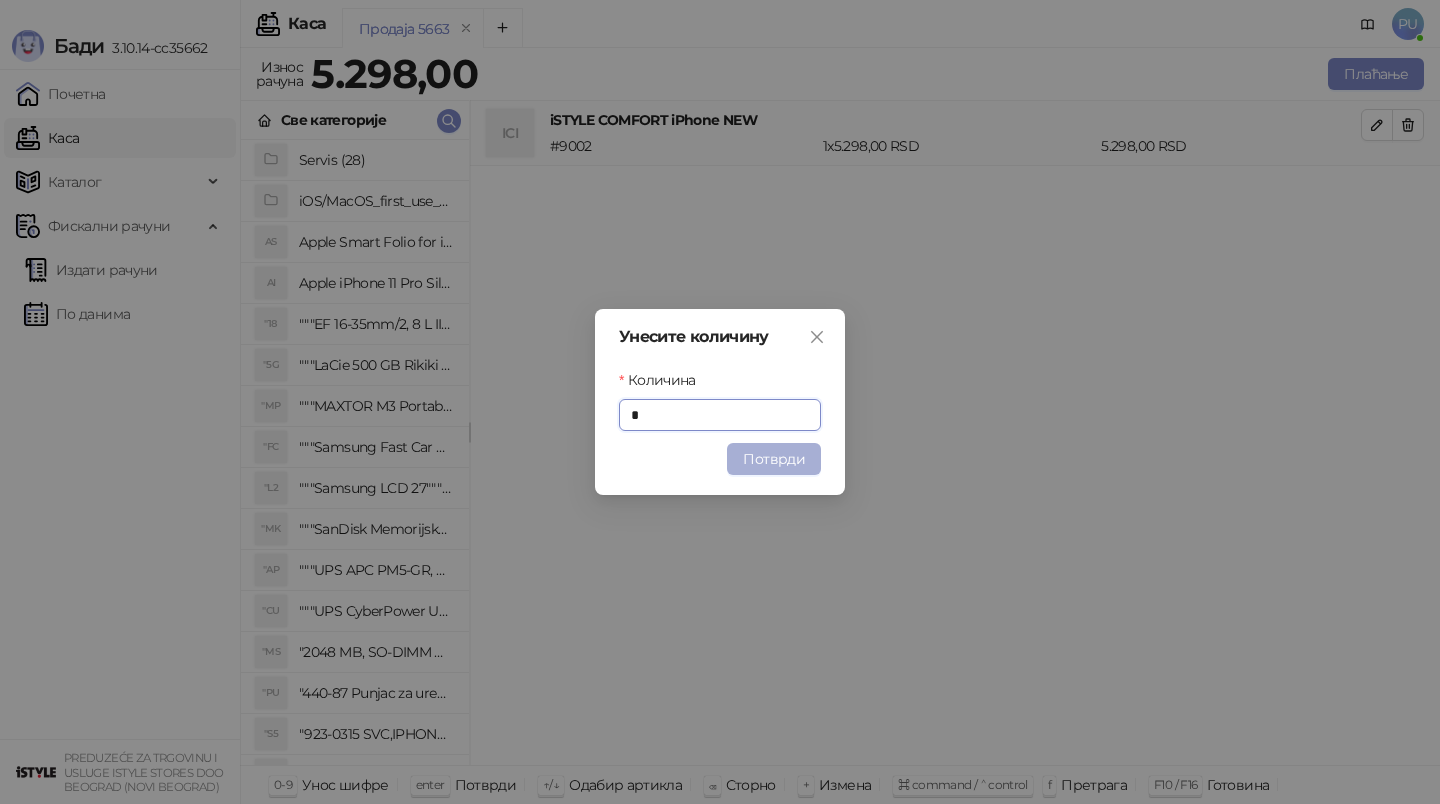 click on "Потврди" at bounding box center (774, 459) 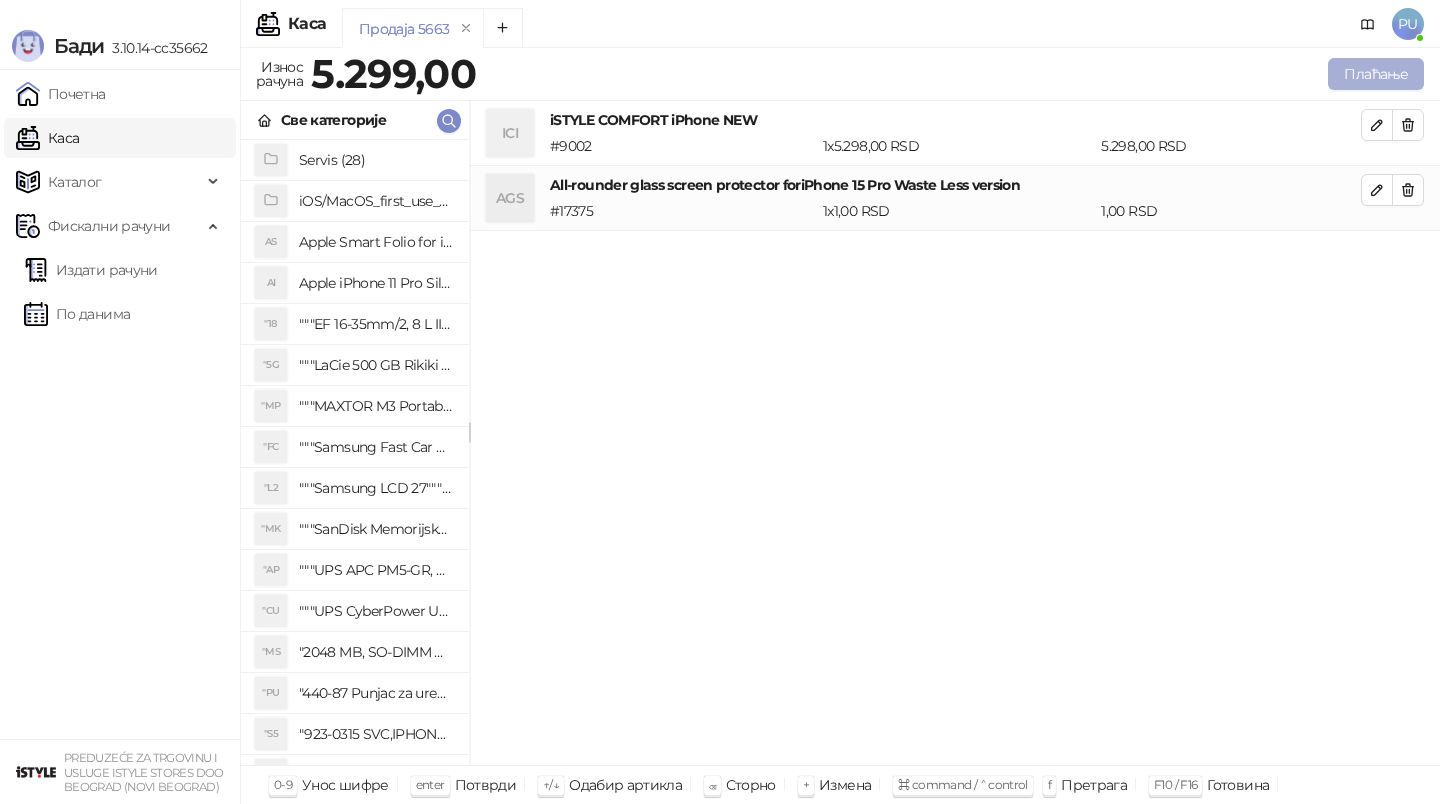 click on "Плаћање" at bounding box center (1376, 74) 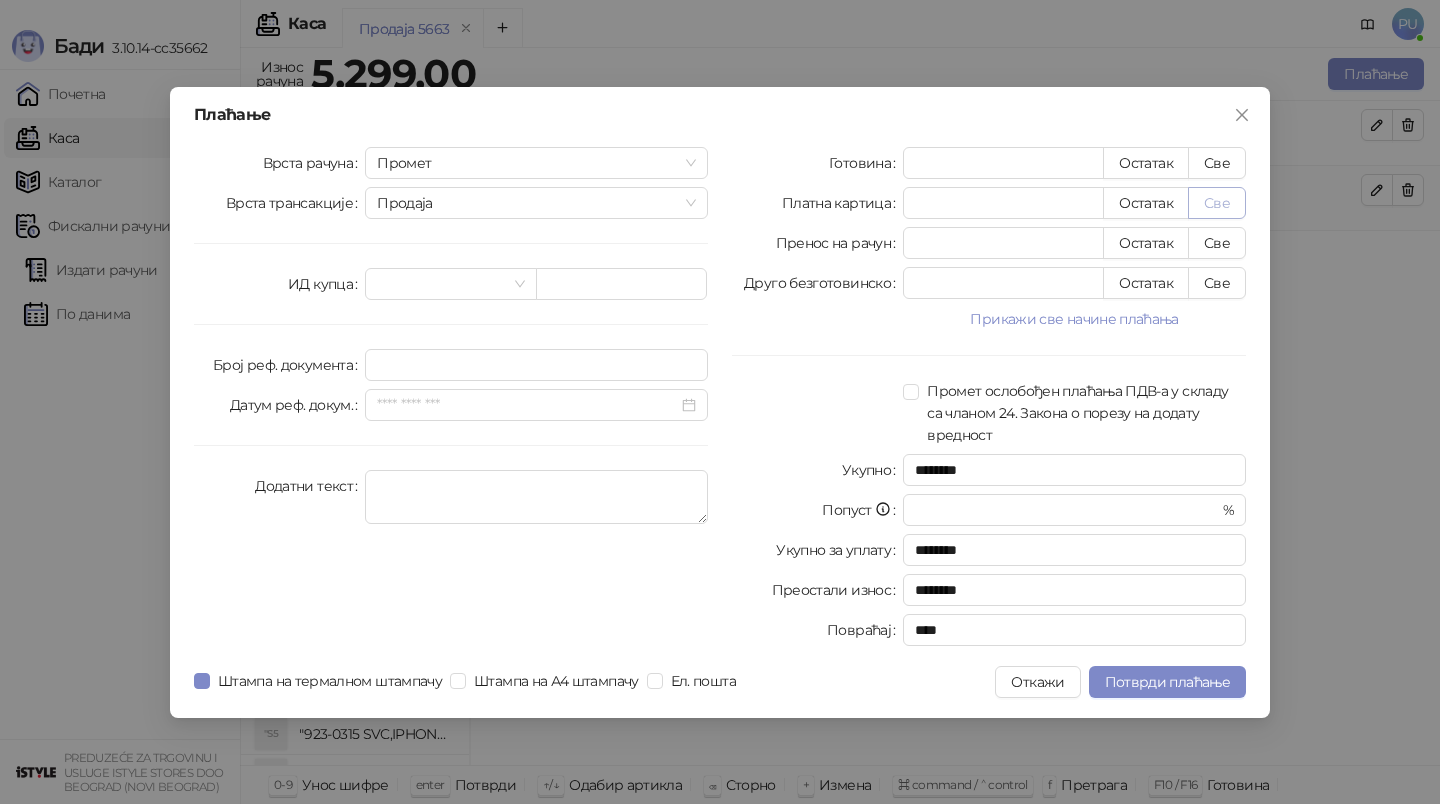 click on "Све" at bounding box center (1217, 203) 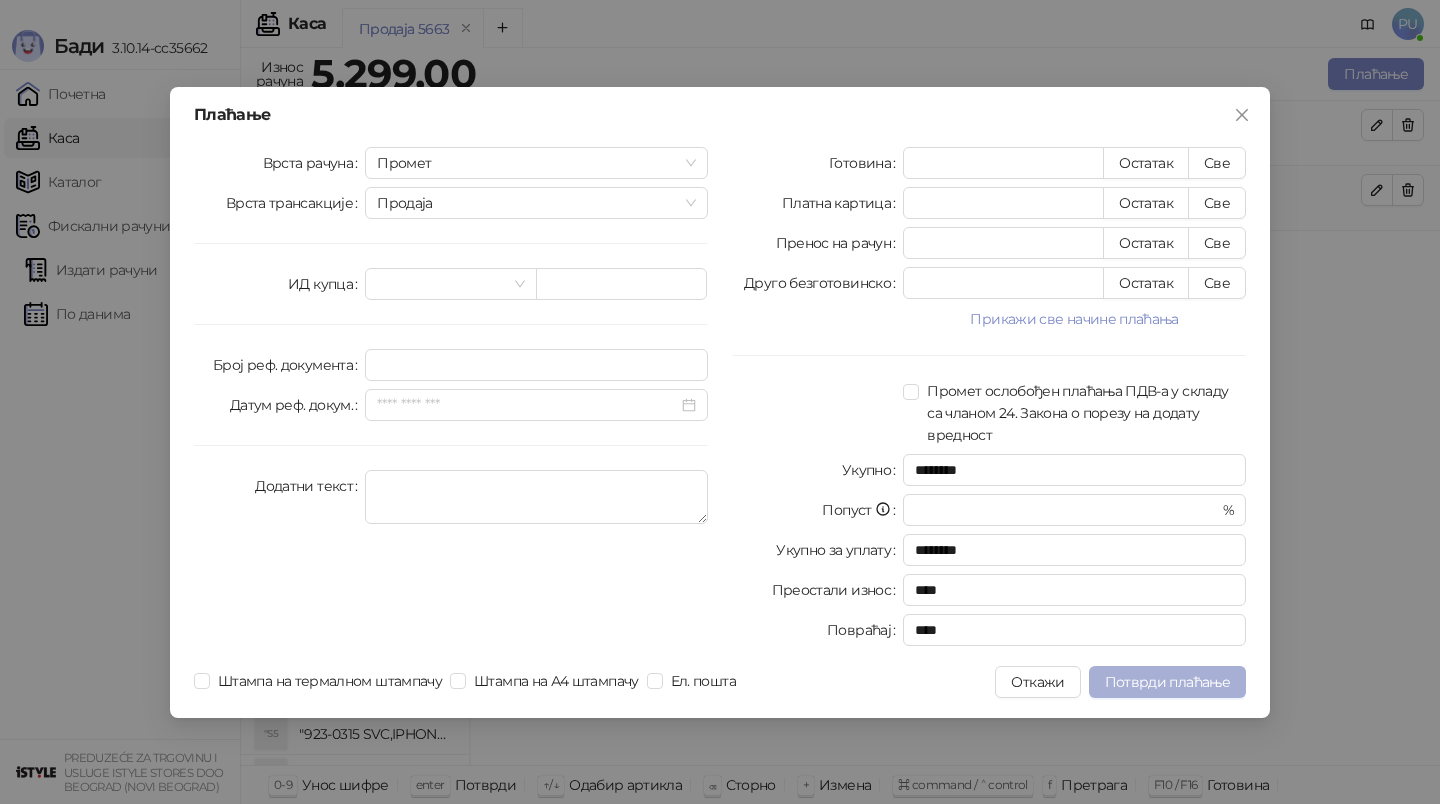 click on "Потврди плаћање" at bounding box center (1167, 682) 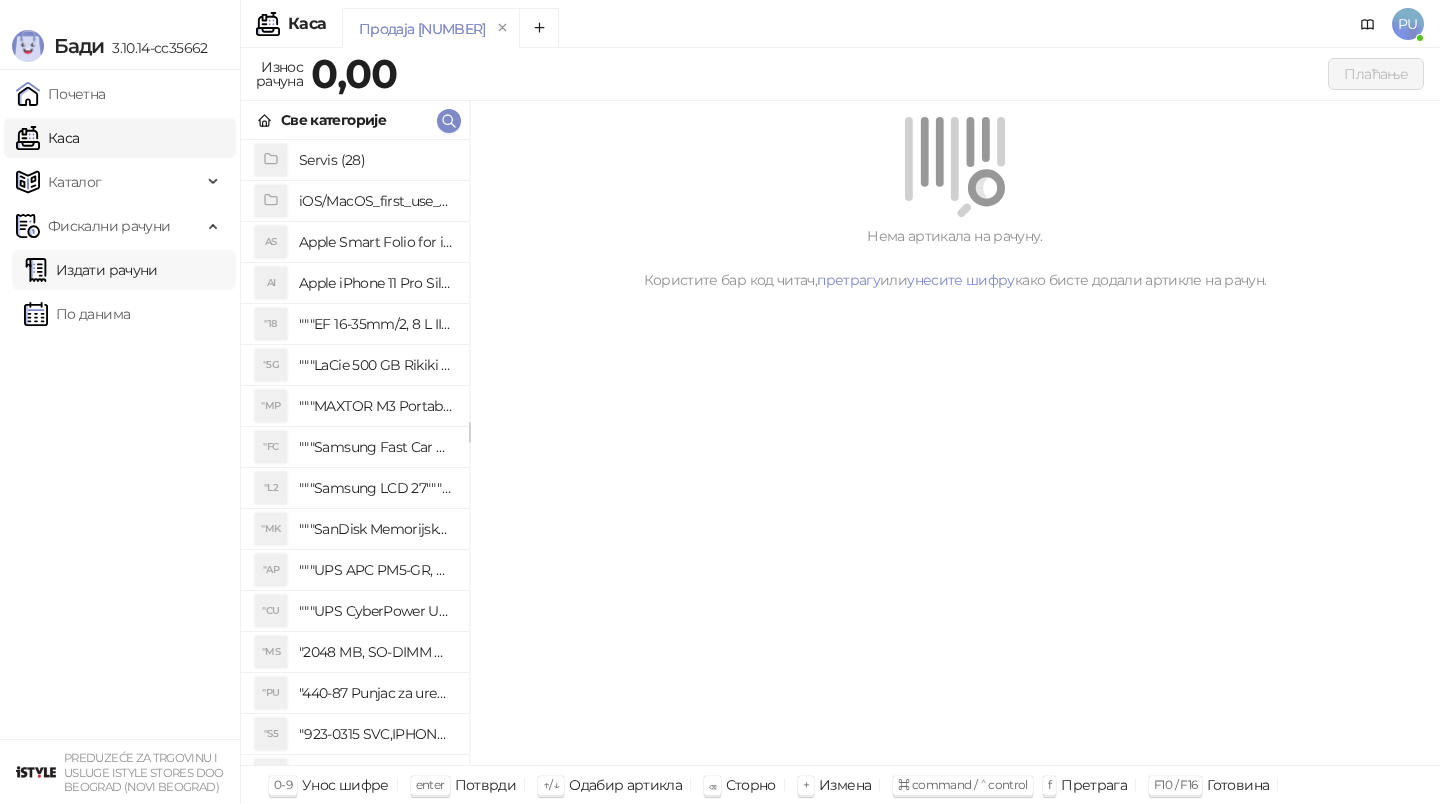 click on "Издати рачуни" at bounding box center (91, 270) 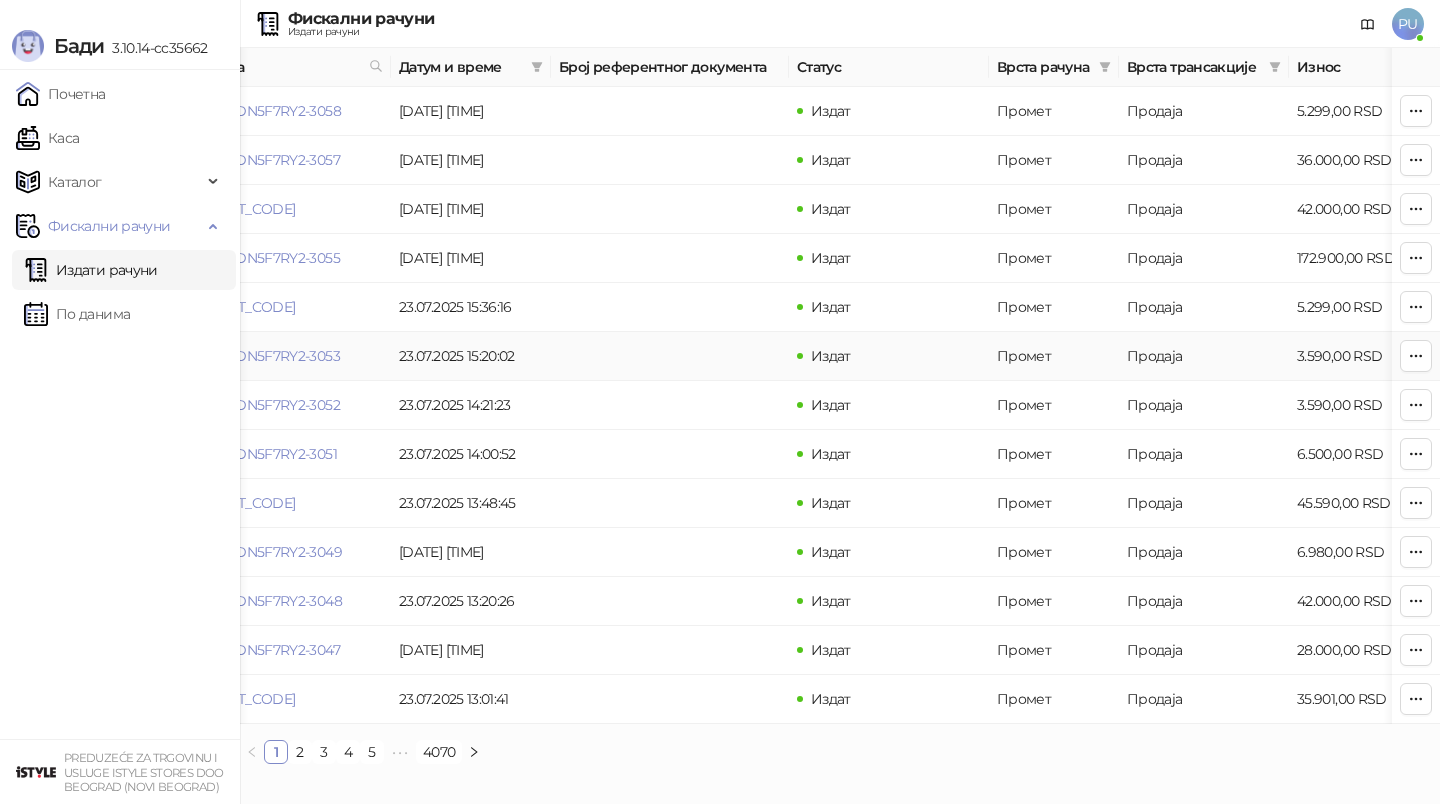 scroll, scrollTop: 0, scrollLeft: 151, axis: horizontal 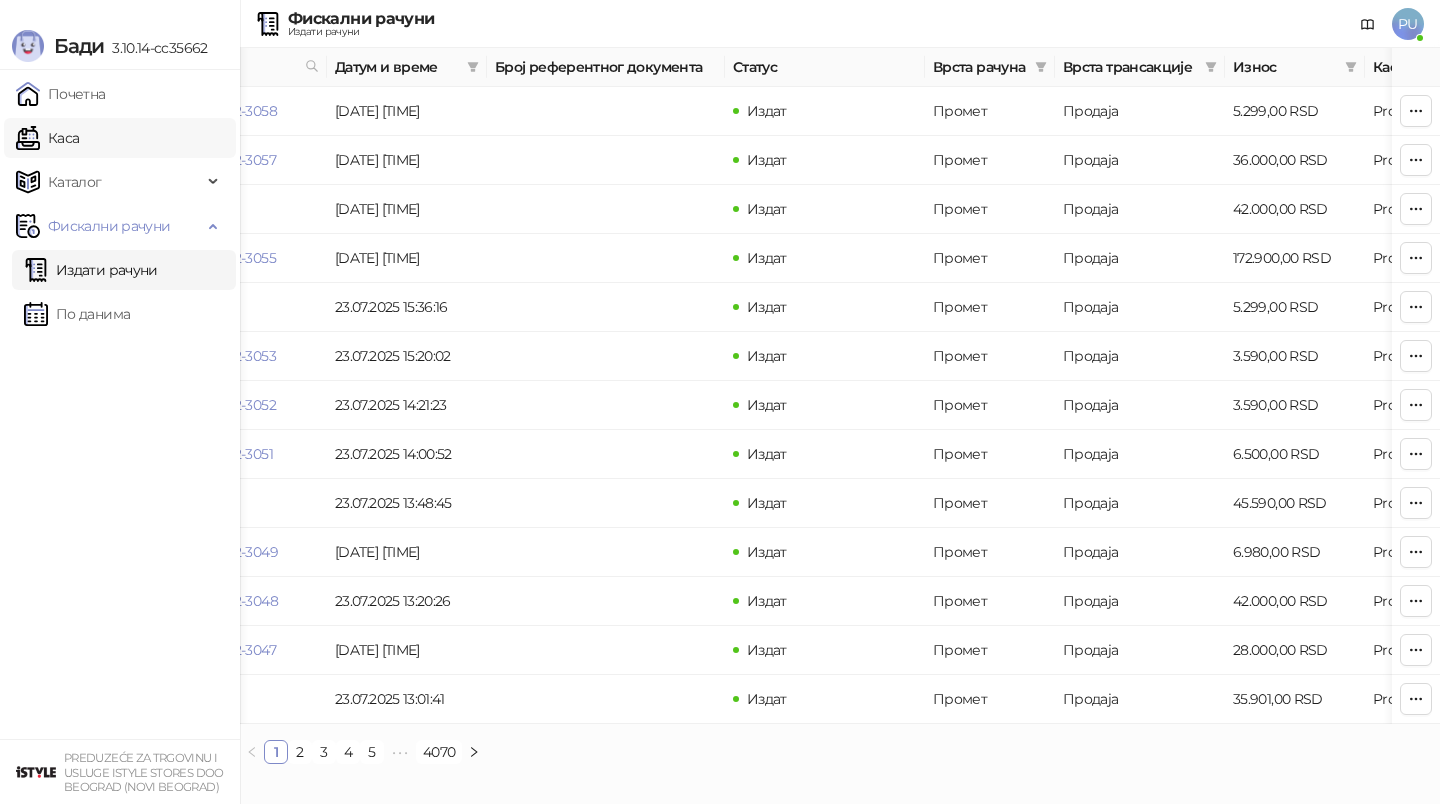 click on "Каса" at bounding box center (47, 138) 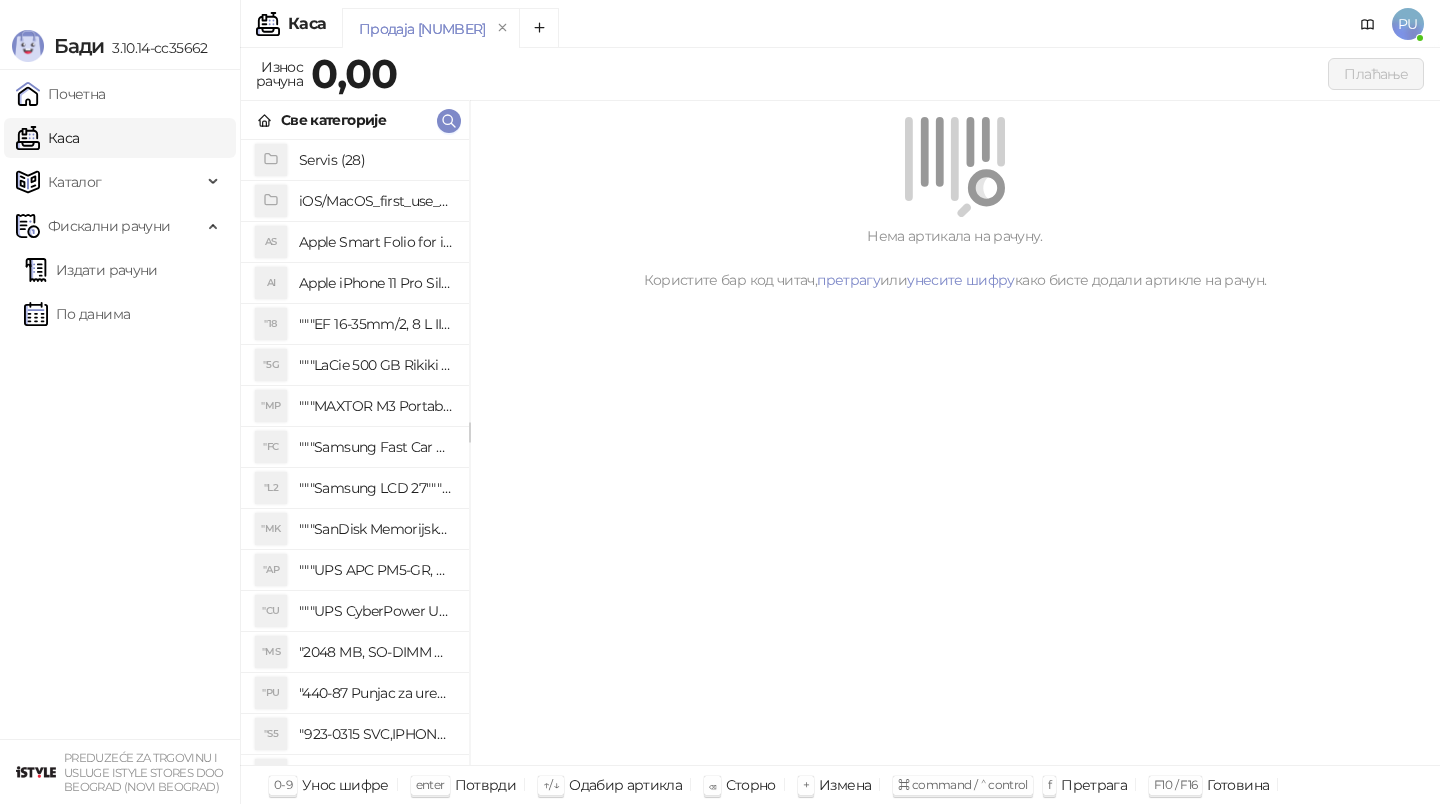 click on "Продаја [NUMBER]" at bounding box center (422, 29) 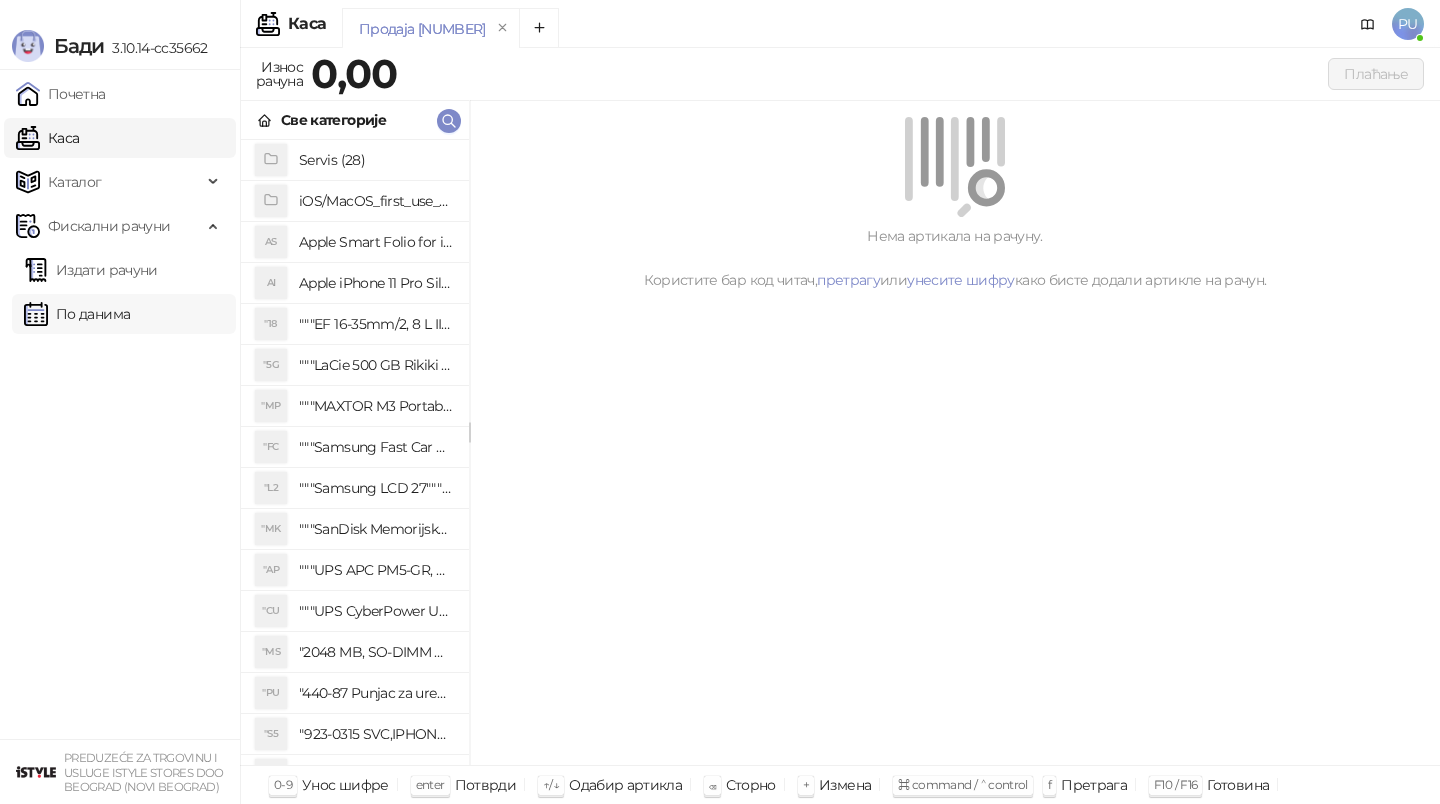 click on "По данима" at bounding box center [77, 314] 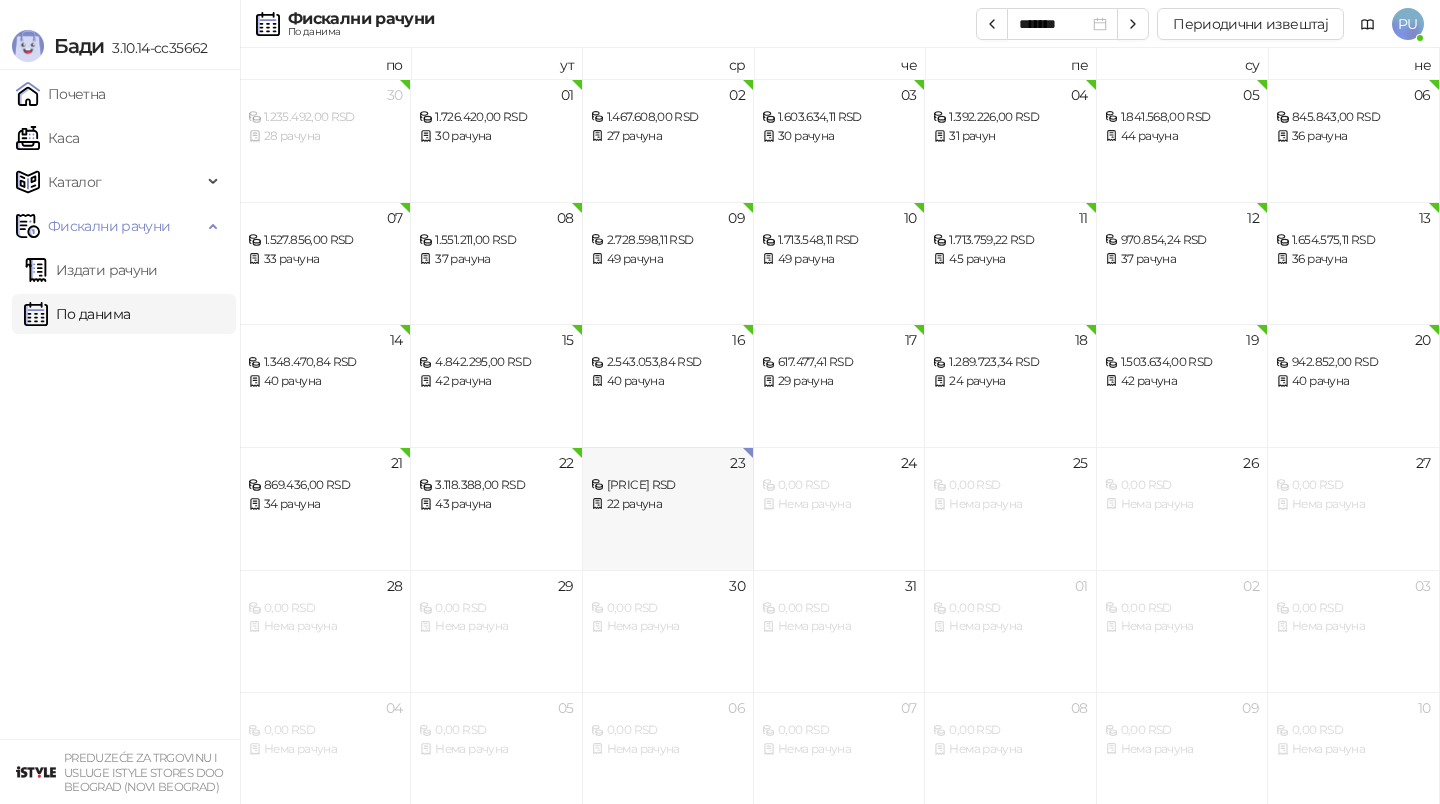 click on "[PRICE] RSD" at bounding box center (668, 485) 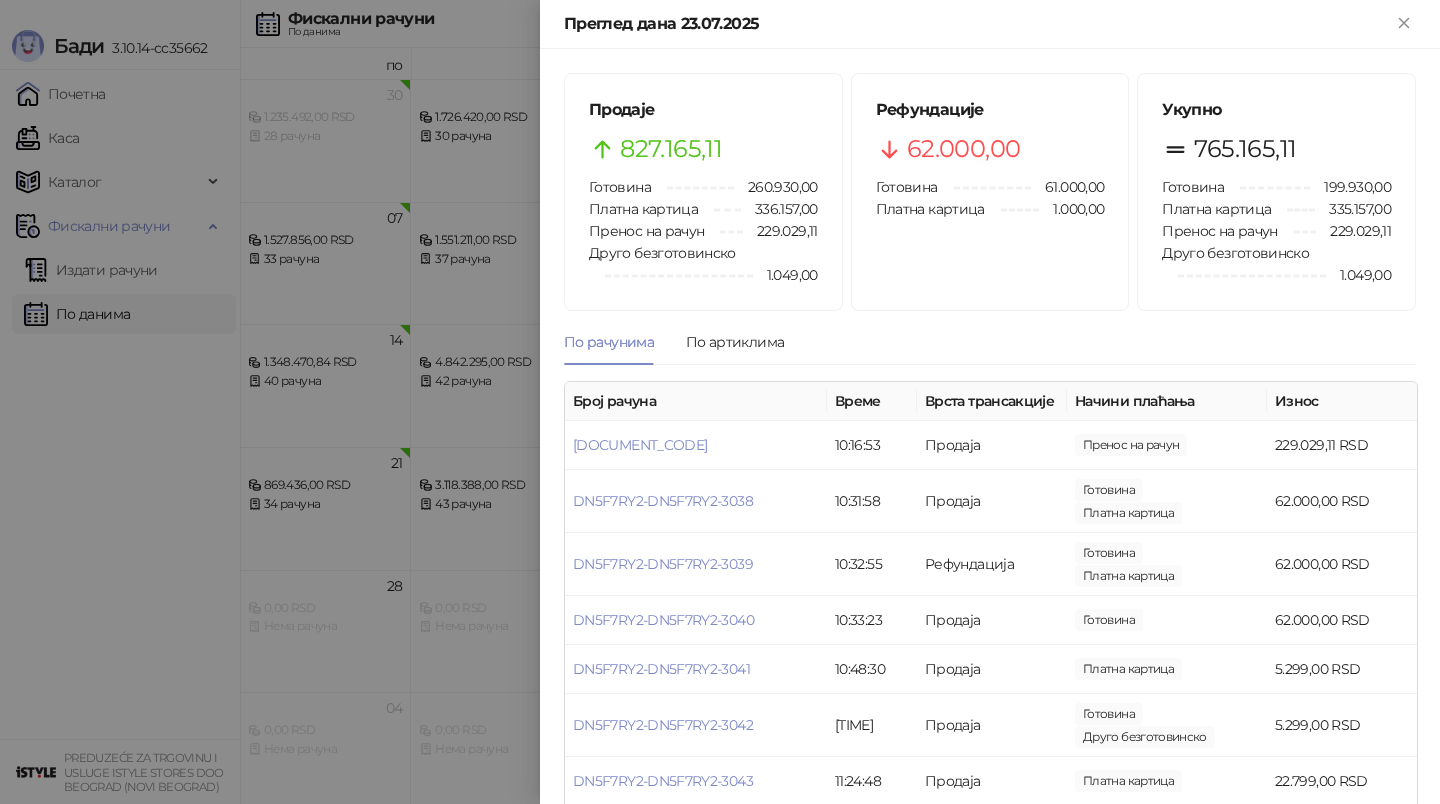 click at bounding box center (720, 402) 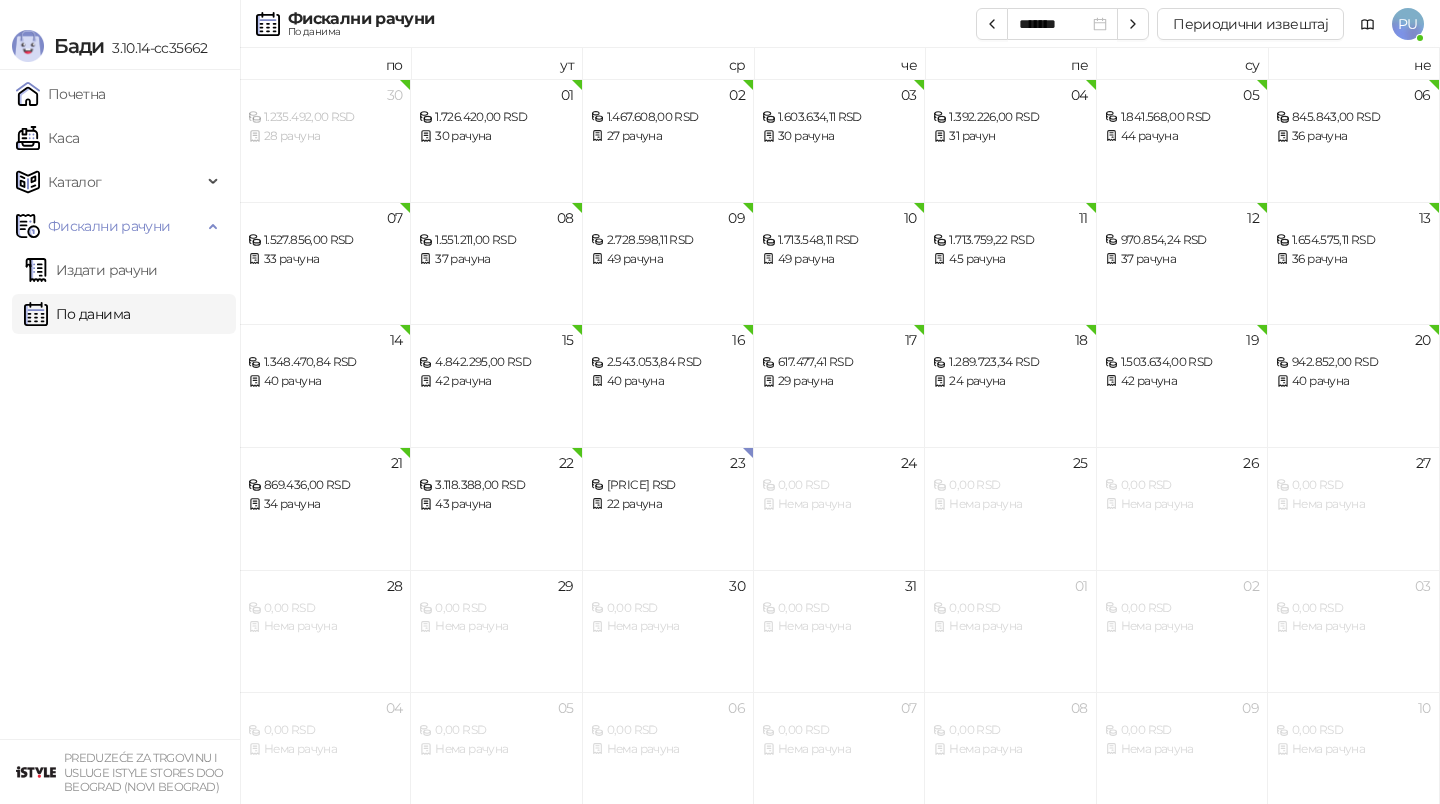 click on "Издати рачуни" at bounding box center (91, 270) 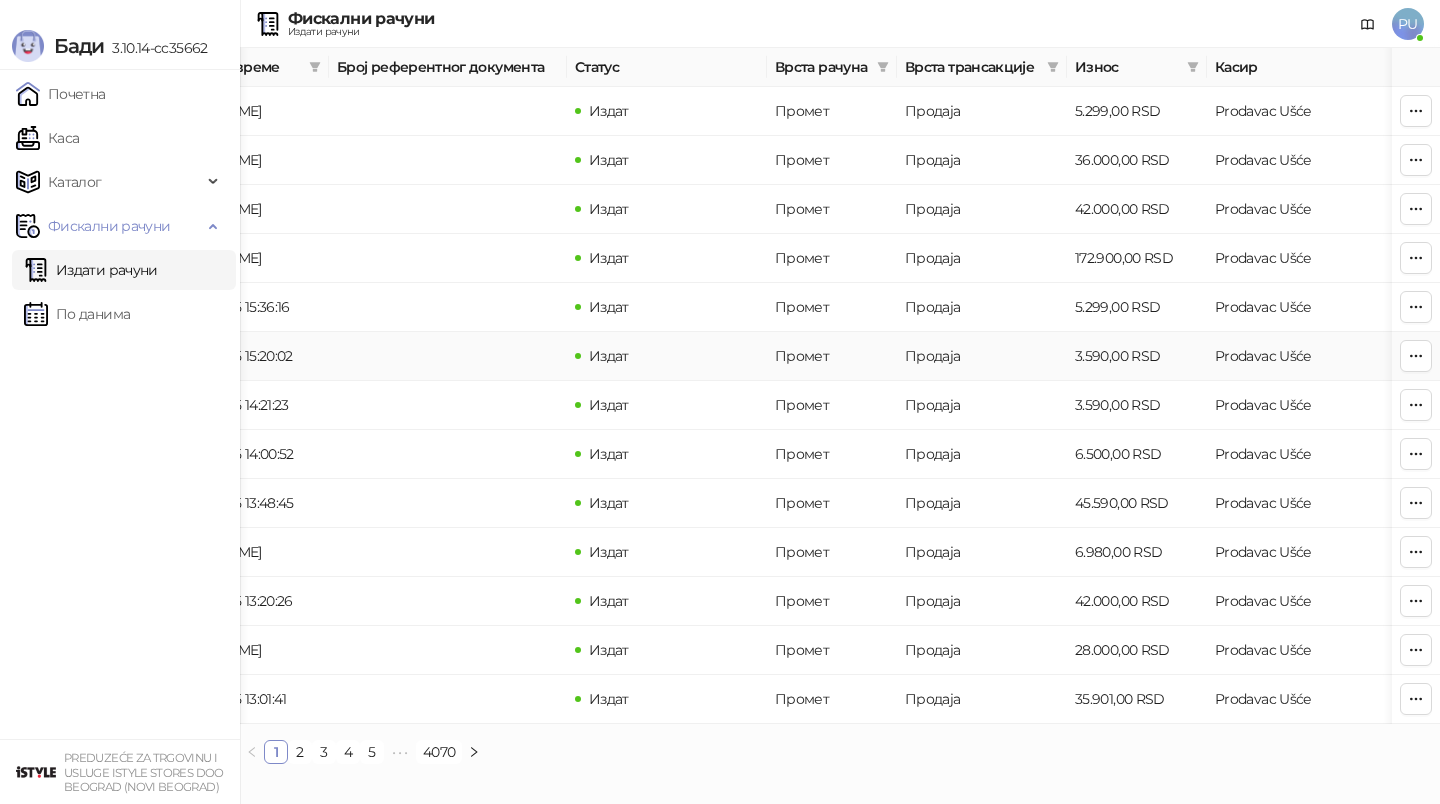 scroll, scrollTop: 0, scrollLeft: 600, axis: horizontal 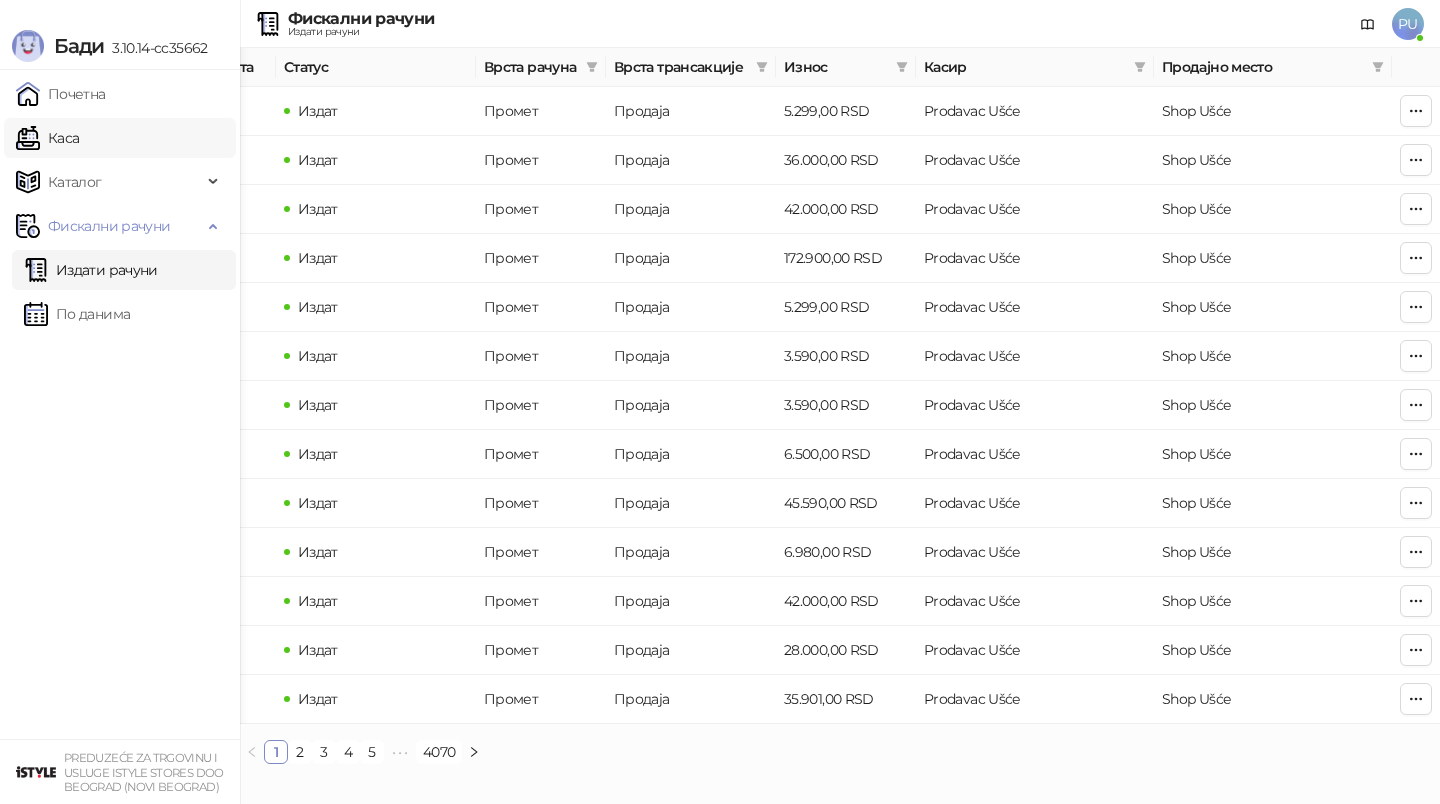click on "Каса" at bounding box center (47, 138) 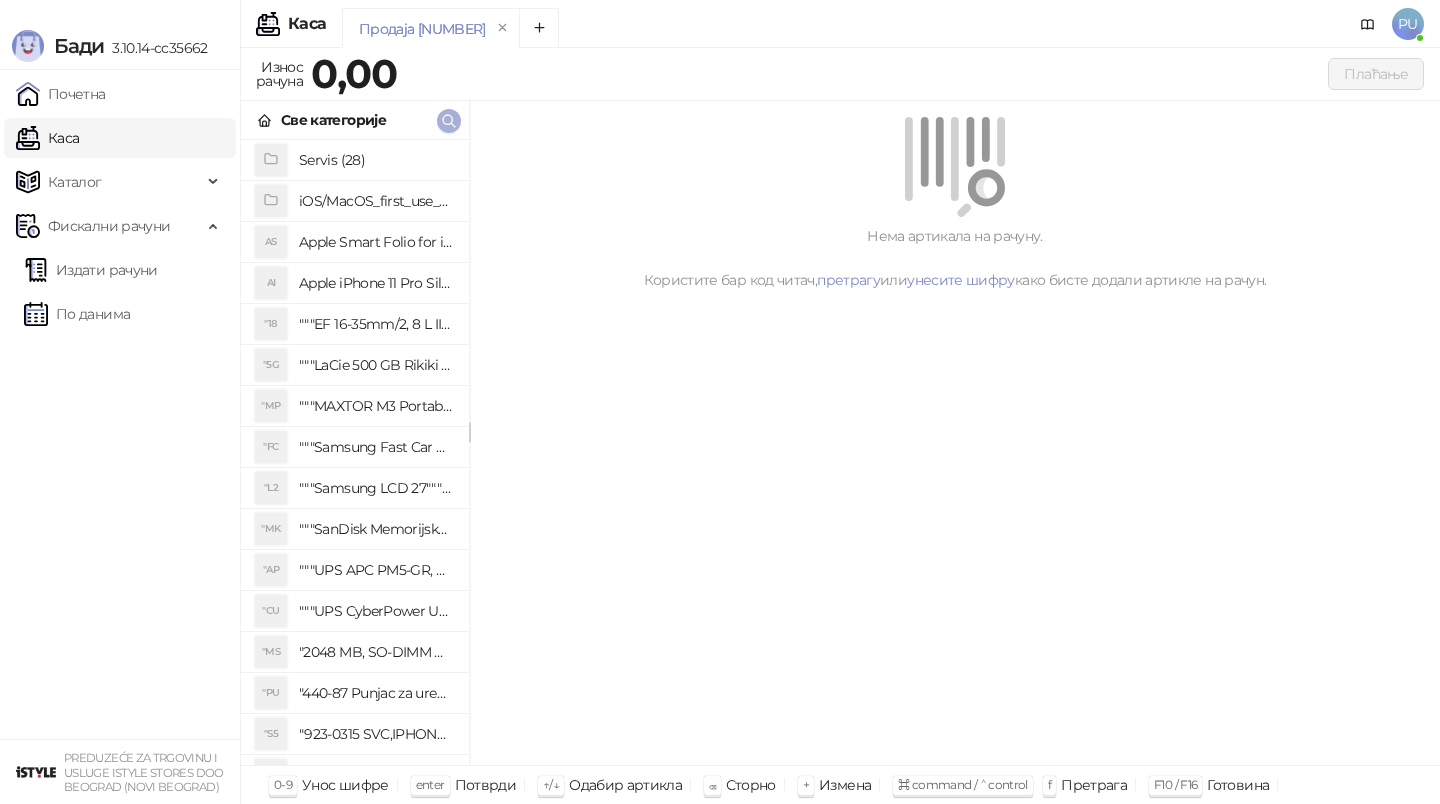 click 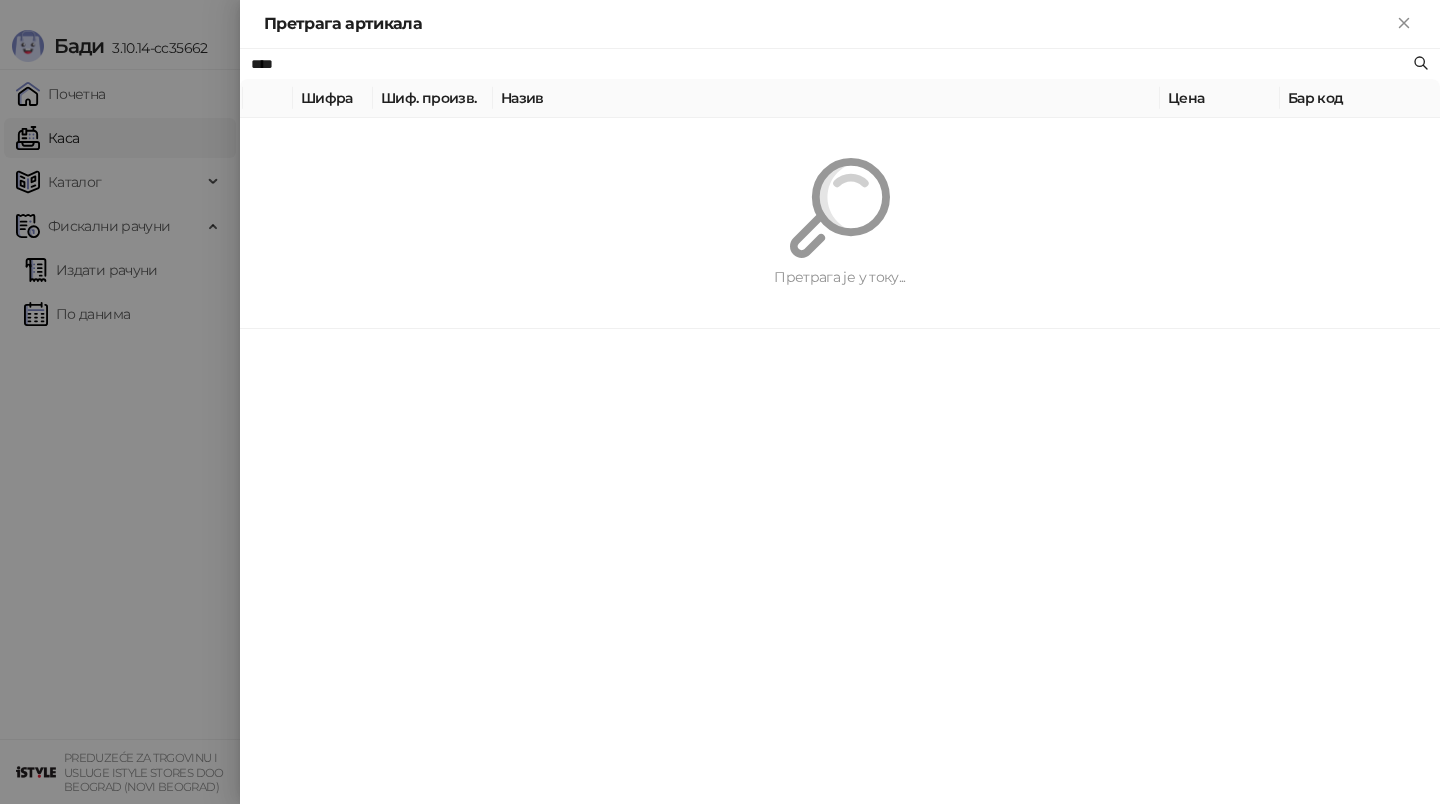 type on "****" 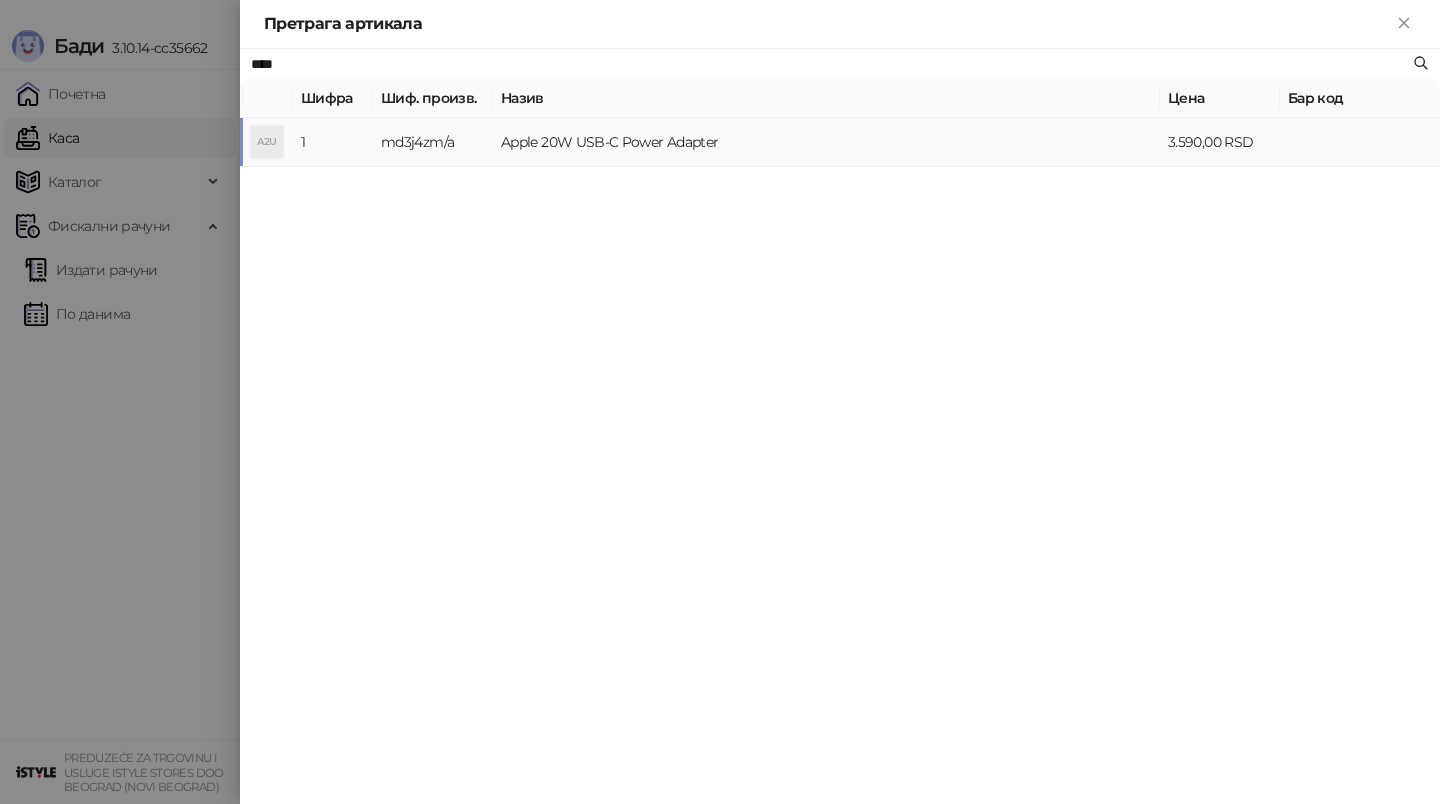 click on "Apple 20W USB-C Power Adapter" at bounding box center [826, 142] 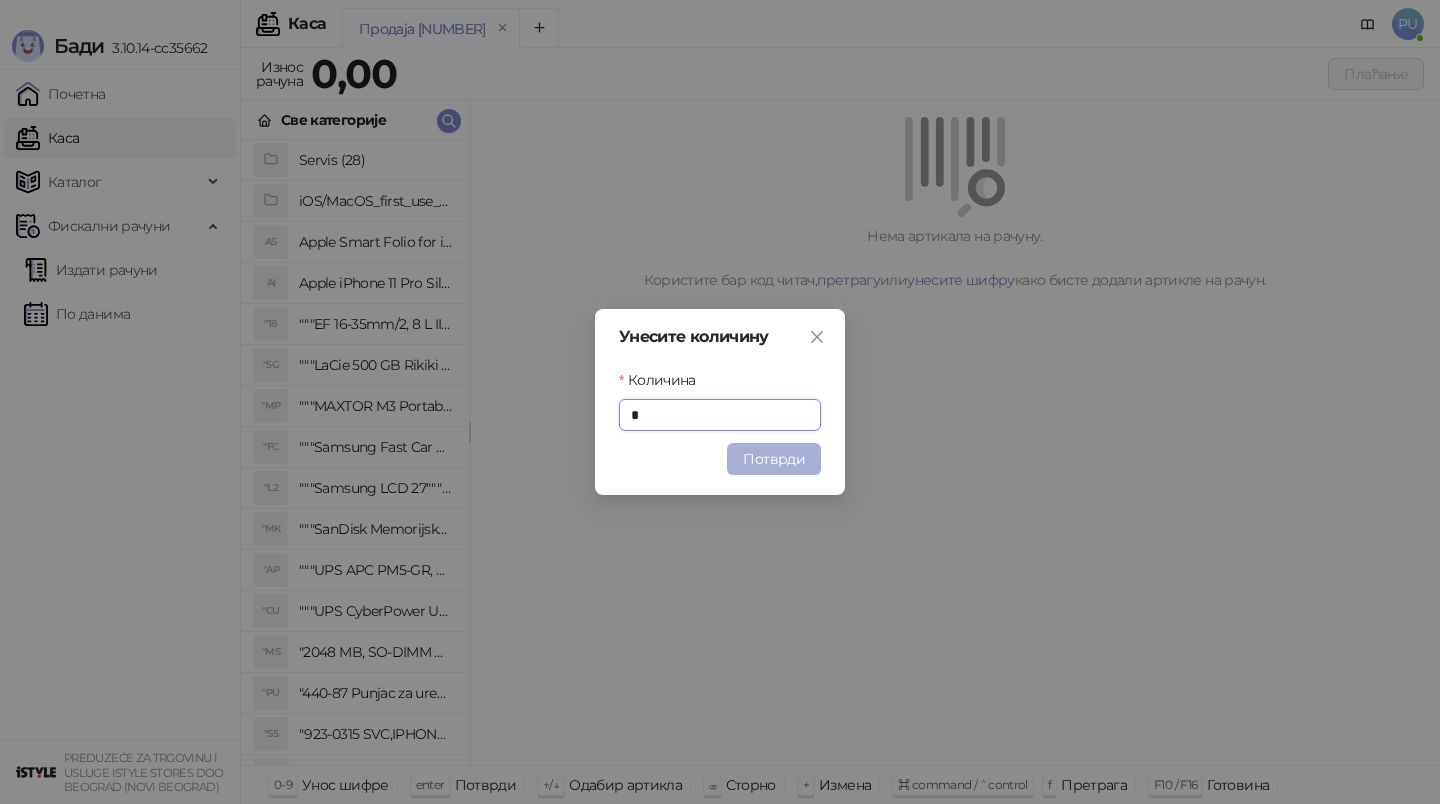 click on "Потврди" at bounding box center [774, 459] 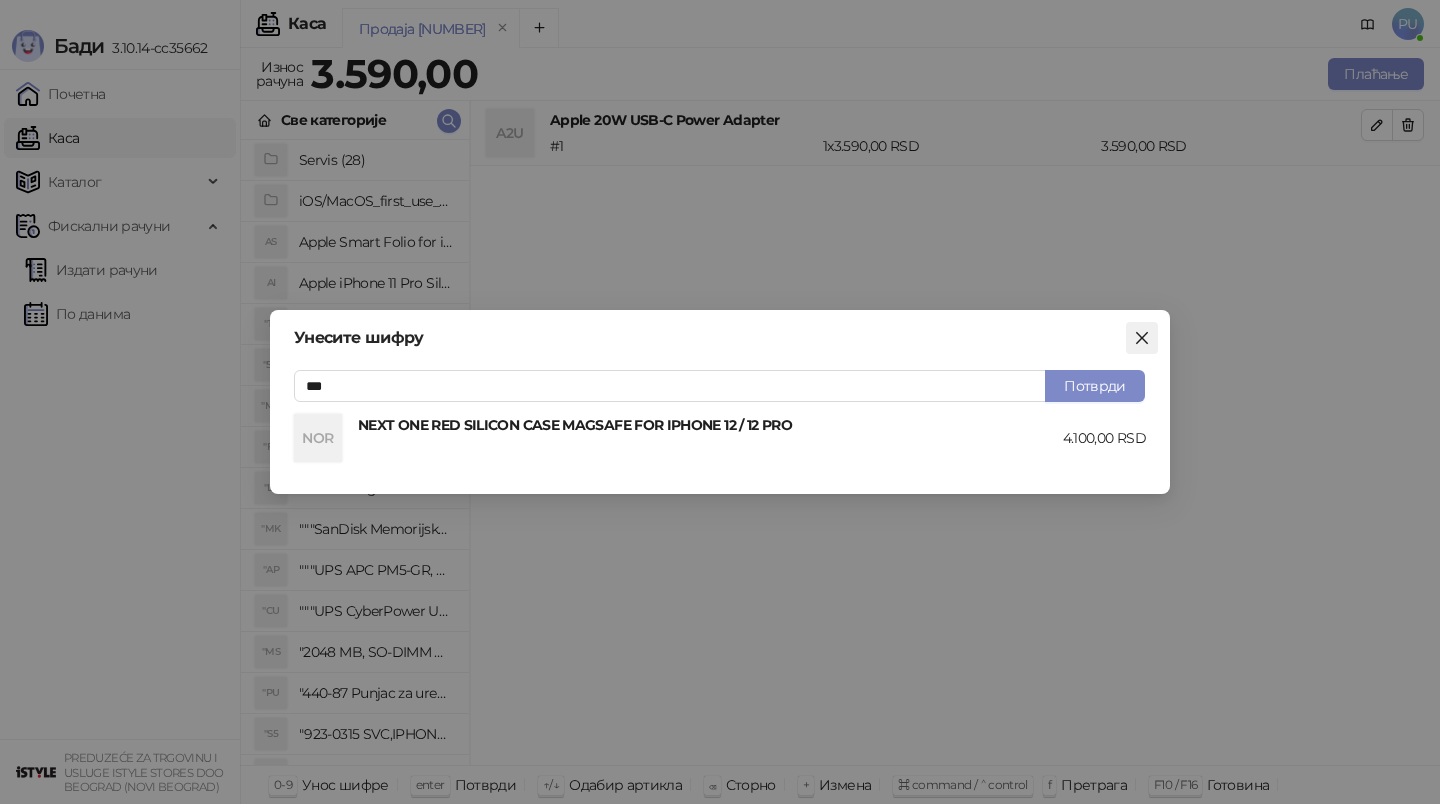 type on "***" 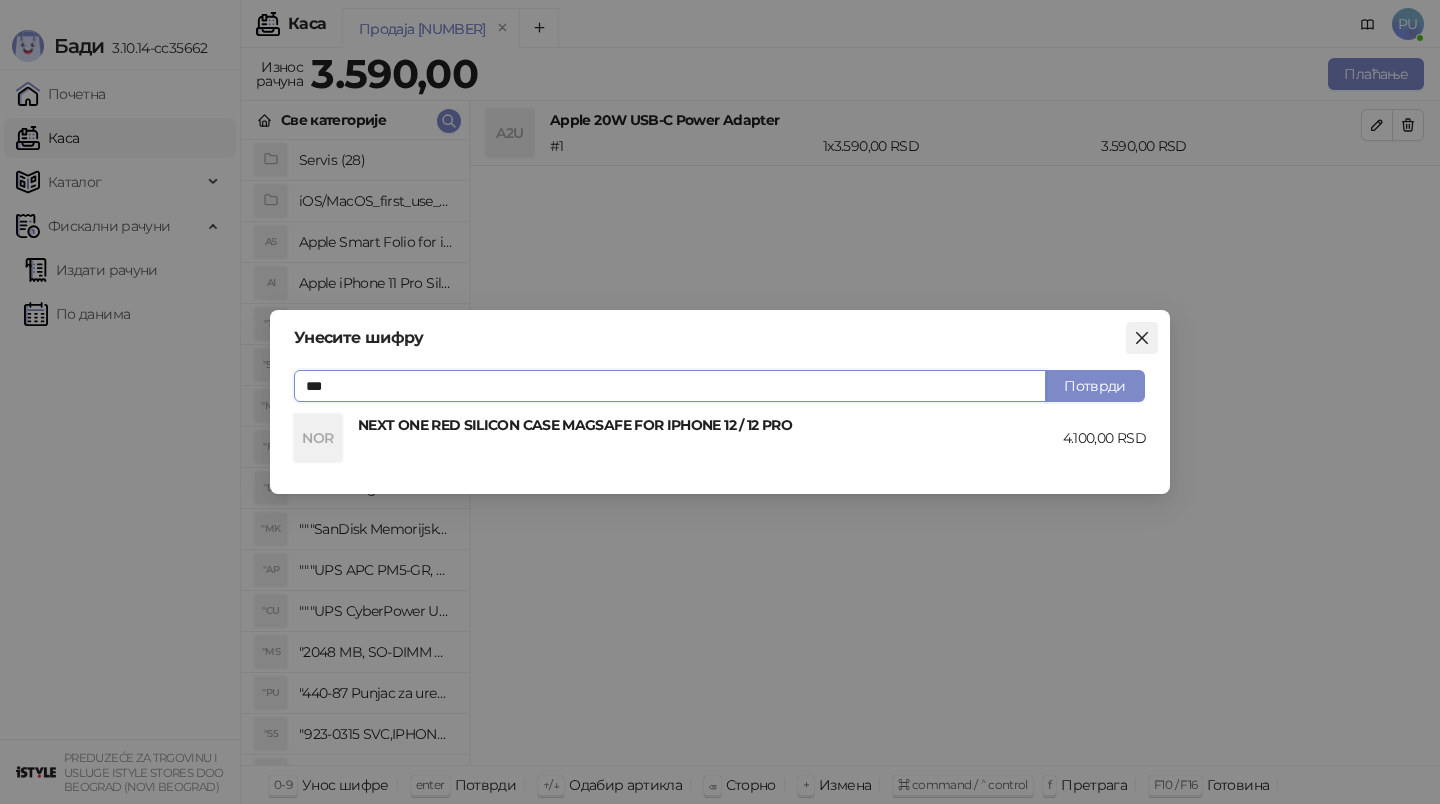 click 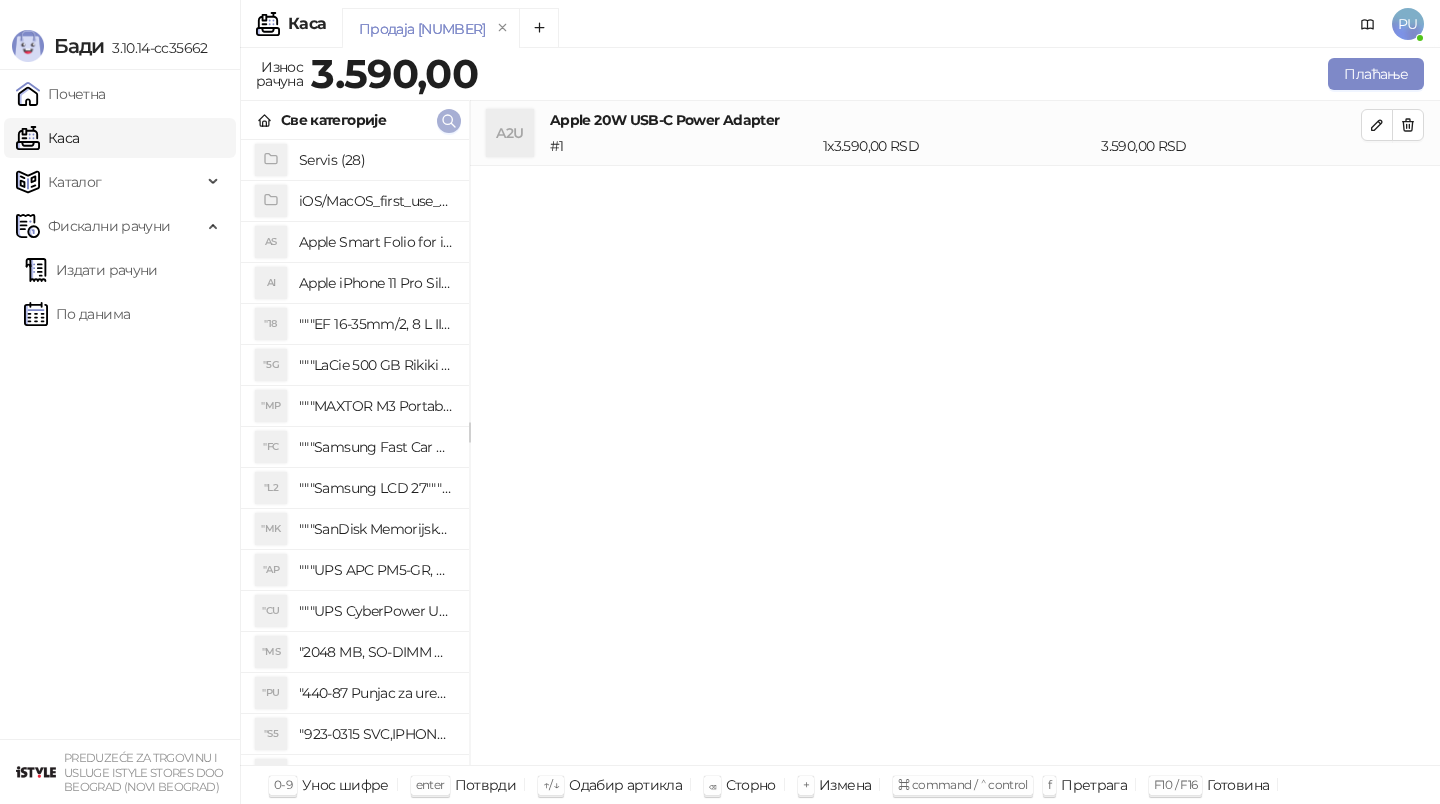 click 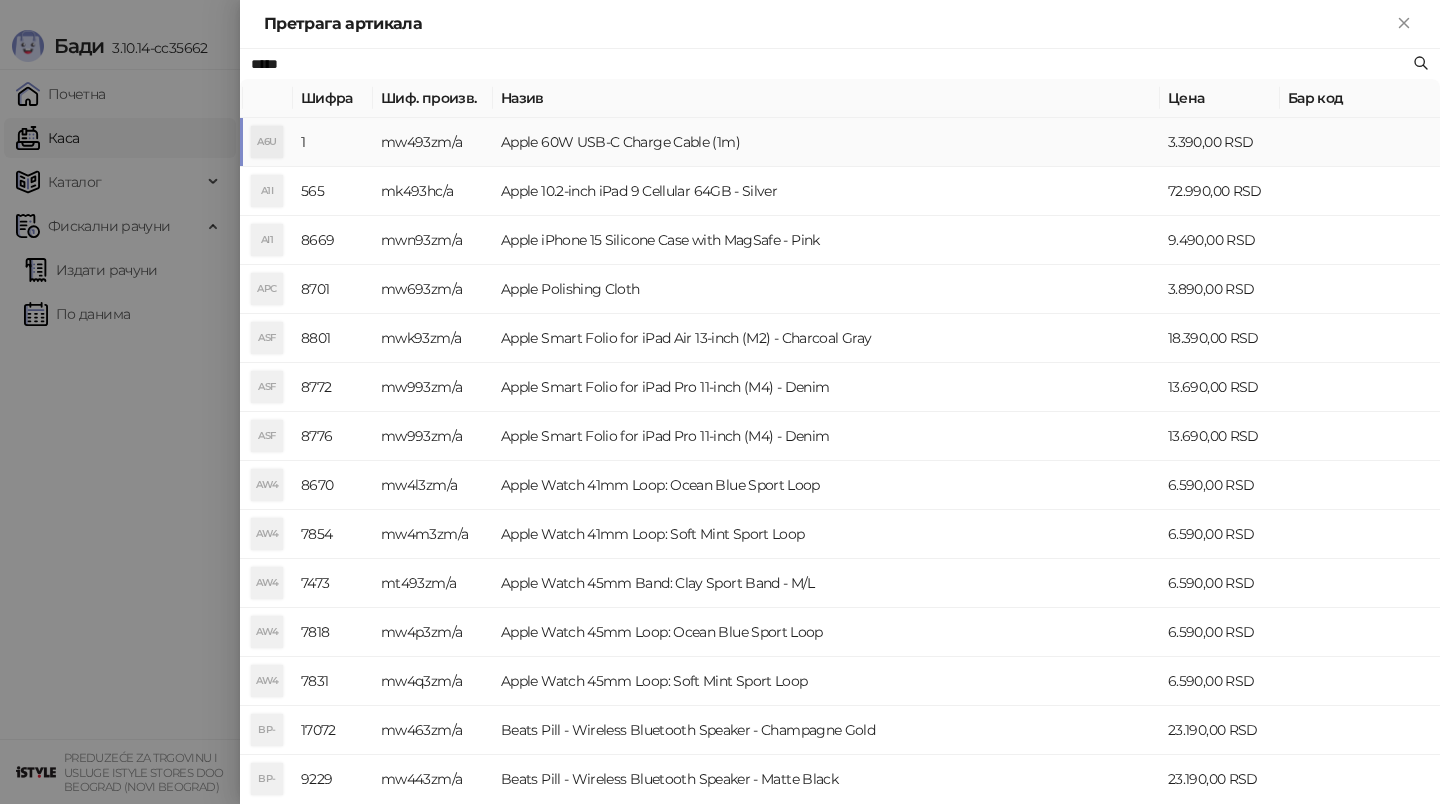 click on "mw493zm/a" at bounding box center (433, 142) 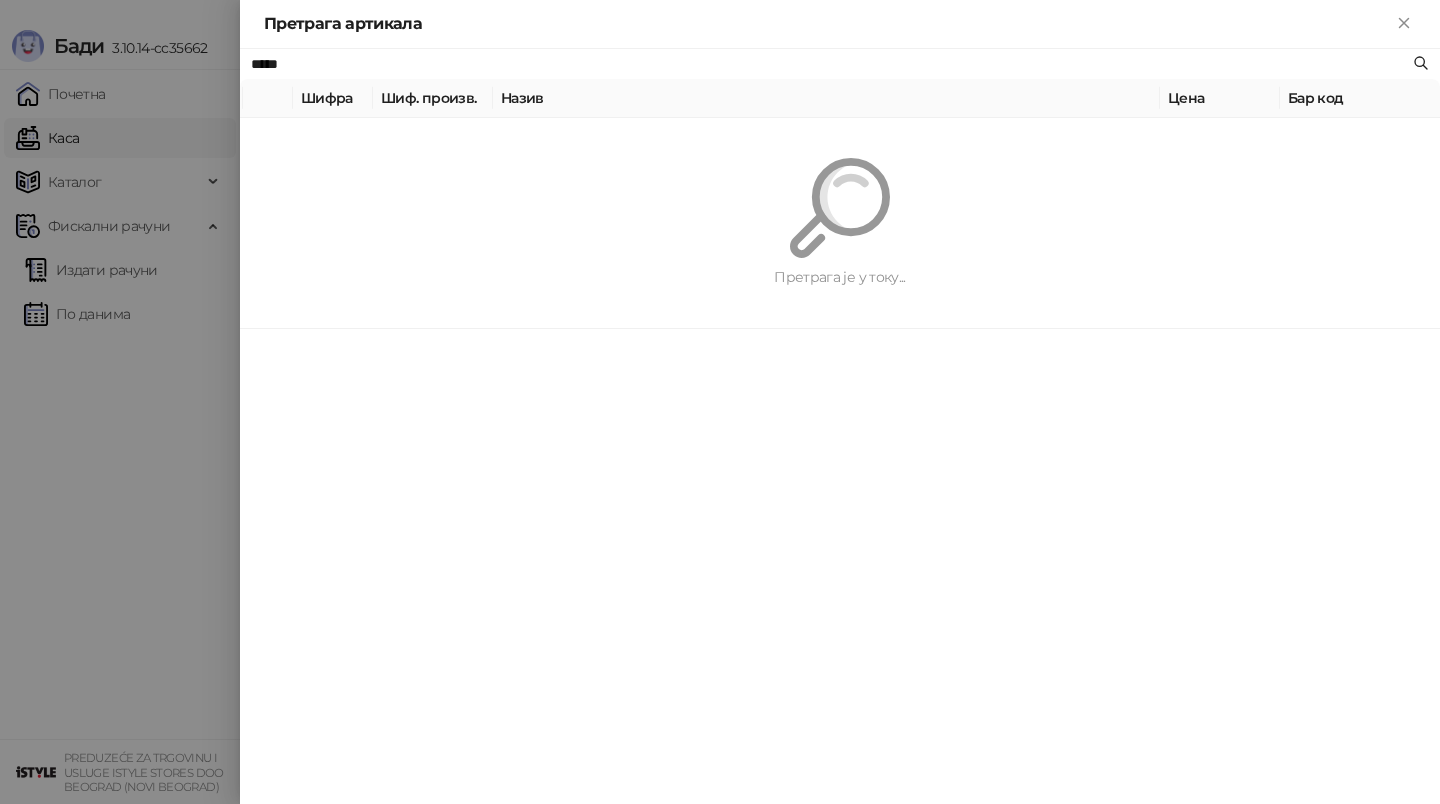 click on "Бади 3.10.14-cc35662 Почетна Каса Каталог Фискални рачуни Издати рачуни По данима PREDUZEĆE ZA TRGOVINU I USLUGE ISTYLE STORES DOO [CITY] ([NEIGHBORHOOD]) Каса PU Продаја 5664 Износ рачуна 3.590,00 Плаћање Све категорије Servis (28) iOS/MacOS_first_use_assistance (4) AS Apple Smart Folio for iPad mini (A17 Pro) - Sage AI Apple iPhone 11 Pro Silicone Case - Black "18 """EF 16-35mm/2, 8 L III USM""" "5G """LaCie 500 GB Rikiki USB 3.0 / Ultra Compact & Resistant aluminum / USB 3.0 / 2.5""""""" "MP """MAXTOR M3 Portable 2TB 2.5"""" crni eksterni hard disk HX-M201TCB/GM""" "FC """Samsung Fast Car Charge Adapter, brzi auto punja_, boja crna""" "L2 """Samsung LCD 27"""" C27F390FHUXEN""" "MK """SanDisk Memorijska kartica 256GB microSDXC sa SD adapterom SDSQXA1-256G-GN6MA - Extreme PLUS, A2, UHS-I, V30, U3, Class 10, Brzina _itanja 160 MB/s, Brzina upisa 90 MB/s""" "AP "CU "MS "PU "S5 "SD "3S "3S "3S "3S "M3 "W3 "W3 #" at bounding box center [720, 402] 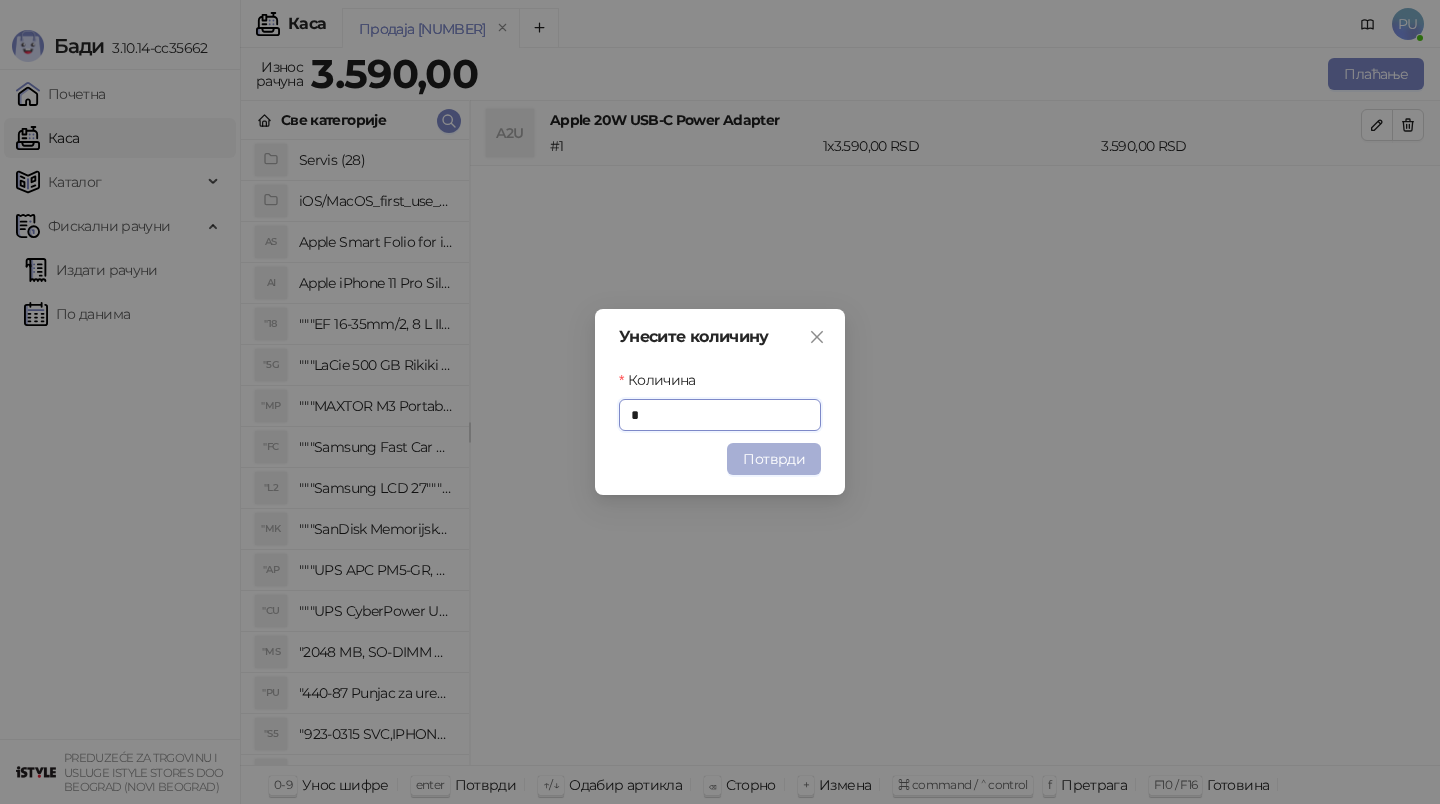 click on "Потврди" at bounding box center [774, 459] 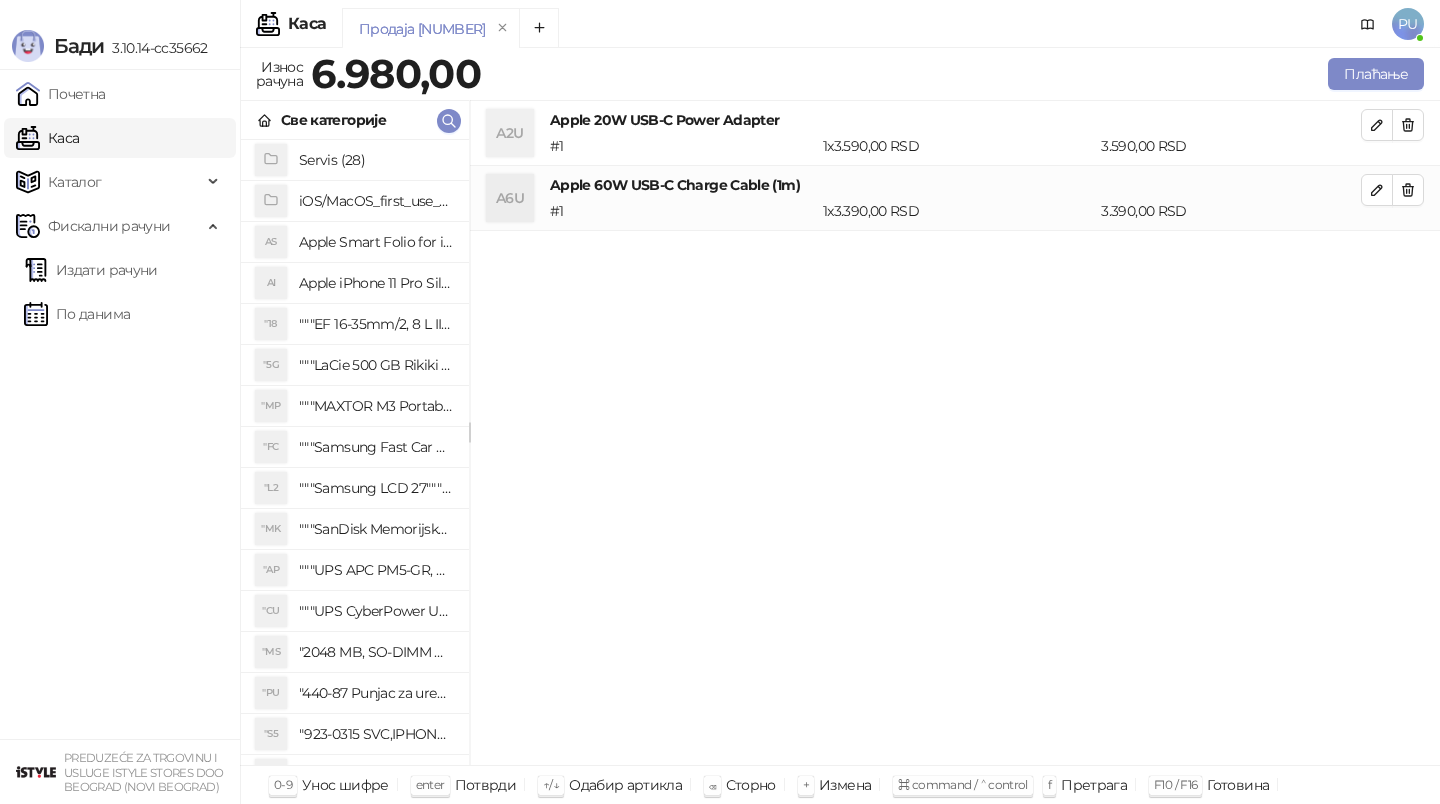 click on "Све категорије" at bounding box center [355, 120] 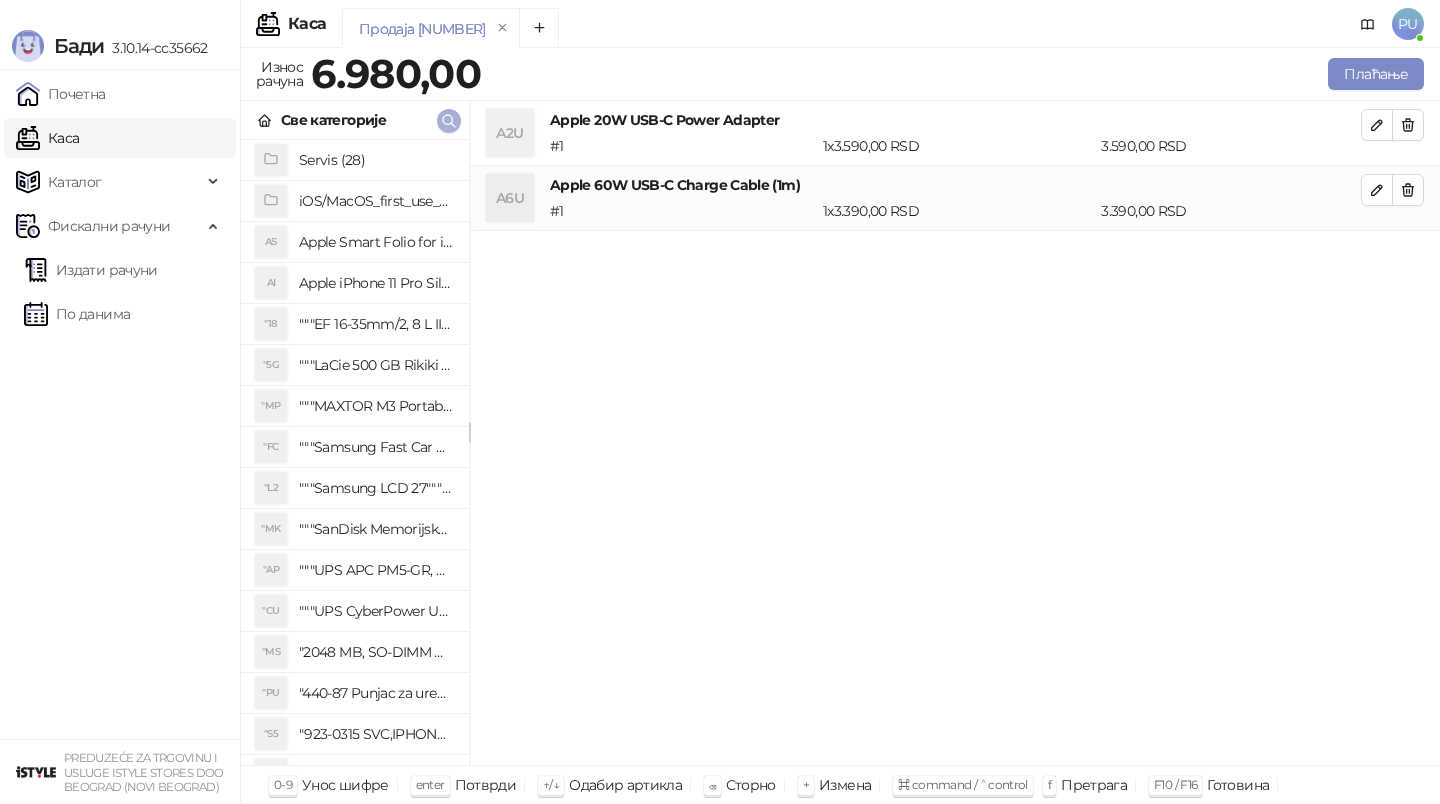 click 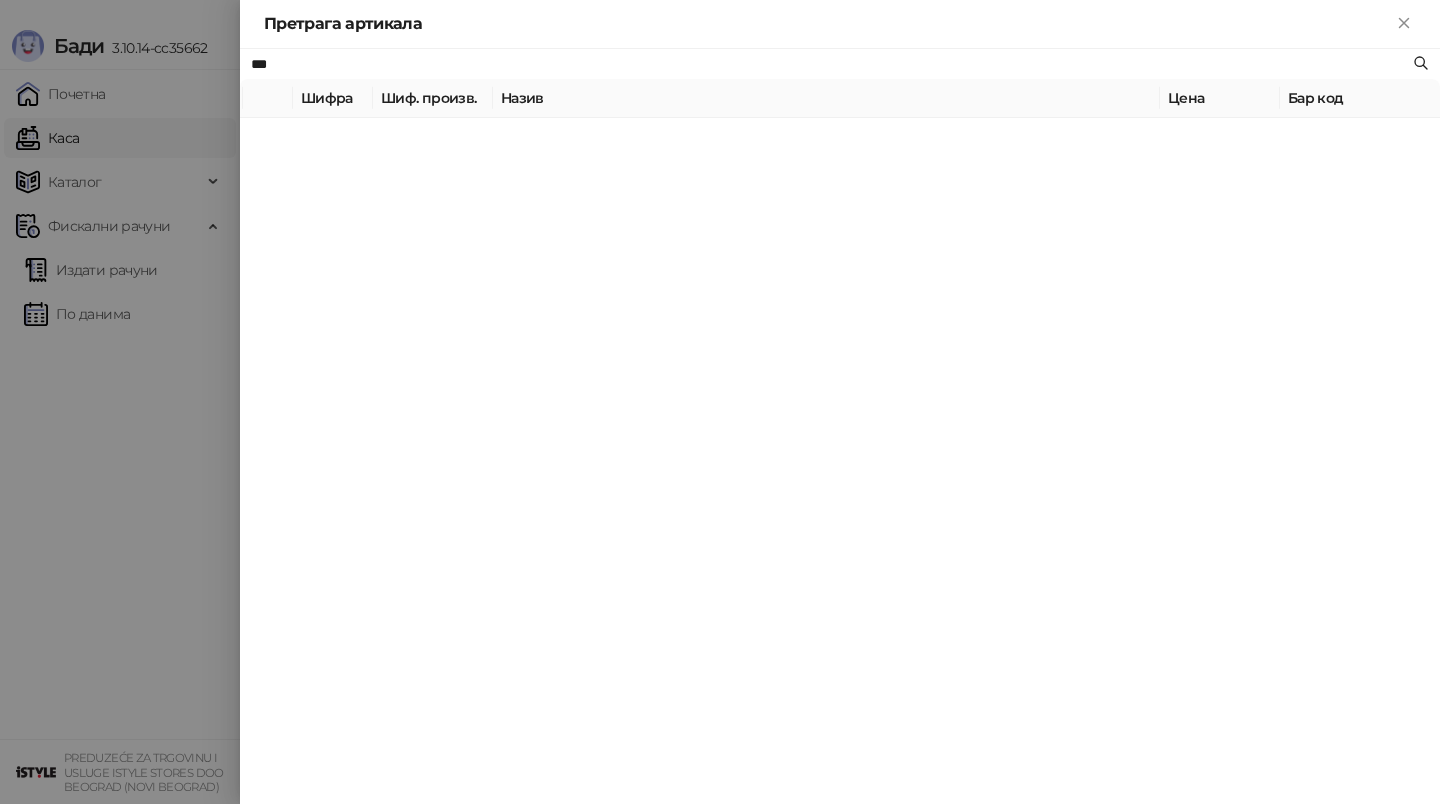 type on "***" 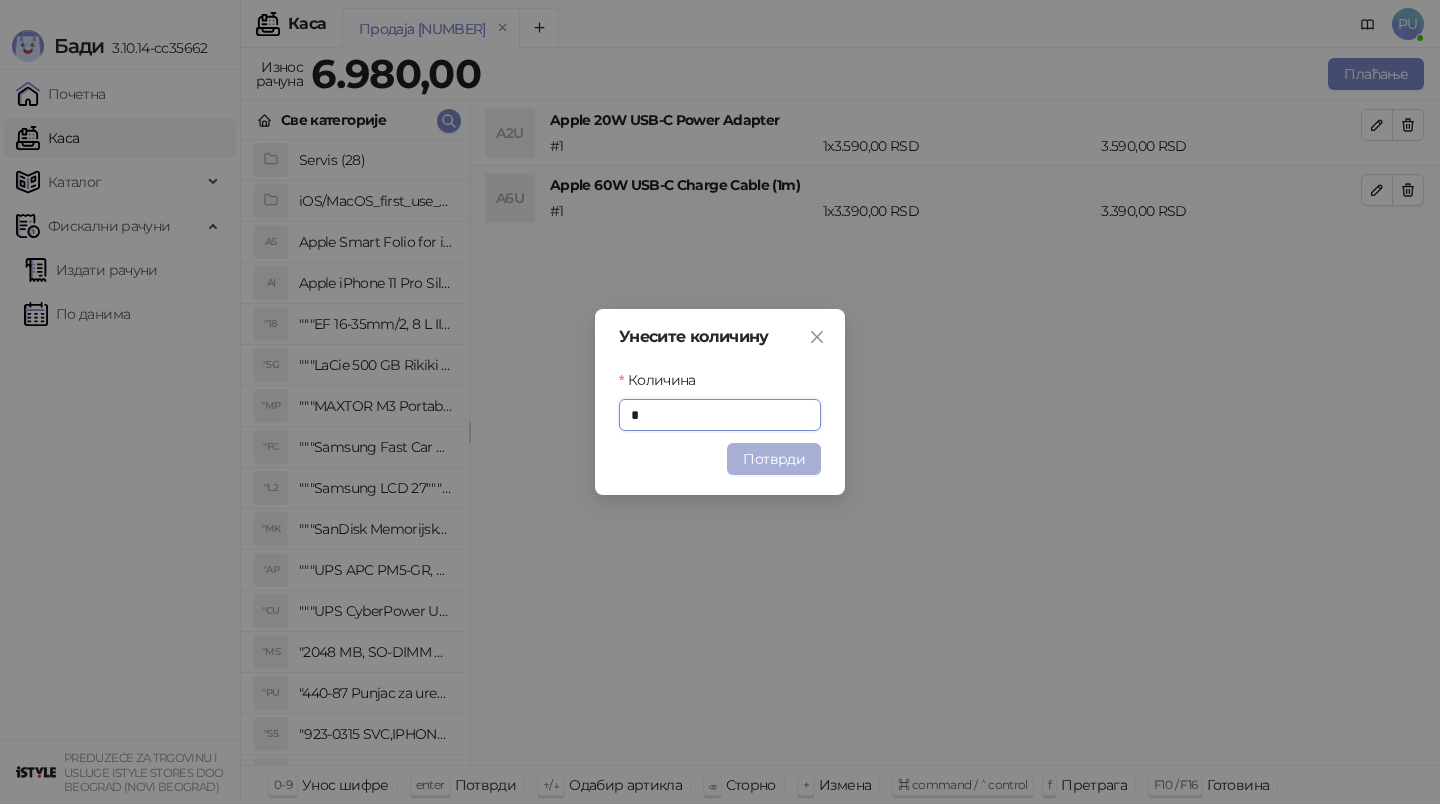click on "Потврди" at bounding box center [774, 459] 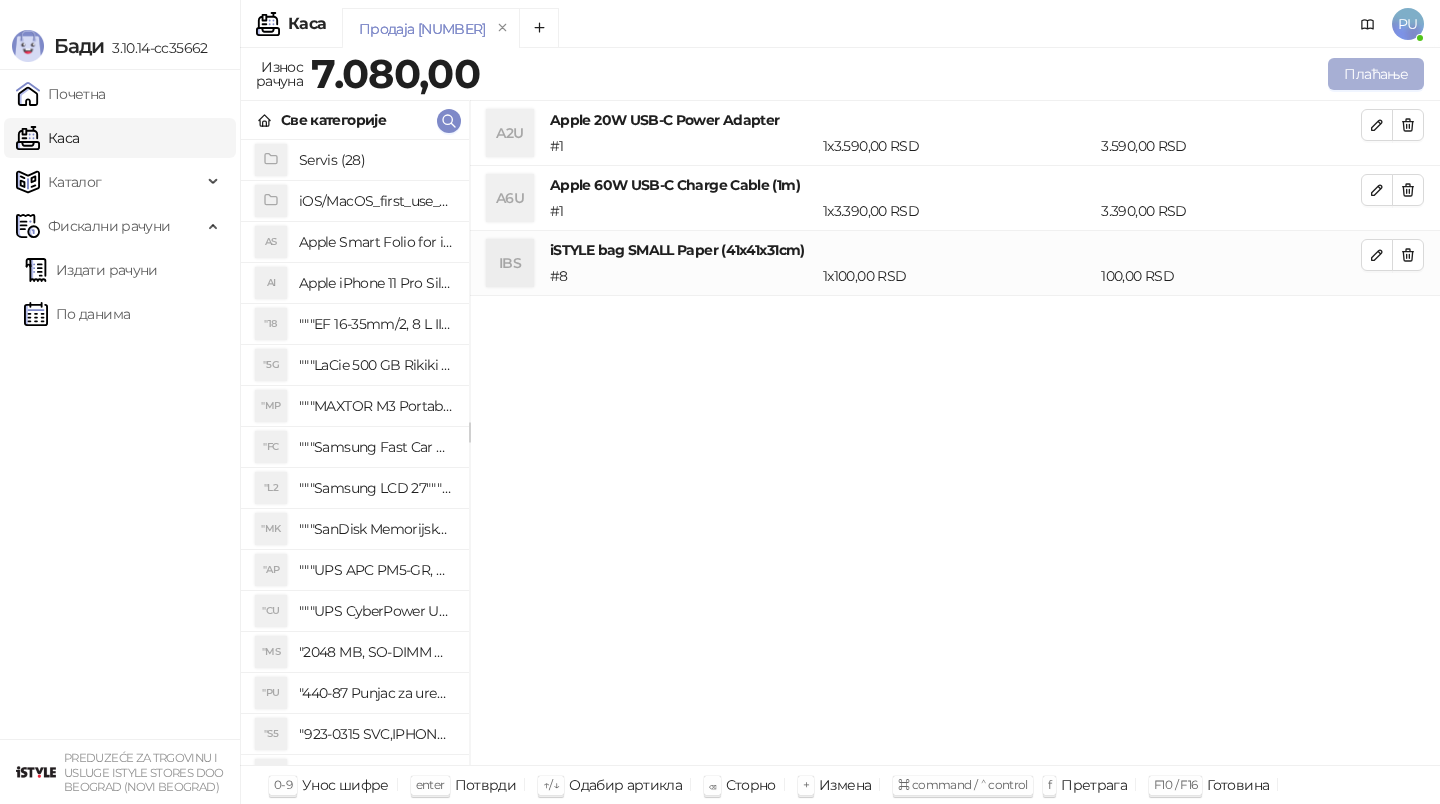 click on "Плаћање" at bounding box center [1376, 74] 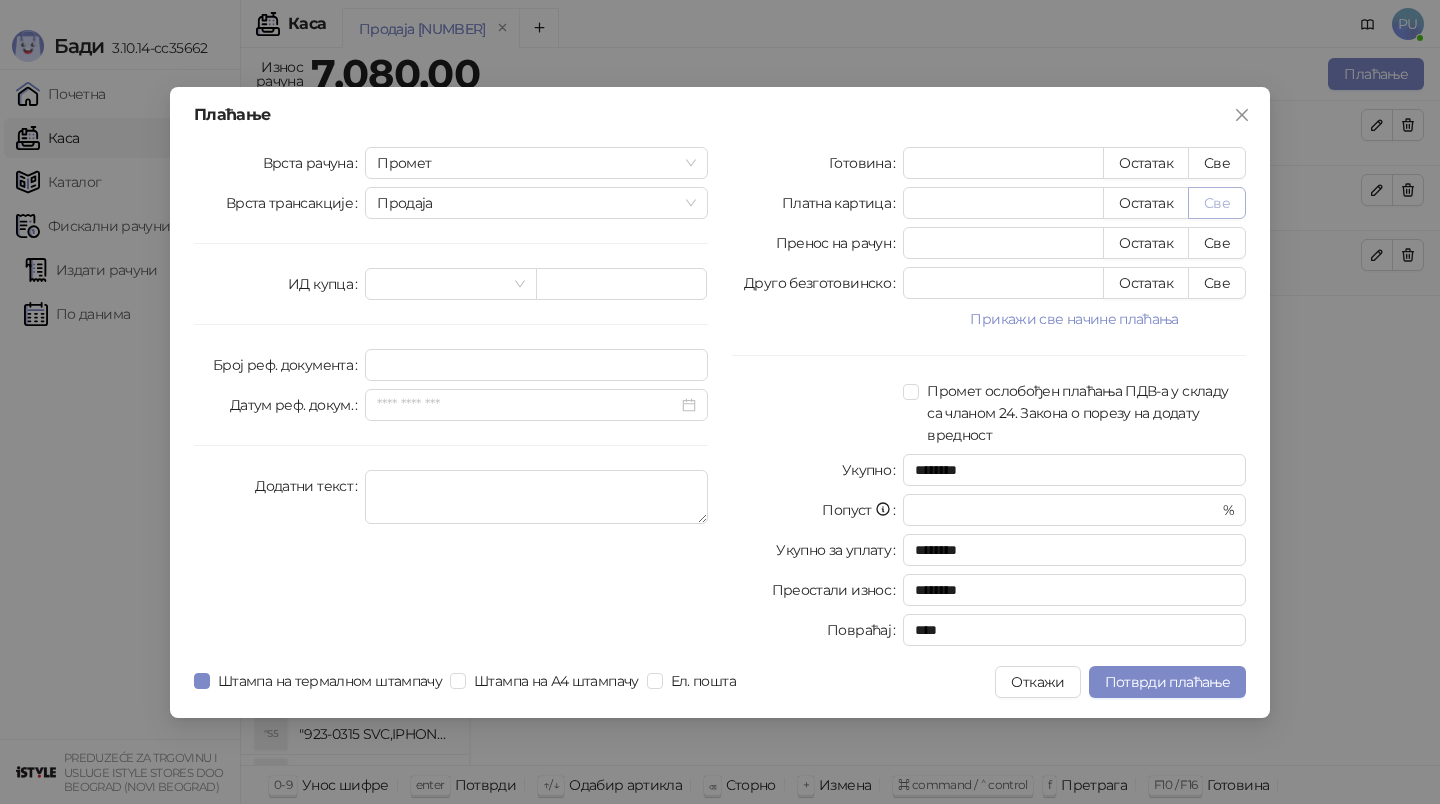 click on "Све" at bounding box center (1217, 203) 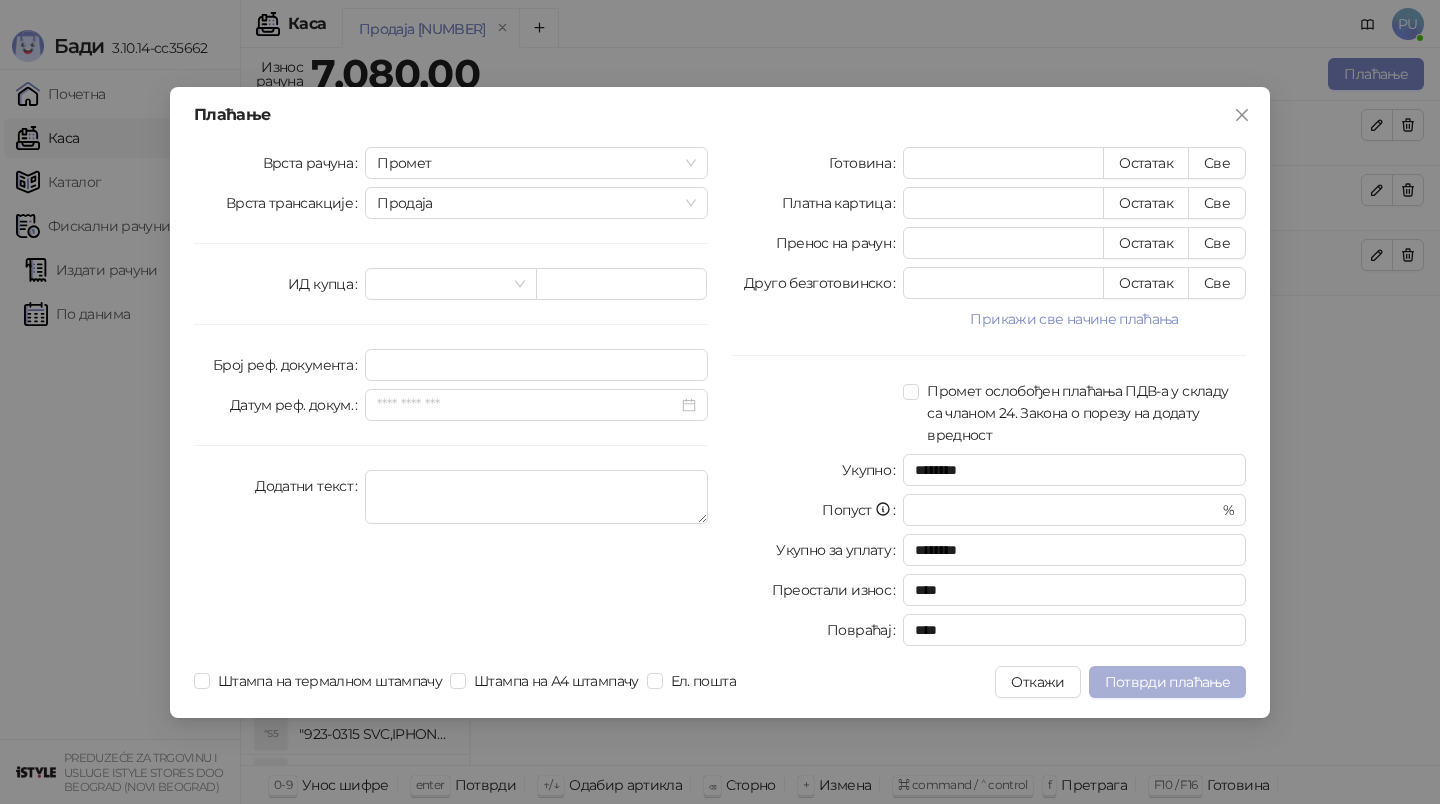 click on "Потврди плаћање" at bounding box center (1167, 682) 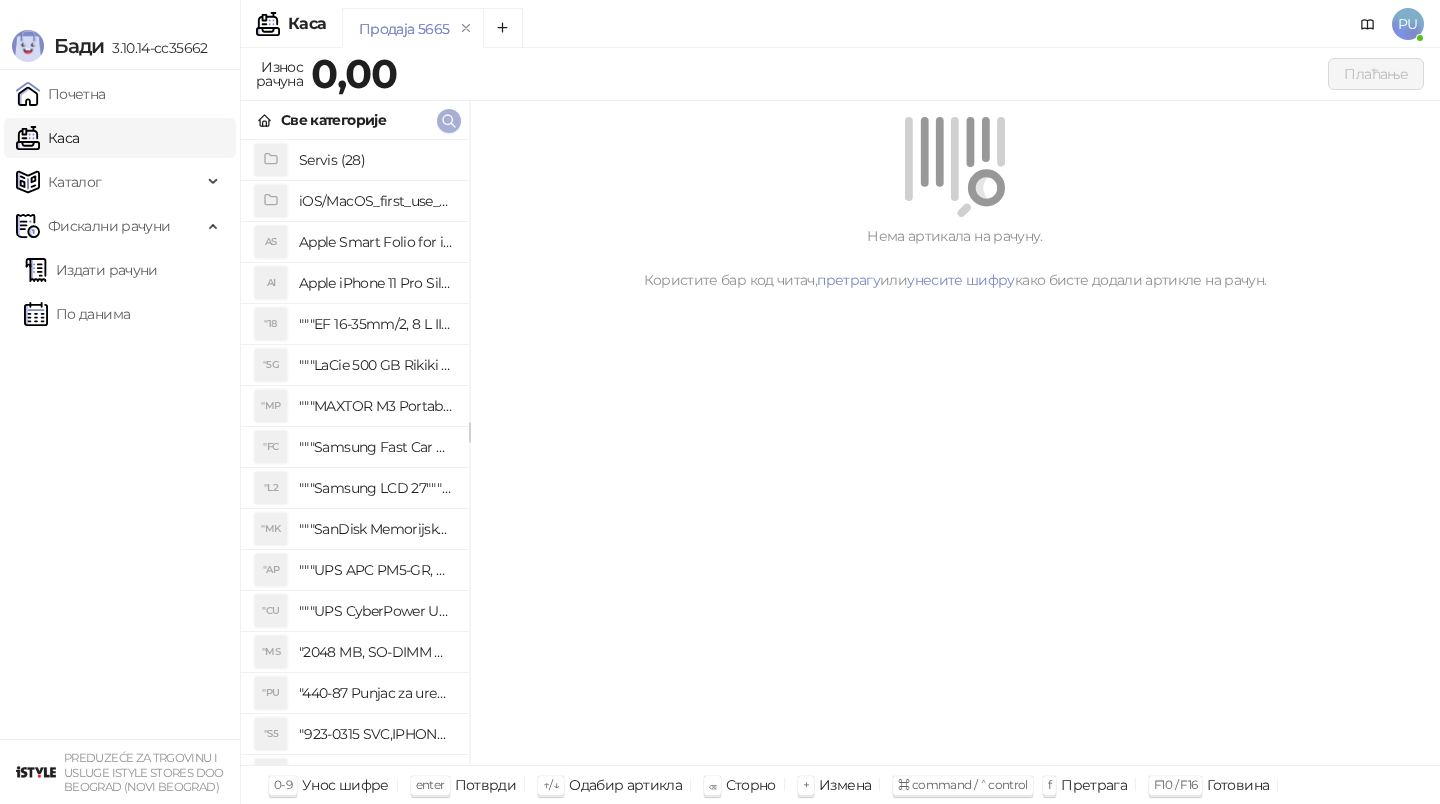 click 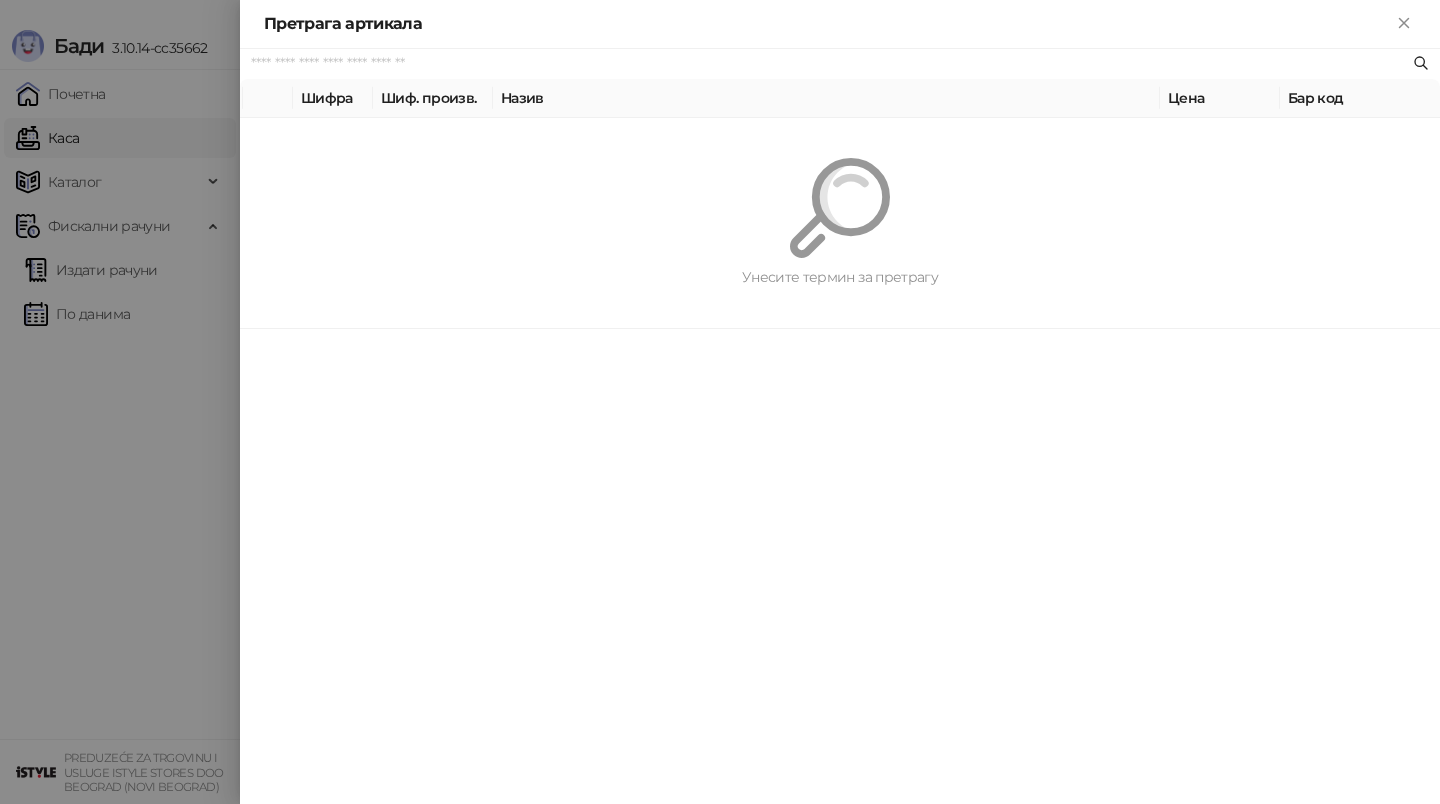 paste on "*********" 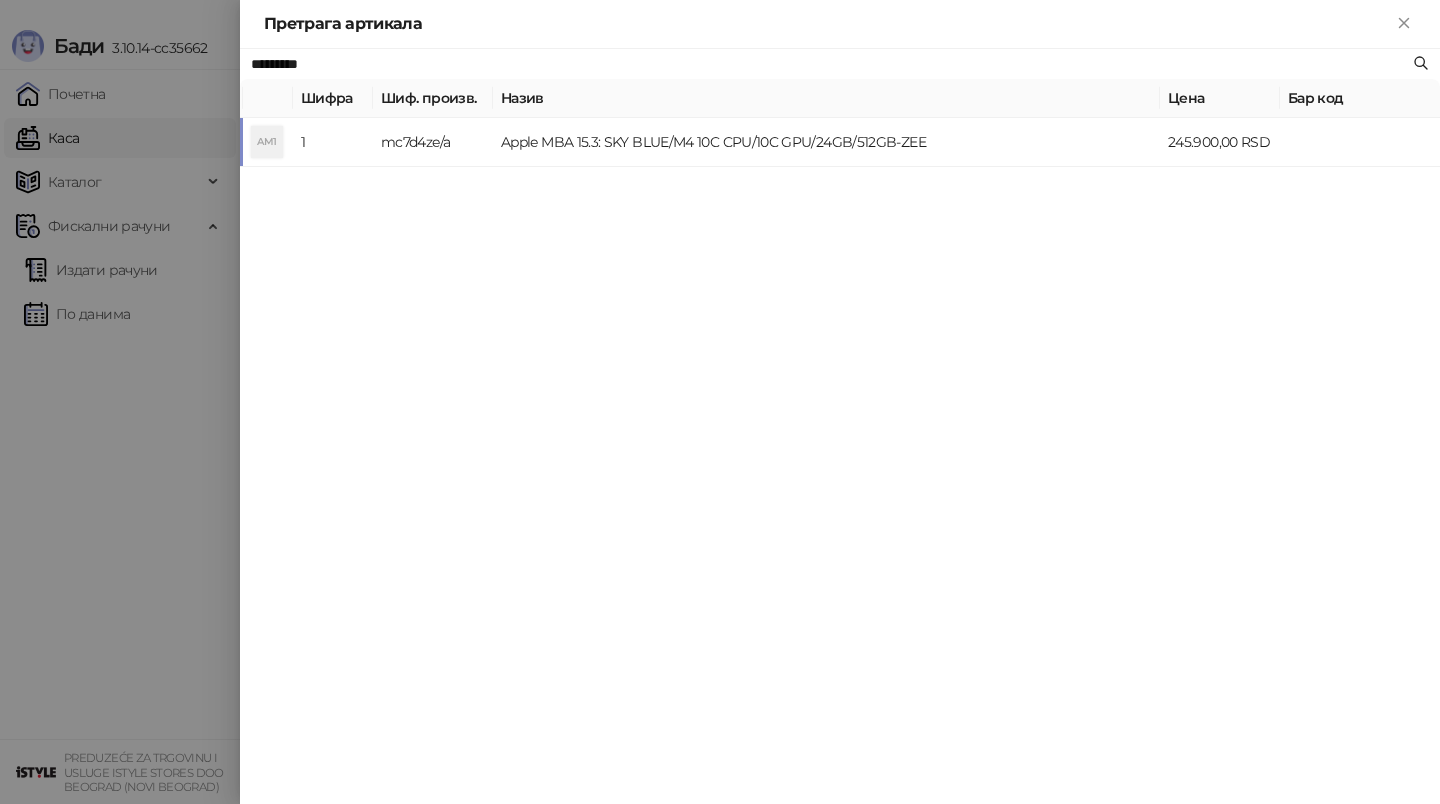 type on "*********" 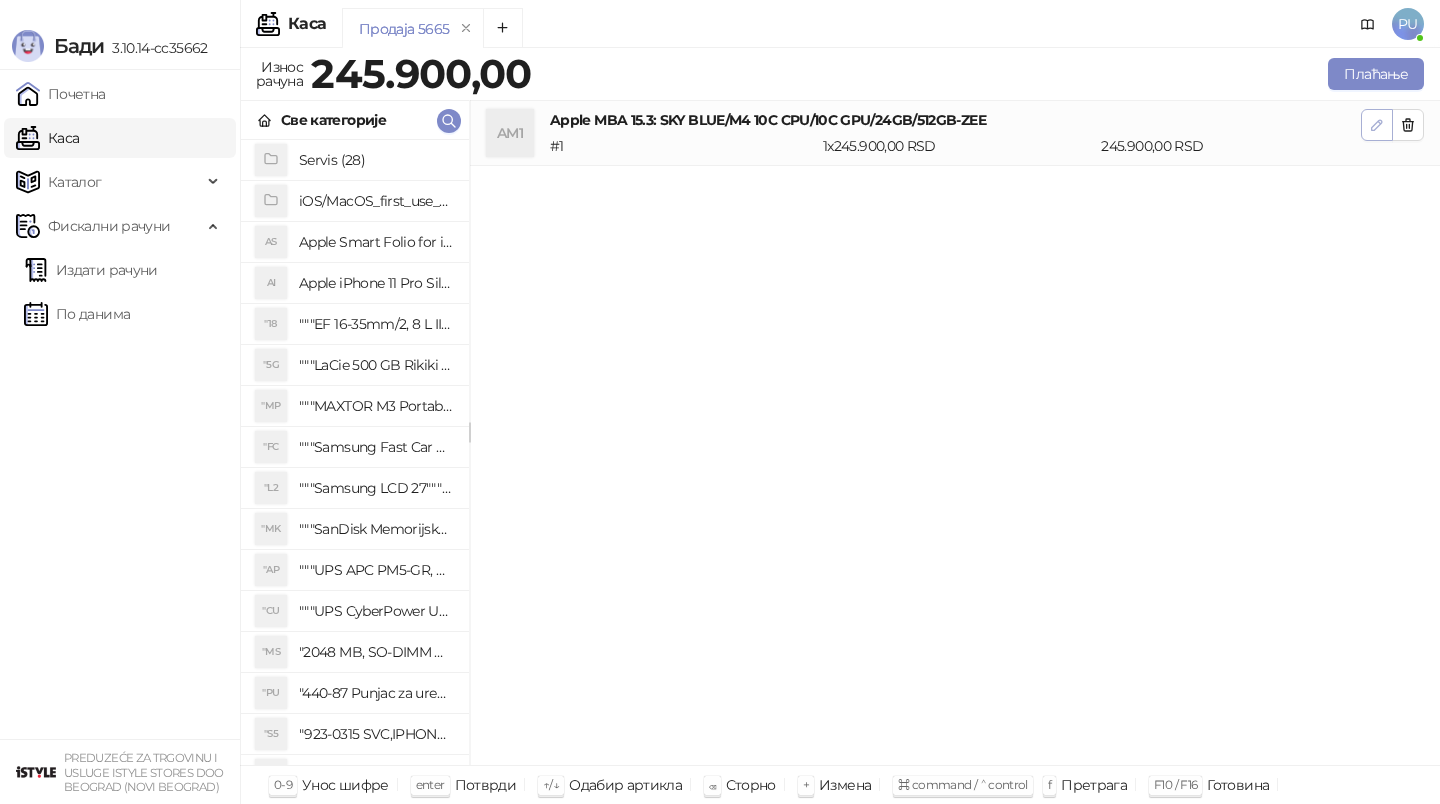 click 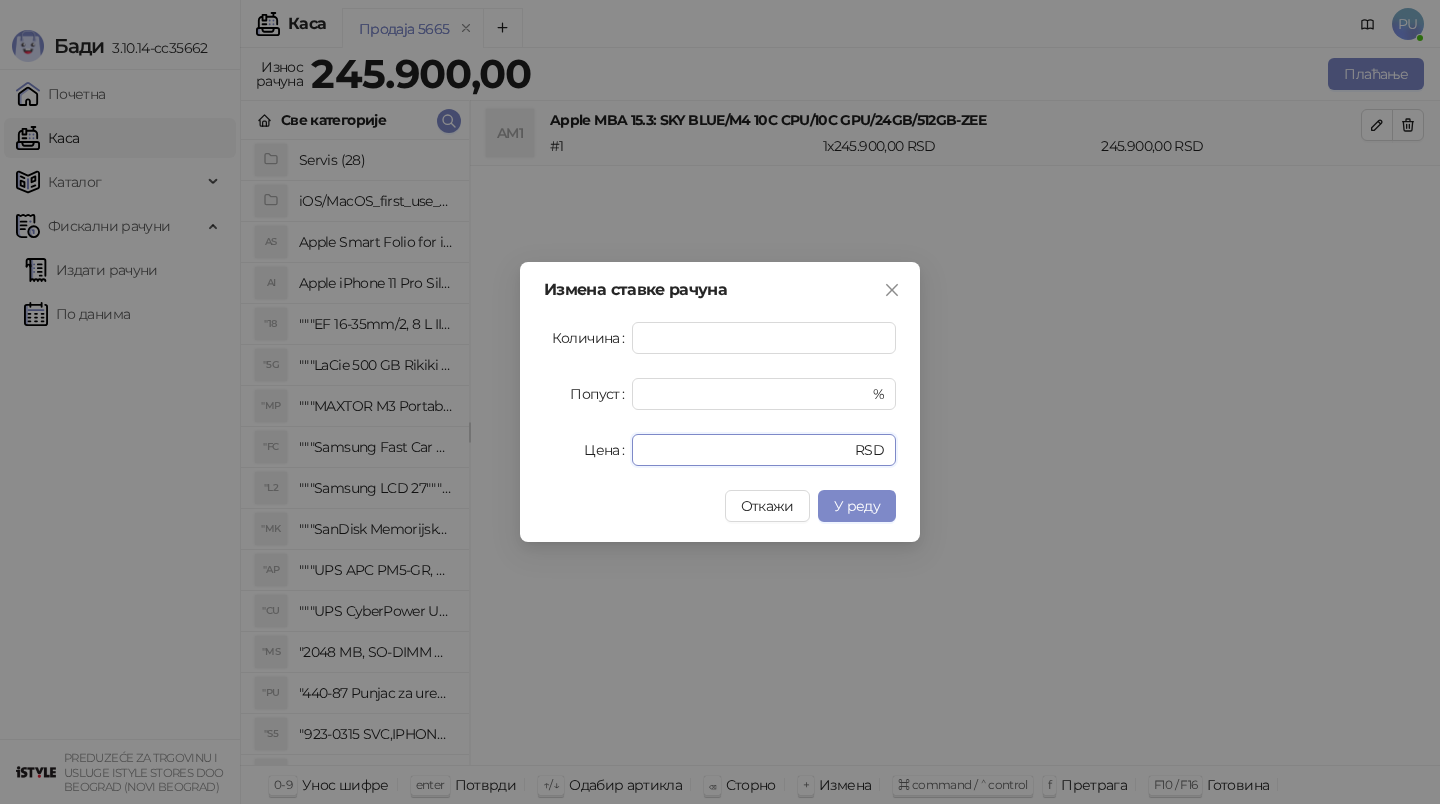 drag, startPoint x: 718, startPoint y: 456, endPoint x: 516, endPoint y: 456, distance: 202 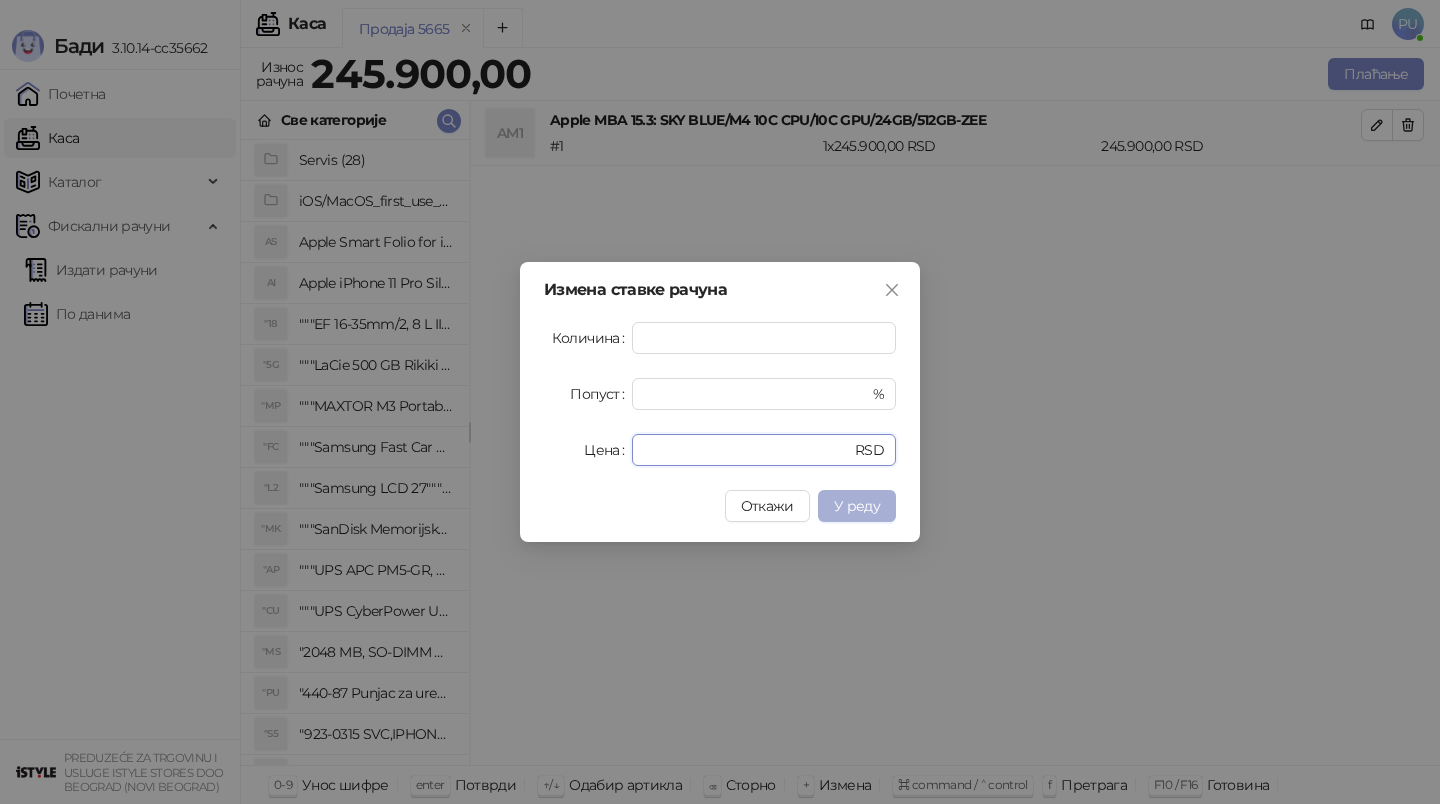 type on "******" 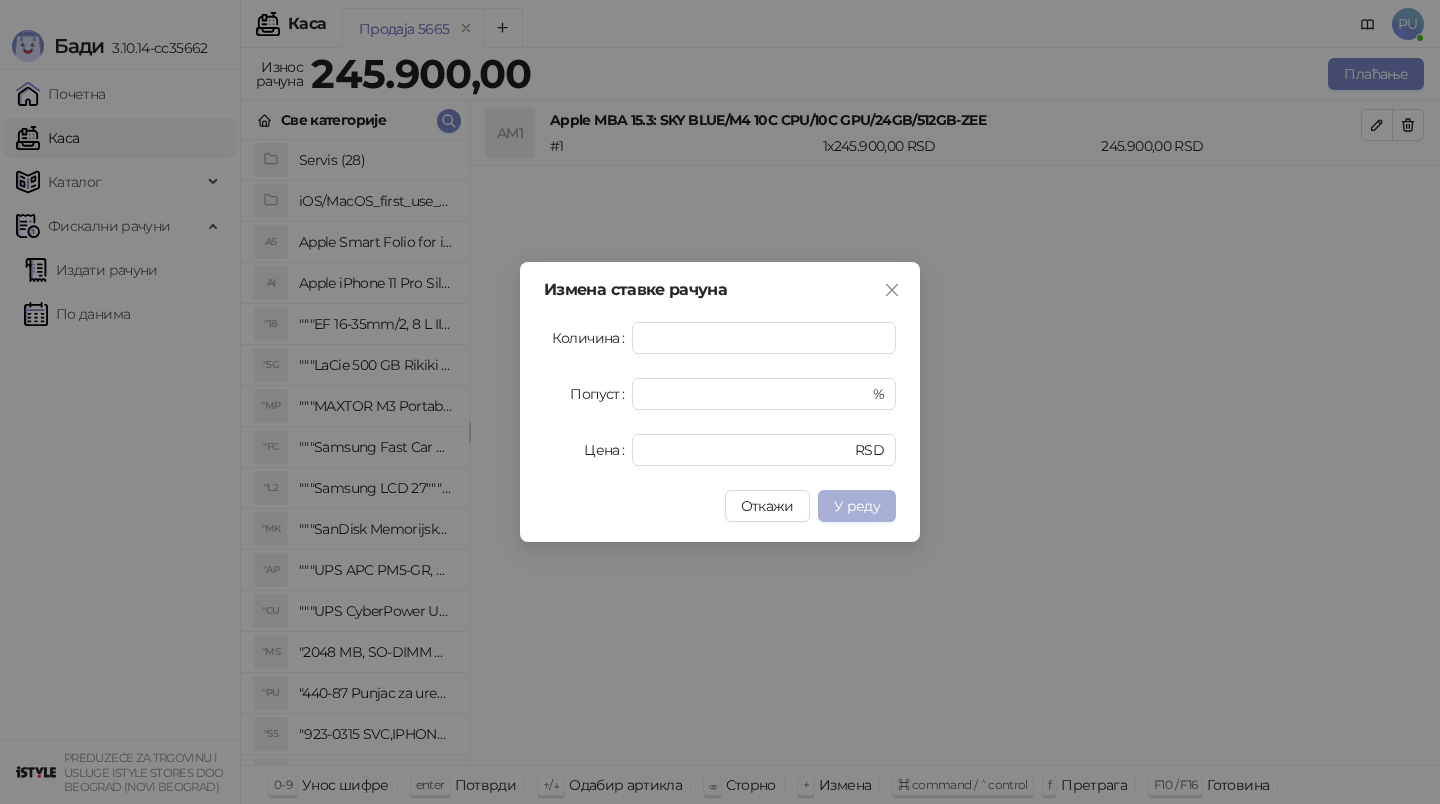 click on "У реду" at bounding box center [857, 506] 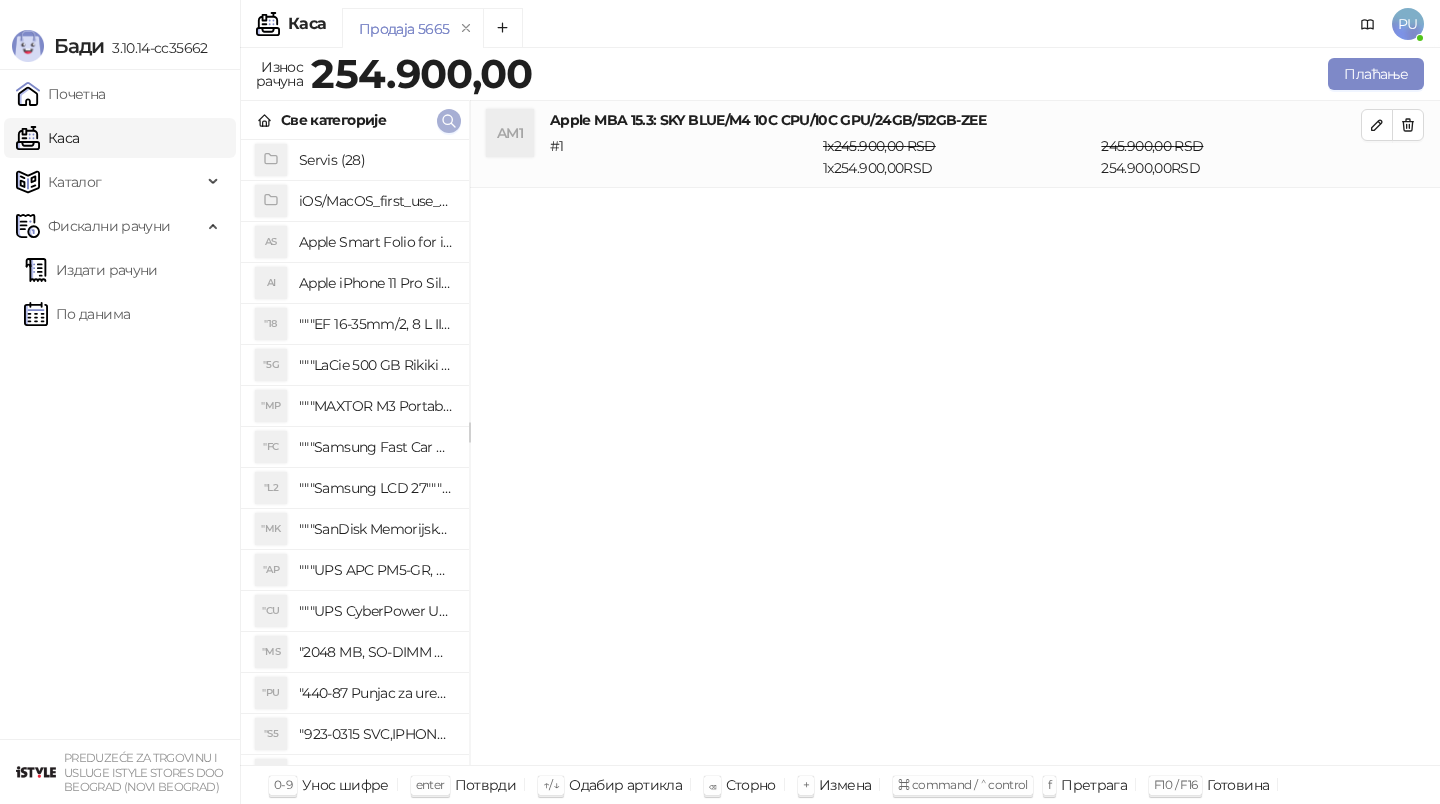 click 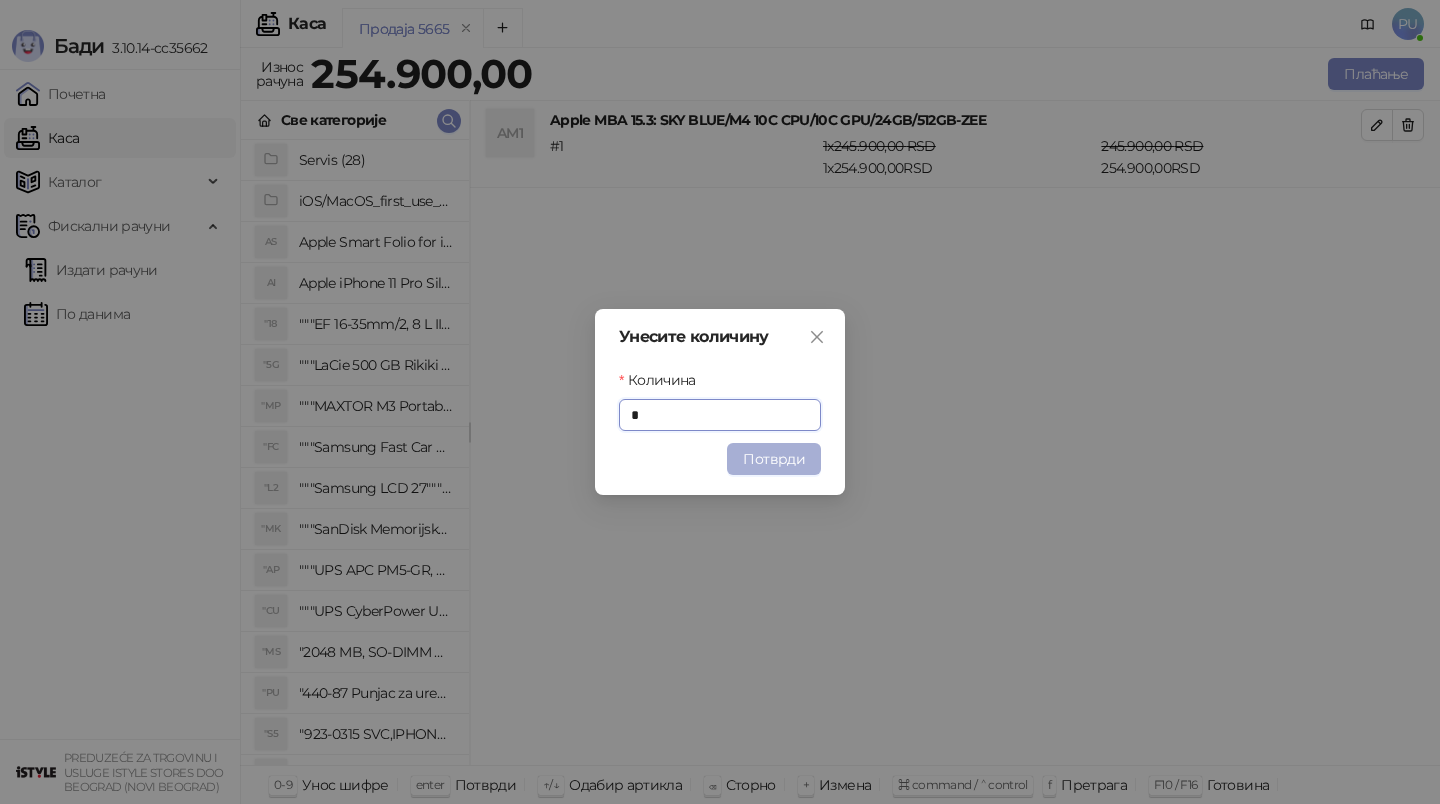 click on "Потврди" at bounding box center (774, 459) 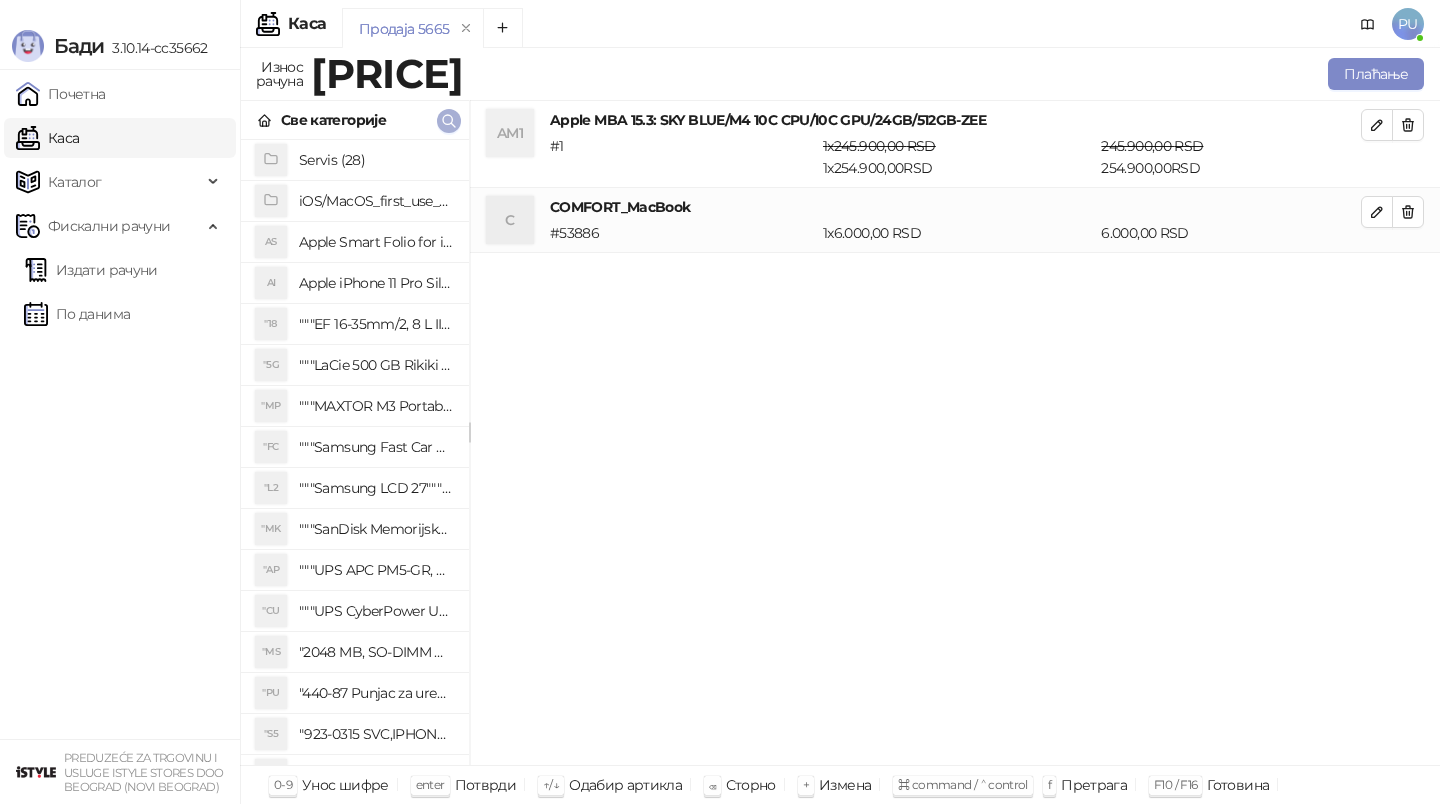 click 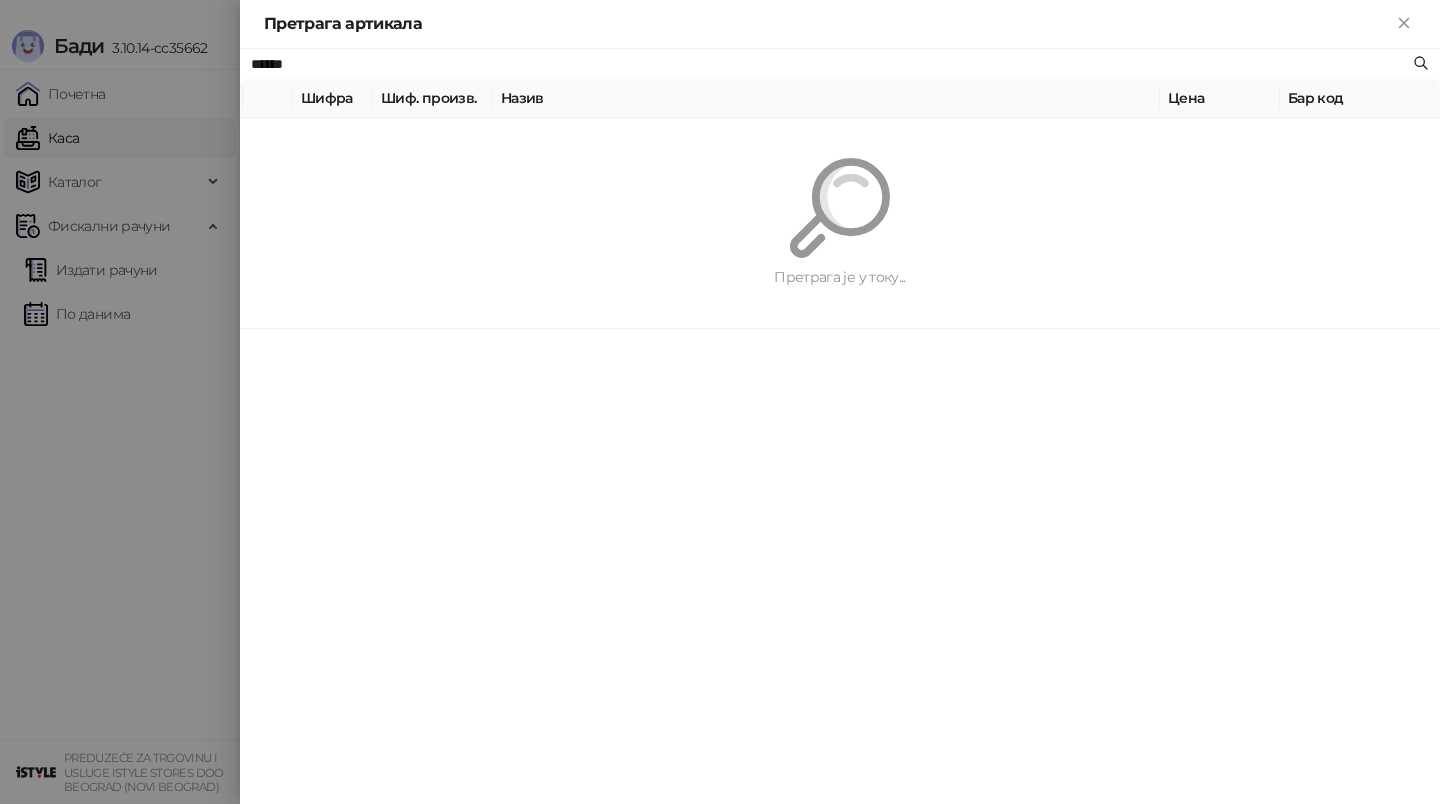 type on "*******" 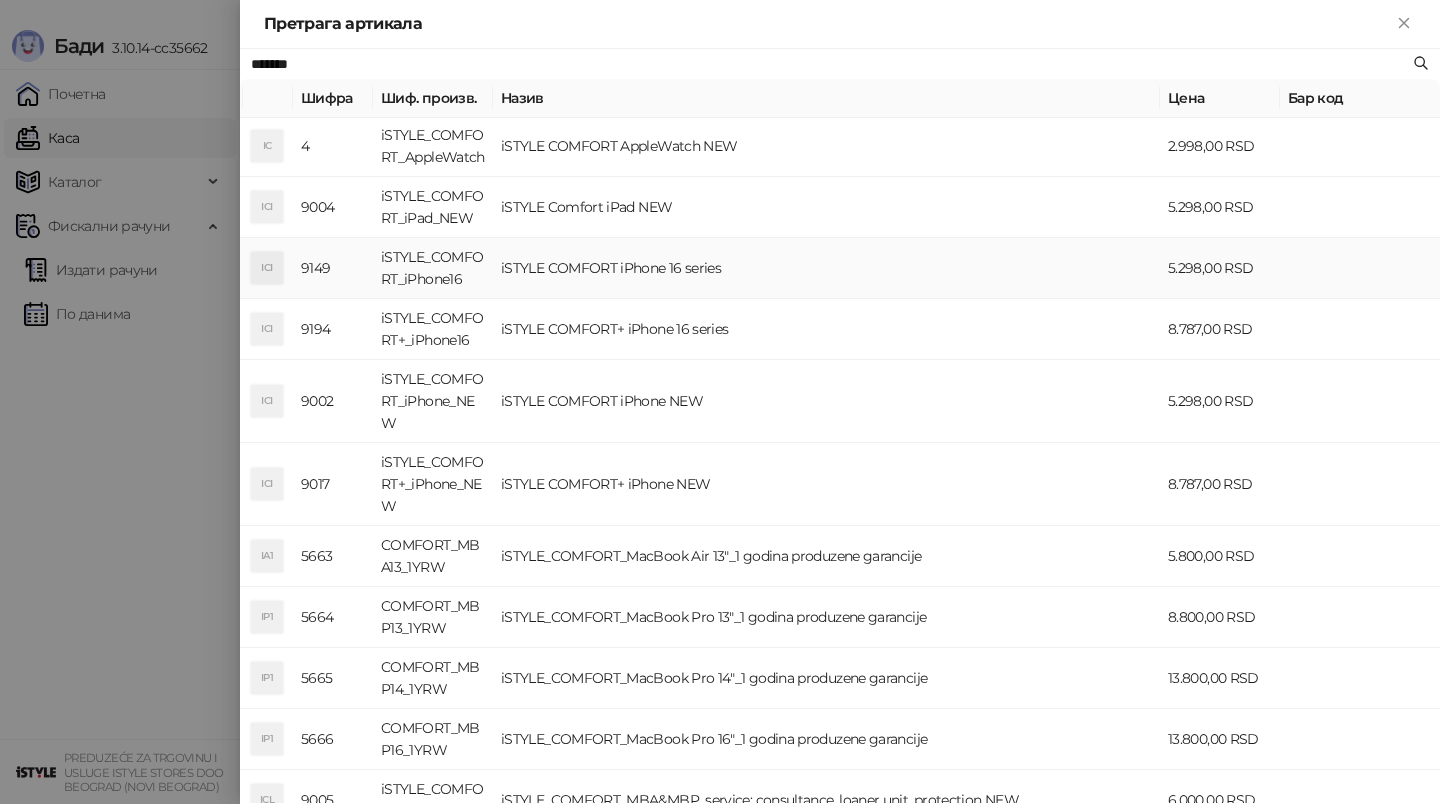 scroll, scrollTop: 150, scrollLeft: 0, axis: vertical 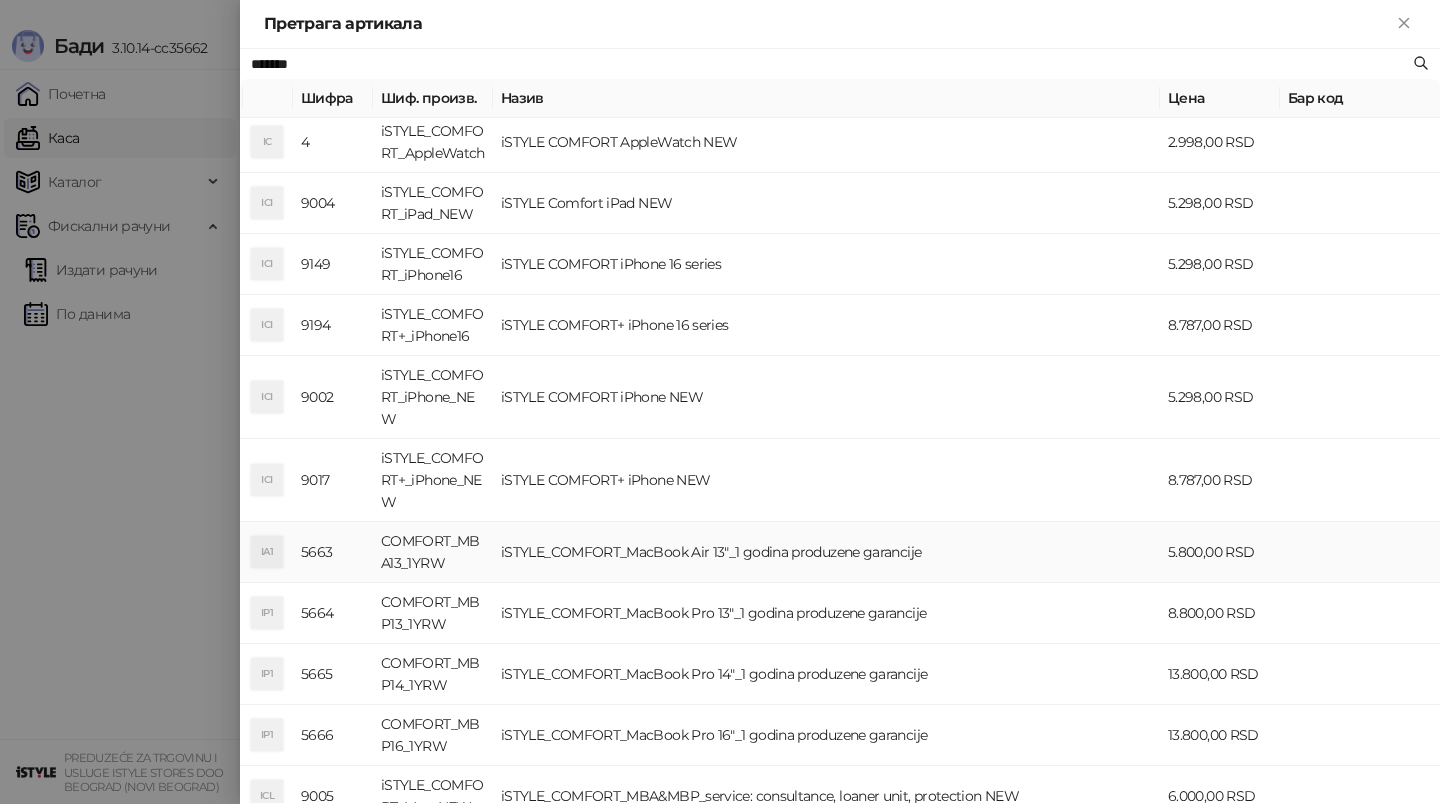 click on "iSTYLE_COMFORT_MacBook Air 13"_1 godina produzene garancije" at bounding box center (826, 552) 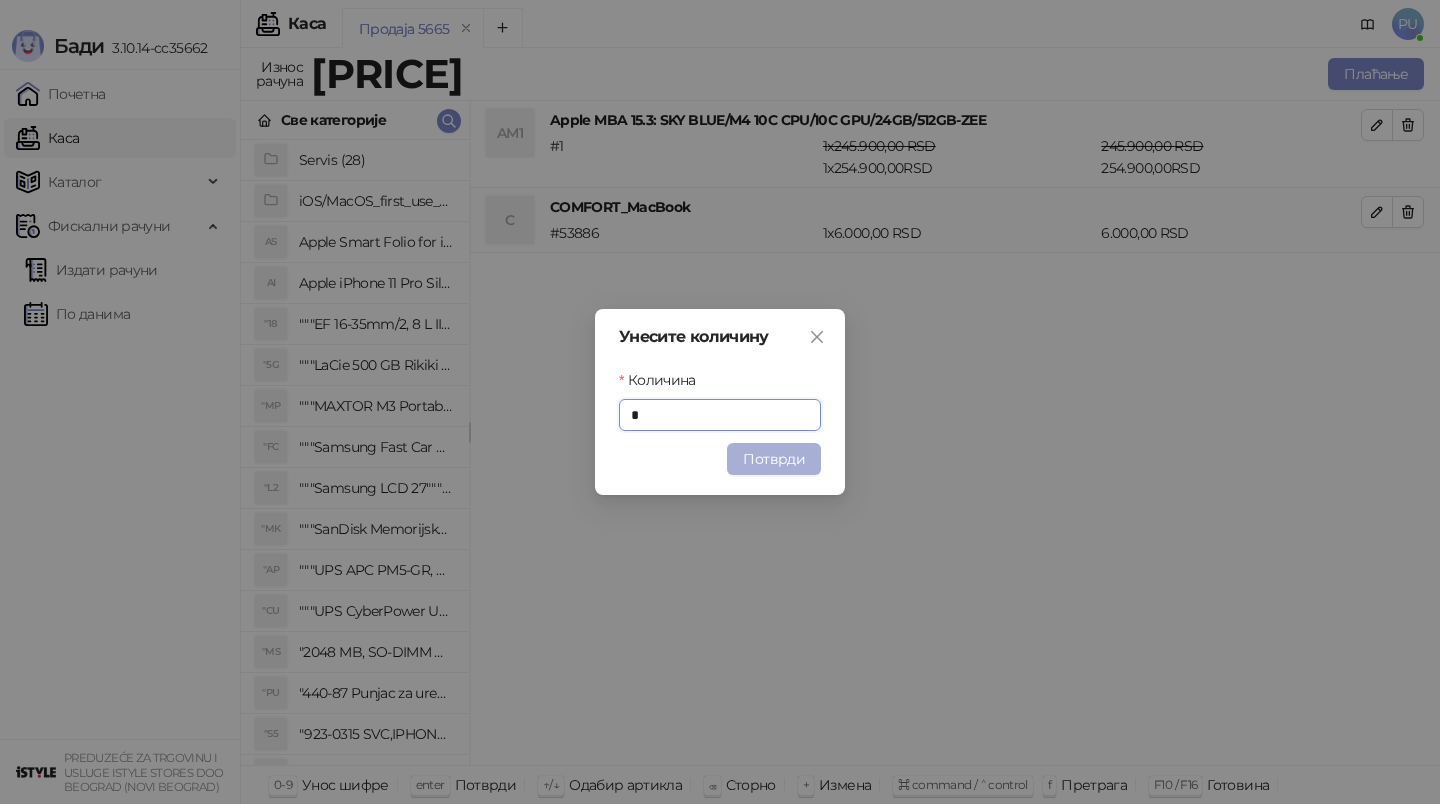 click on "Потврди" at bounding box center (774, 459) 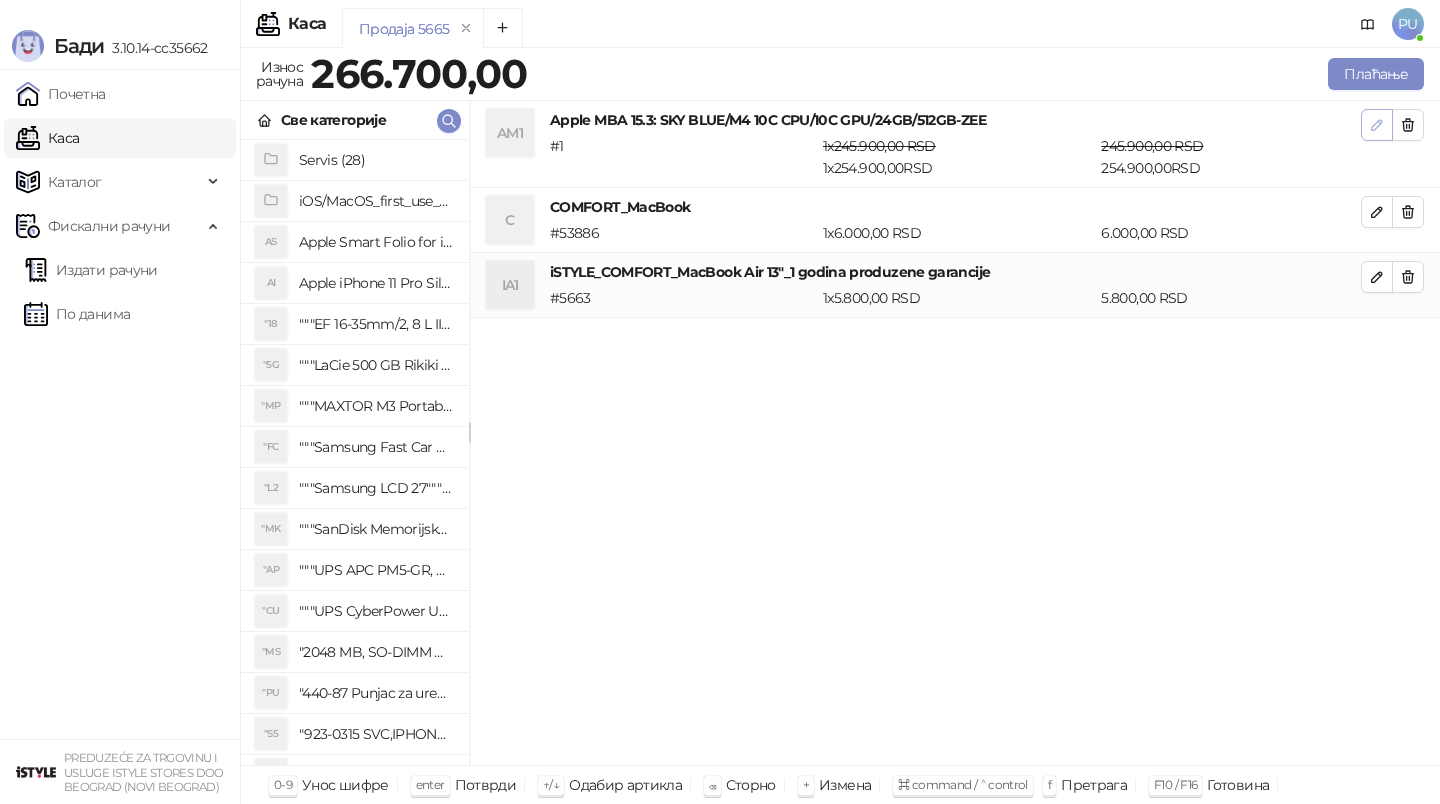 click 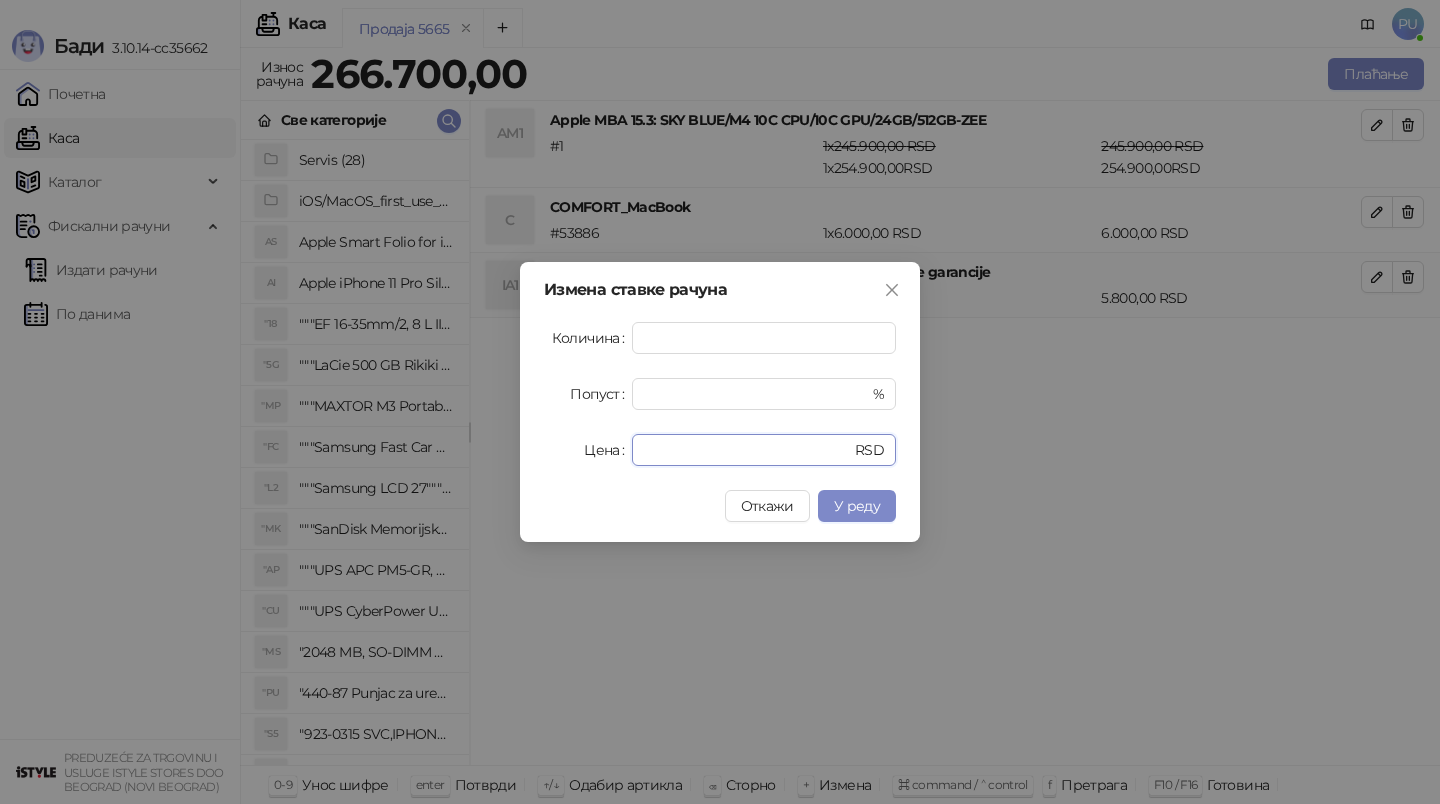 drag, startPoint x: 752, startPoint y: 454, endPoint x: 552, endPoint y: 431, distance: 201.31816 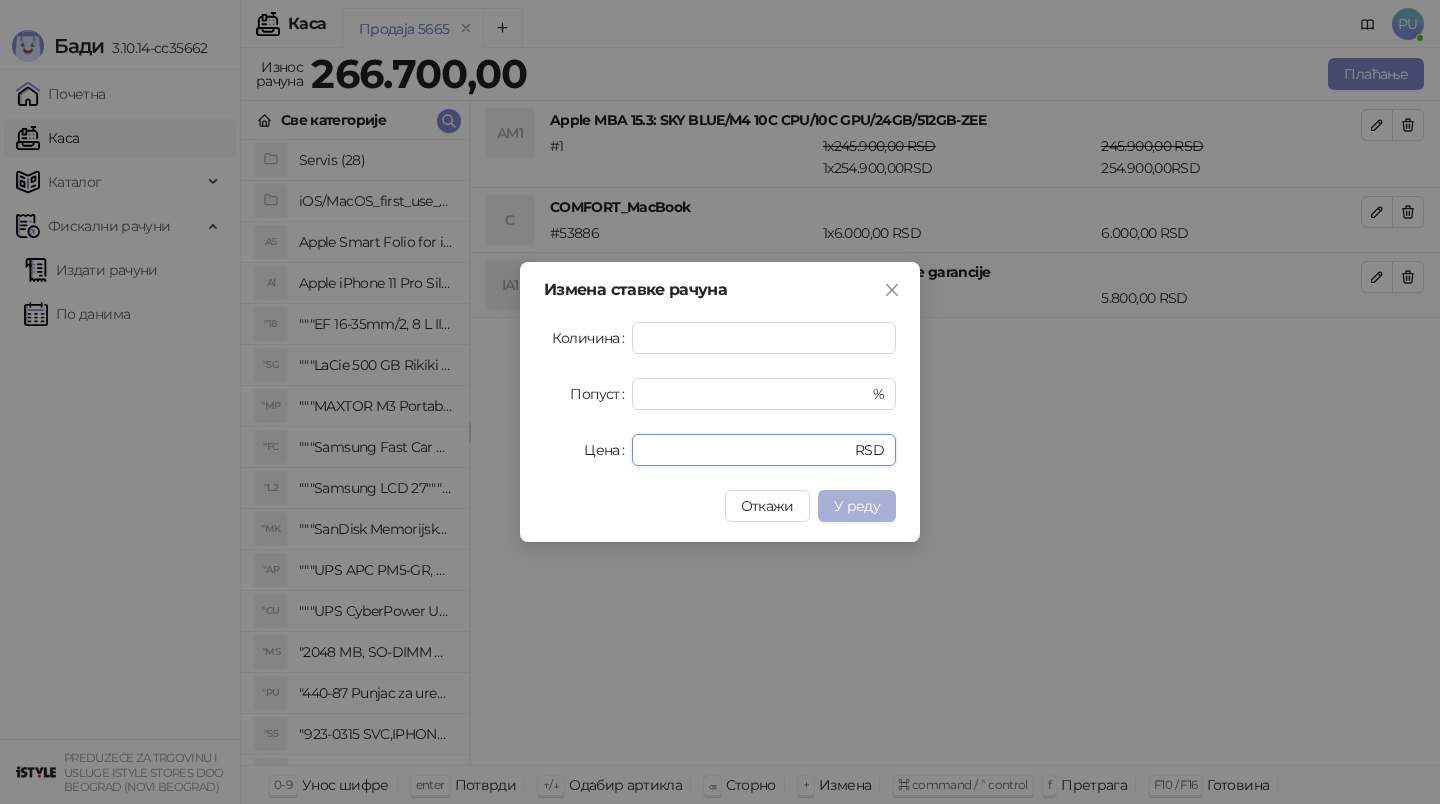 type on "******" 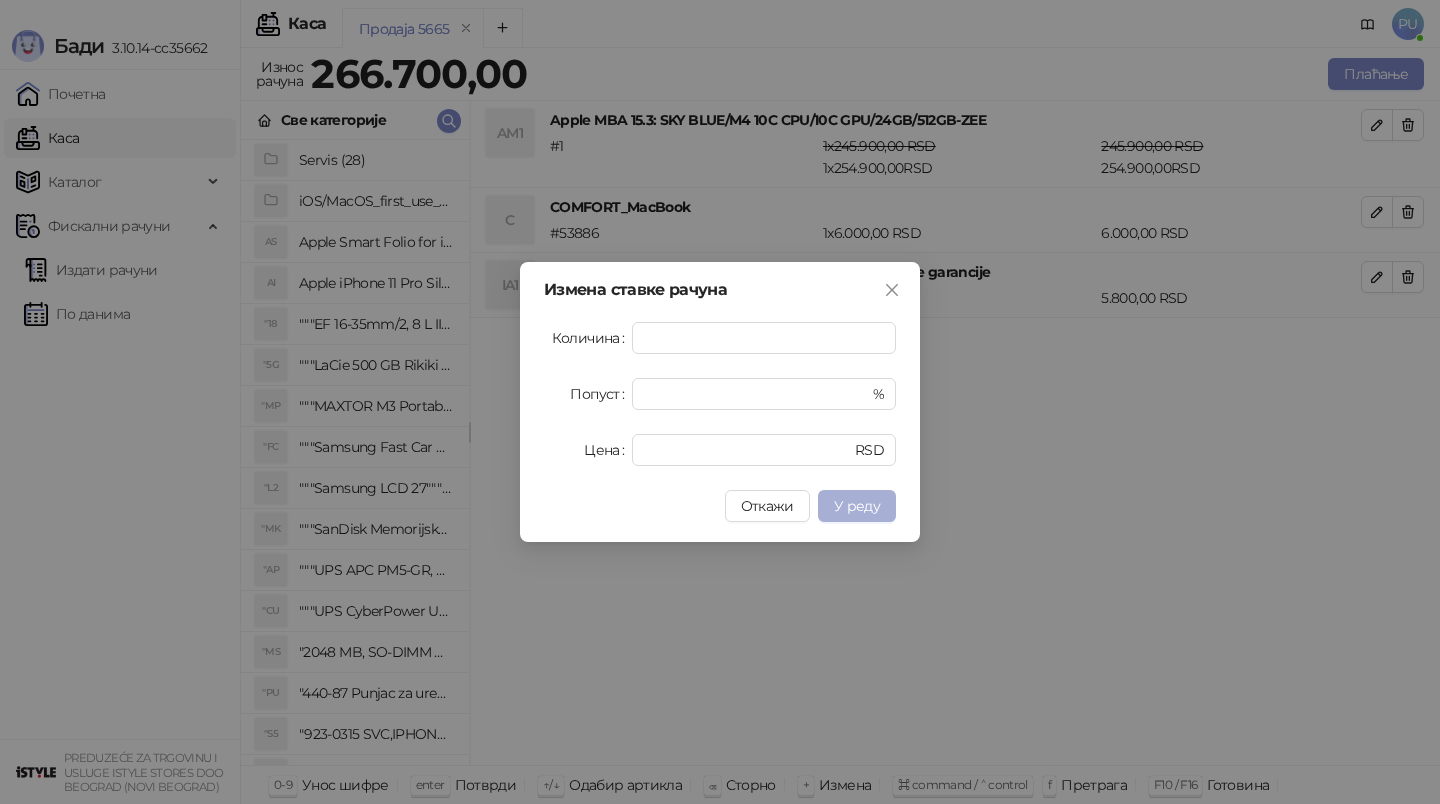 click on "У реду" at bounding box center (857, 506) 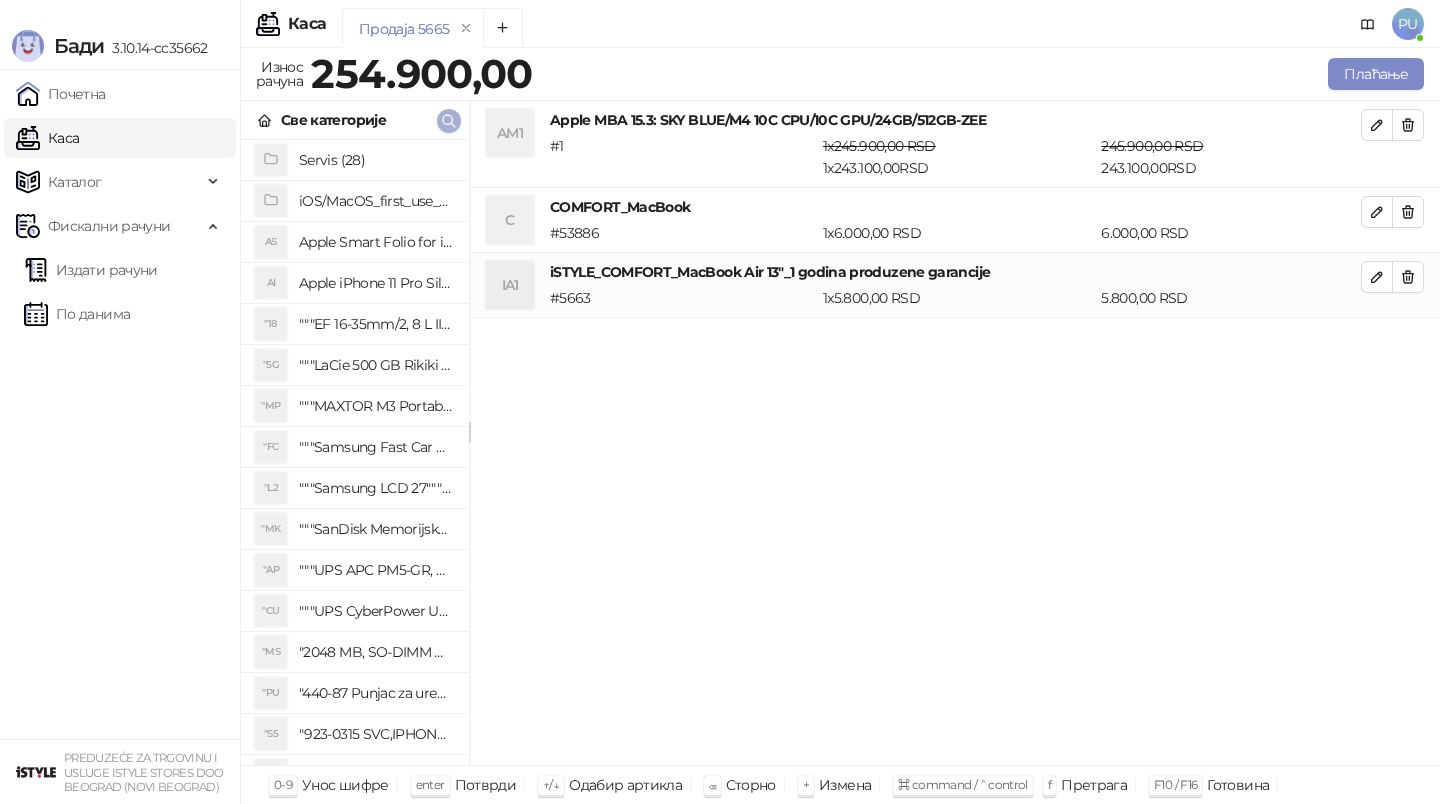 click 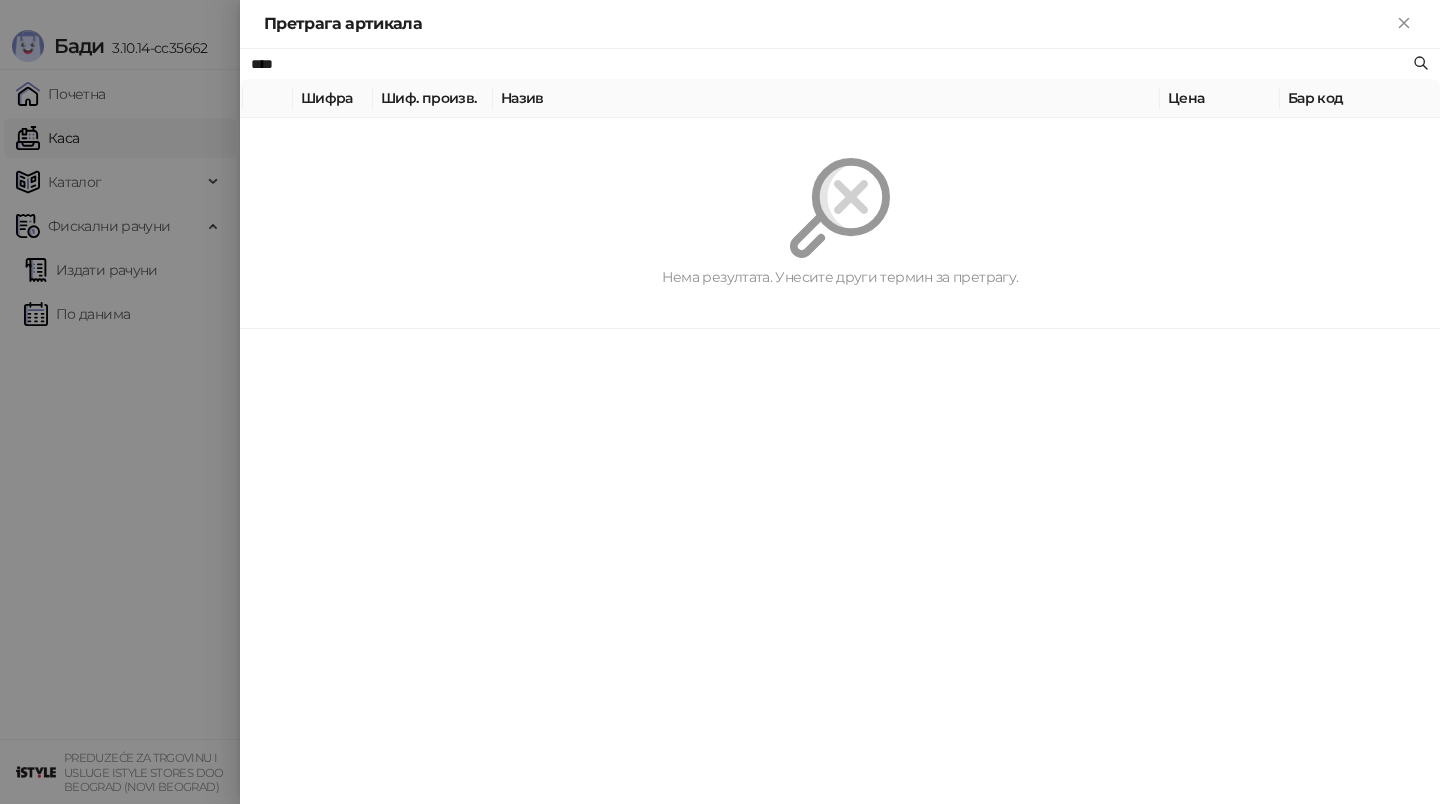 click on "****" at bounding box center (830, 64) 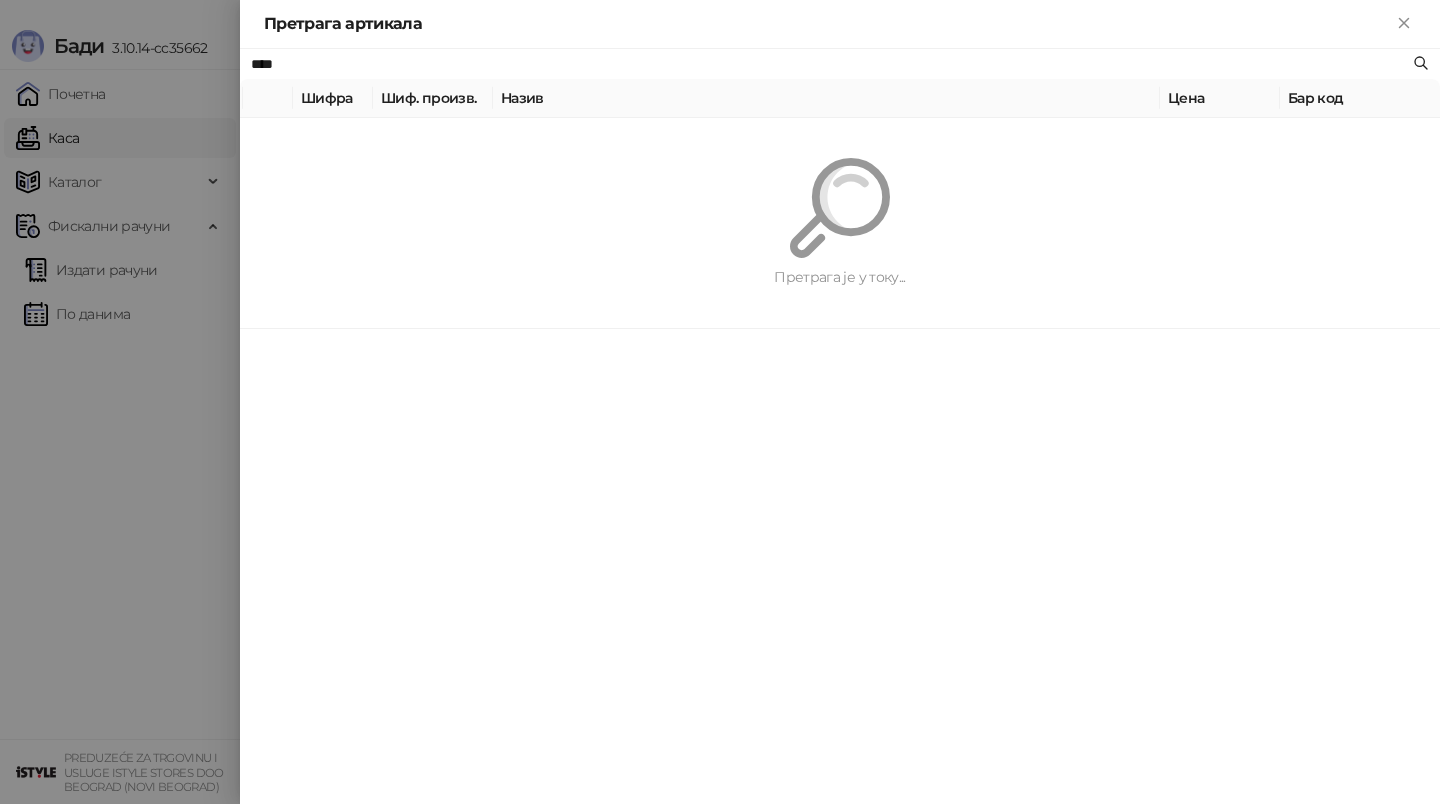 type on "****" 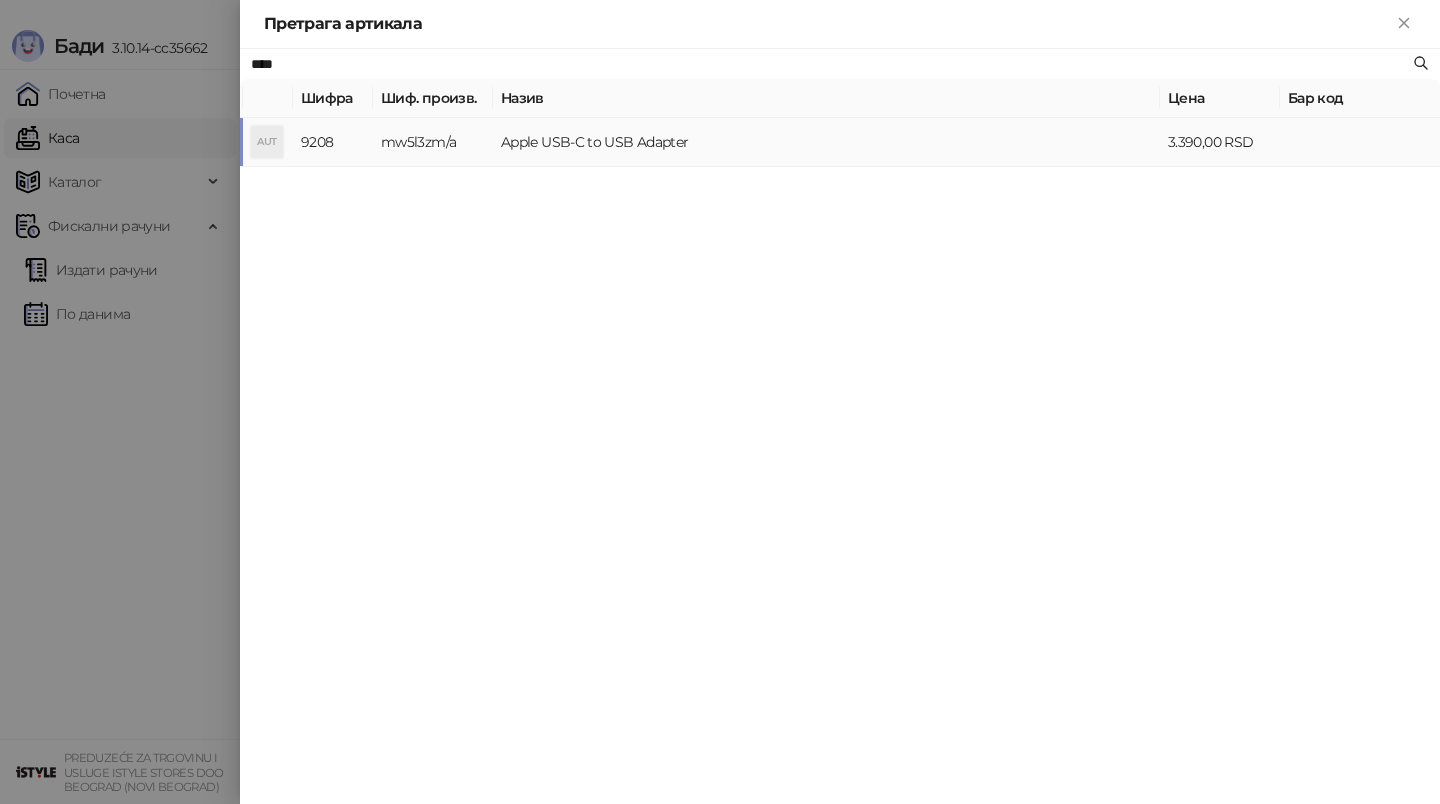 click on "Apple USB-C to USB Adapter" at bounding box center (826, 142) 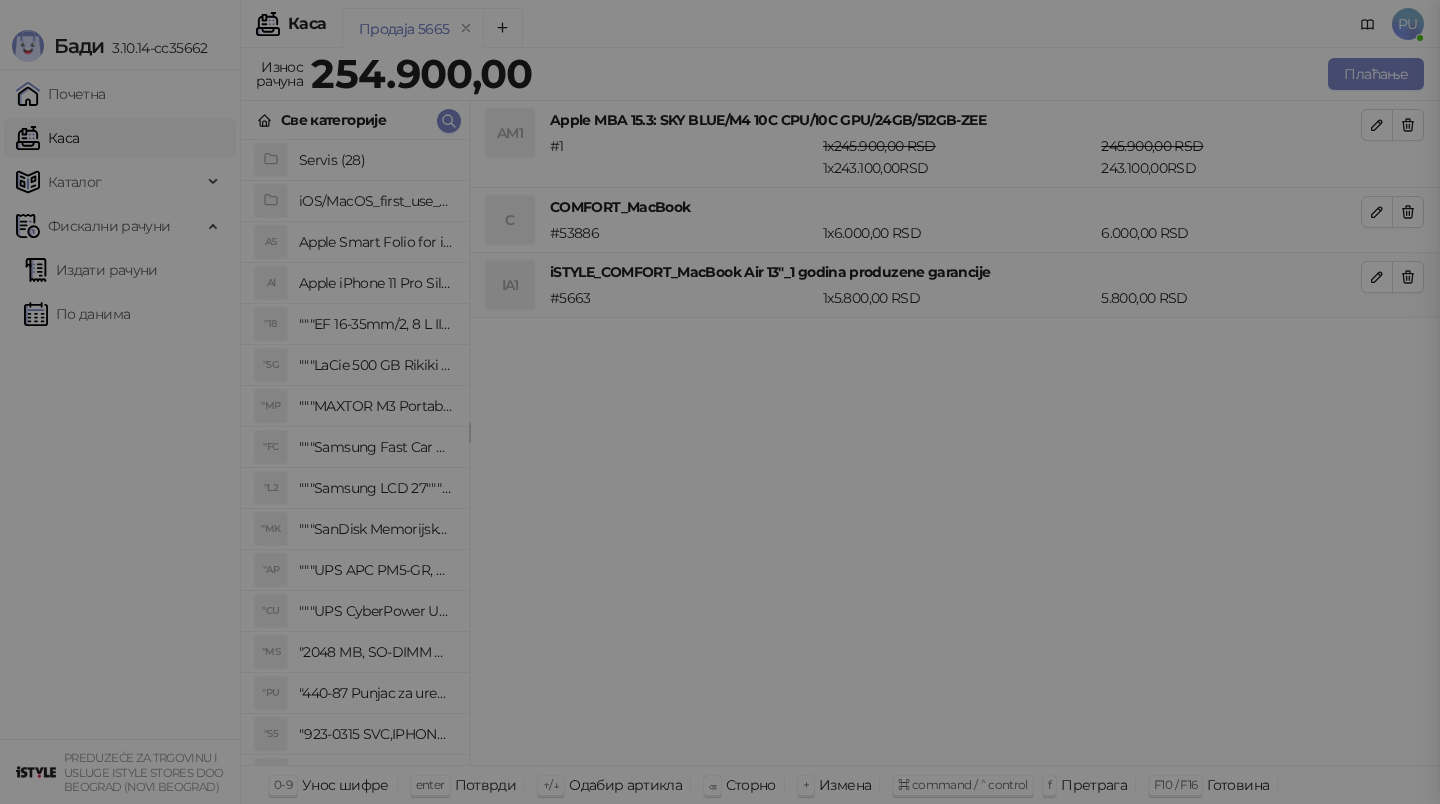 click on "Бади 3.10.14-cc35662 Почетна Каса Каталог Фискални рачуни Издати рачуни По данима PREDUZEĆE ZA TRGOVINU I USLUGE ISTYLE STORES DOO [CITY] ([NEIGHBORHOOD]) Каса PU Продаја 5665 Износ рачуна [PRICE] Плаћање Све категорије Servis (28) iOS/MacOS_first_use_assistance (4) AS  Apple Smart Folio for iPad mini (A17 Pro) - Sage AI  Apple iPhone 11 Pro Silicone Case -  Black "[NUMBER] """EF [PRODUCT_CODE]""" "5G """LaCie [NUMBER] GB Rikiki USB 3.0 / Ultra Compact & Resistant aluminum / USB 3.0 / 2.5""""""" "MP """MAXTOR M3 Portable [NUMBER]TB 2.5"""" crni eksterni hard disk [PRODUCT_CODE]""" "FC """Samsung Fast Car Charge Adapter, brzi auto punja_, boja crna""" "L2 """Samsung LCD [NUMBER]"""" C[PRODUCT_CODE]""" "MK """SanDisk Memorijska kartica [NUMBER]GB microSDXC sa SD adapterom [PRODUCT_CODE] - Extreme PLUS, A2, UHS-I, V30, U3, Class 10, Brzina _itanja [NUMBER] MB/s, Brzina upisa [NUMBER] MB/s""" "AP "CU "MS "PU "S5 "SD "3S "3S "3S "3S "M3 "W3 "W3" at bounding box center (720, 402) 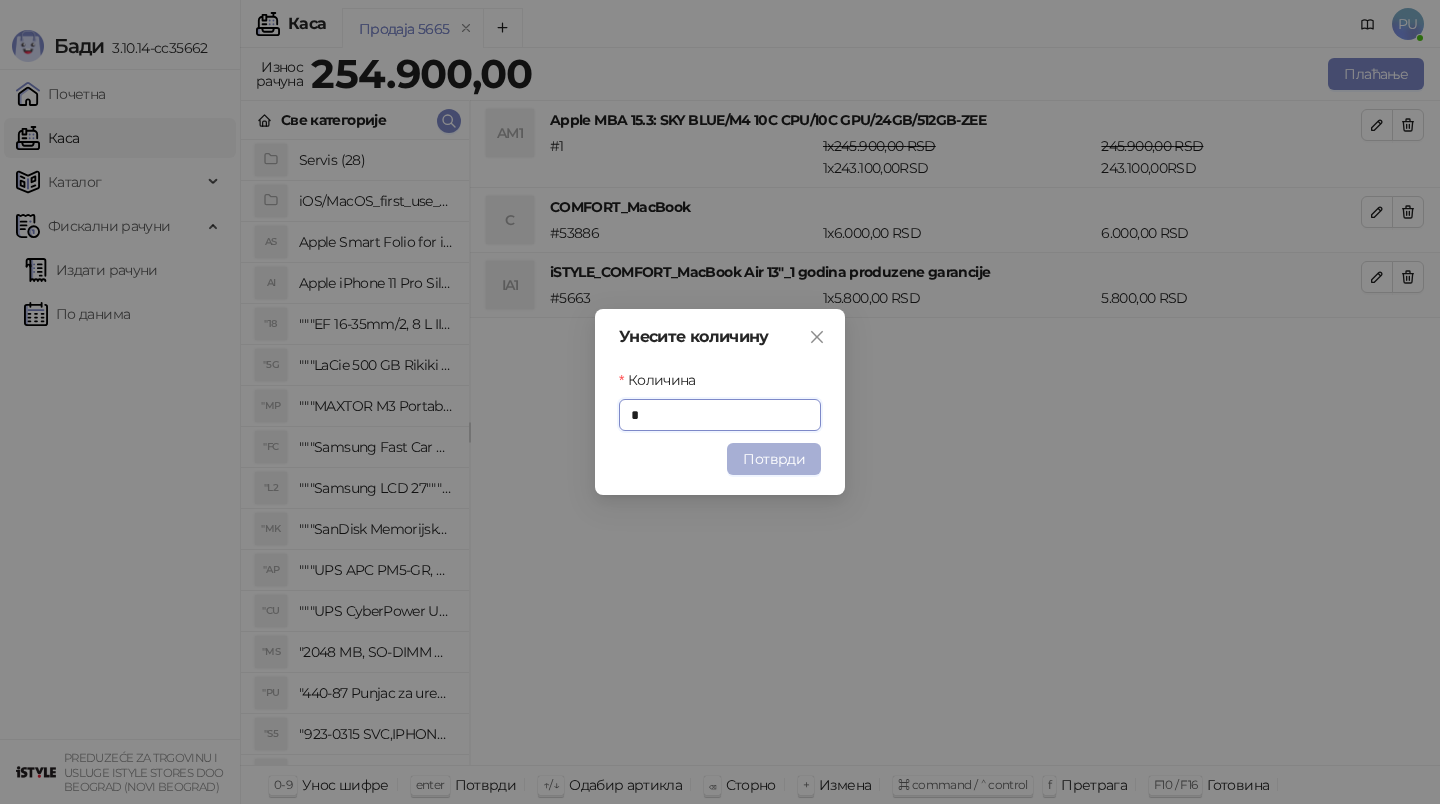 click on "Потврди" at bounding box center (774, 459) 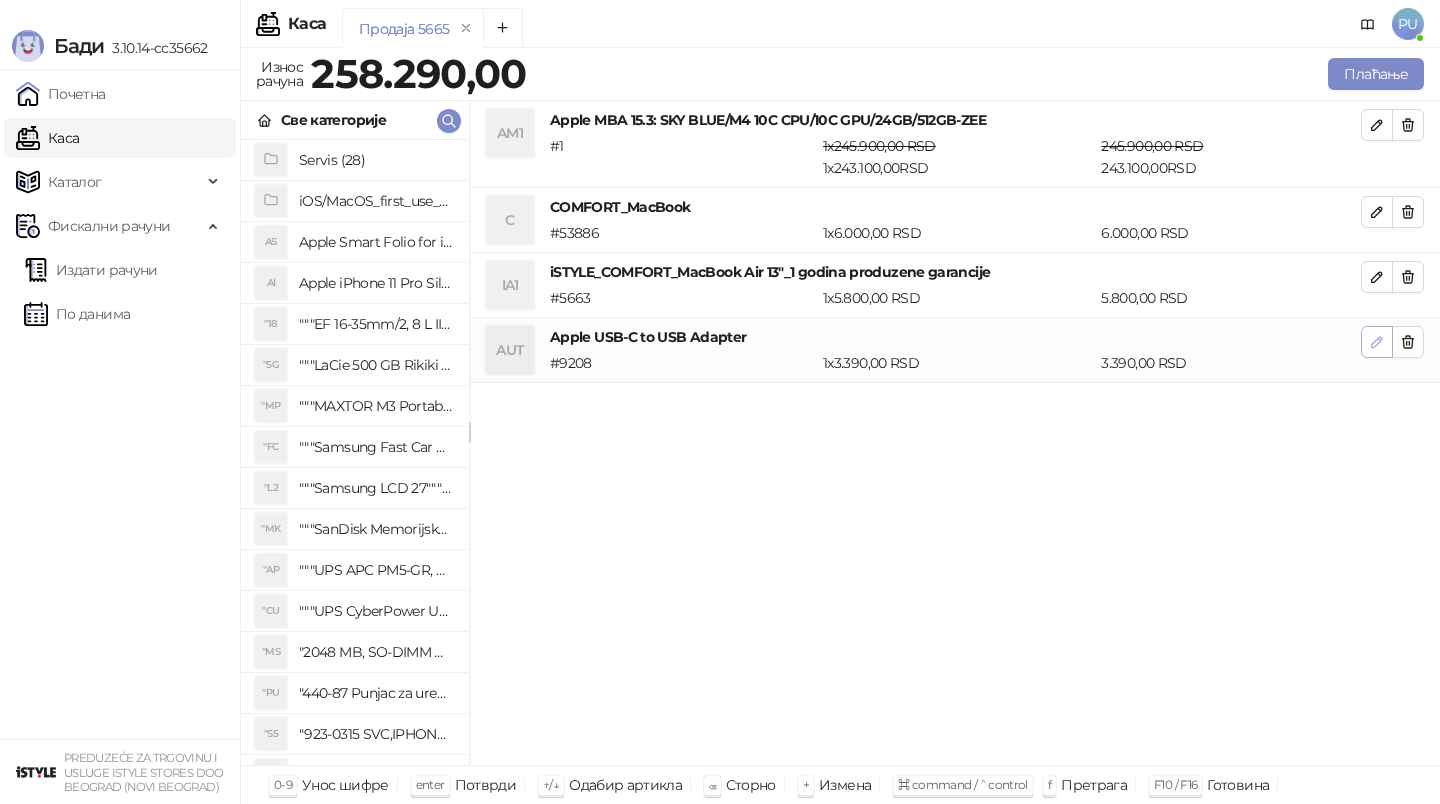 click at bounding box center (1377, 342) 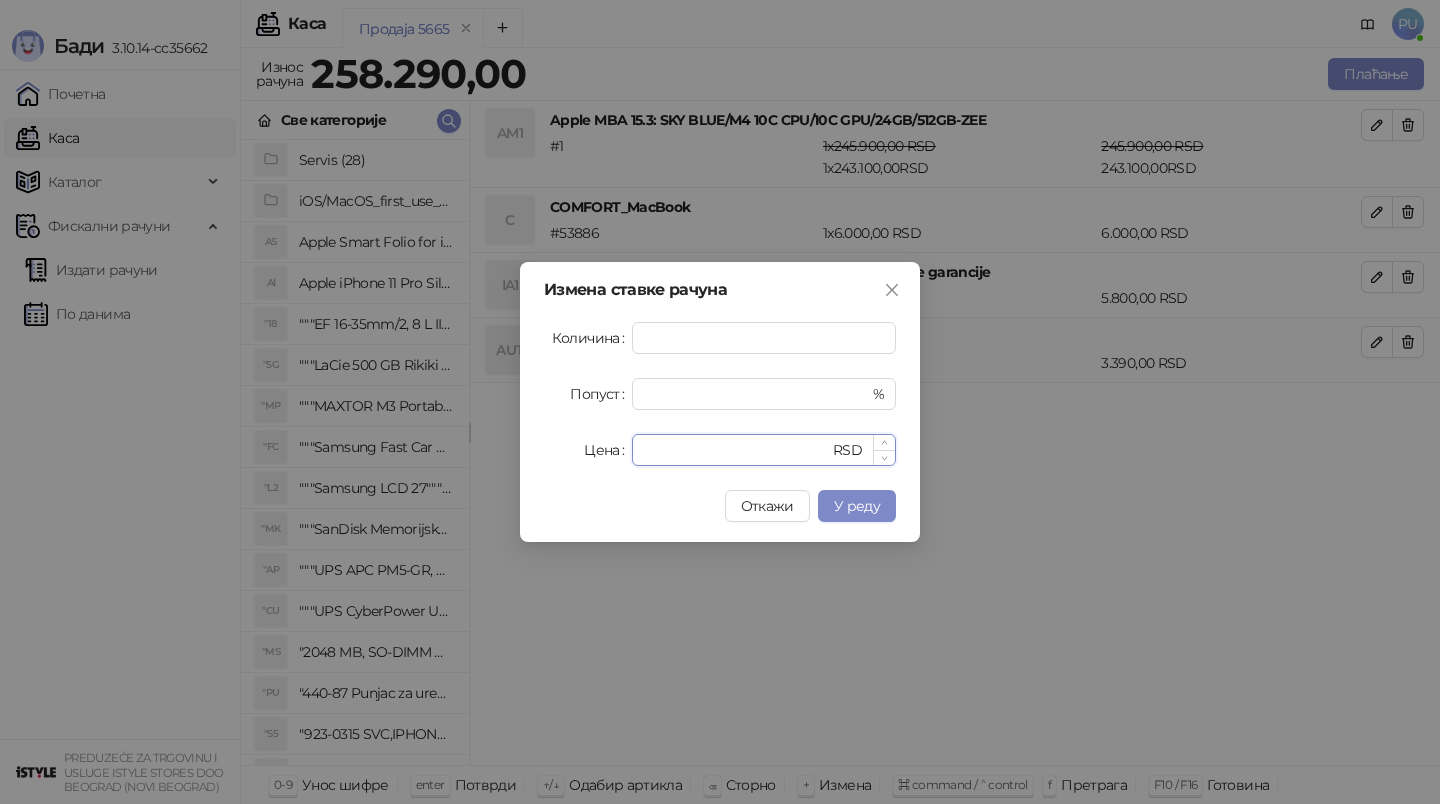 click on "****" at bounding box center [736, 450] 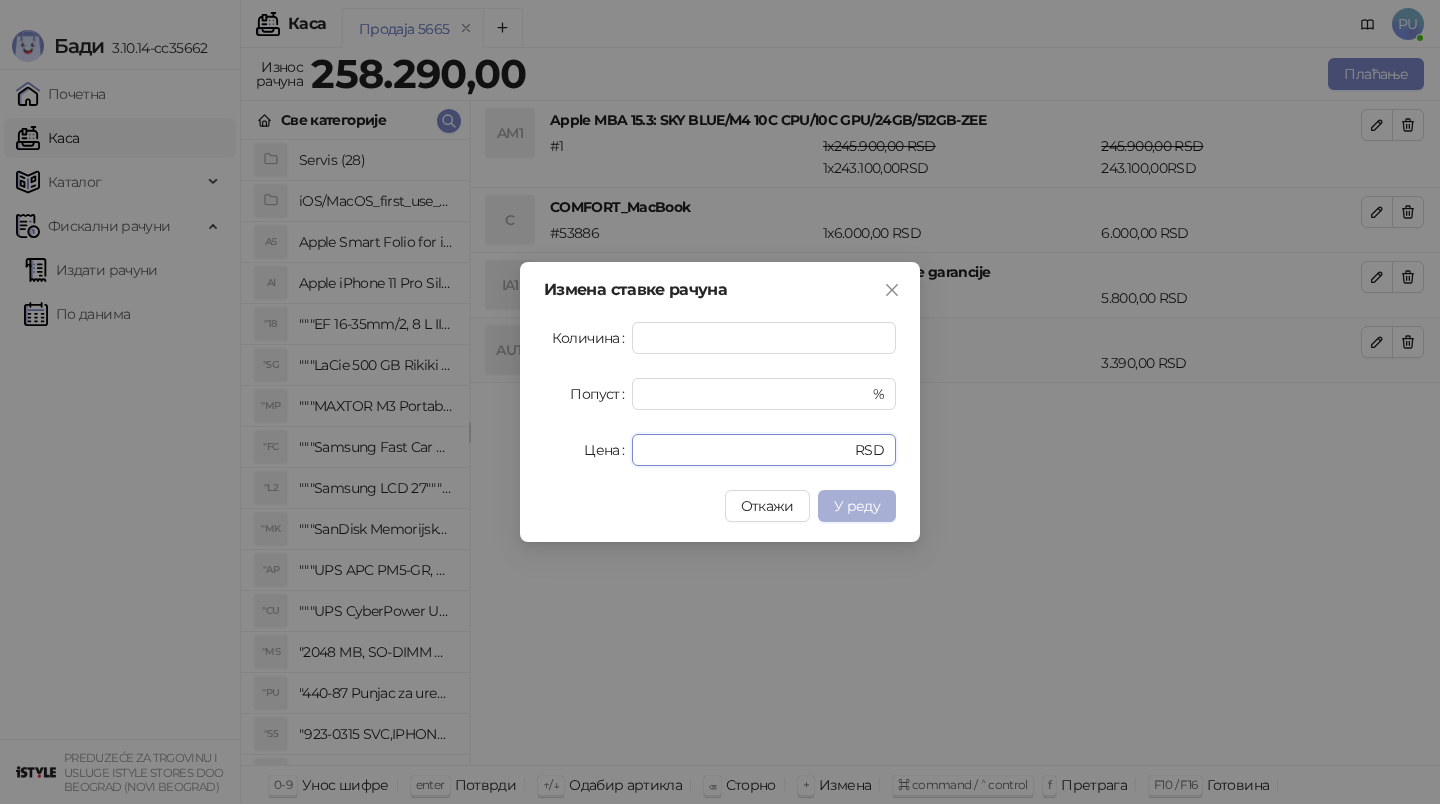 type on "****" 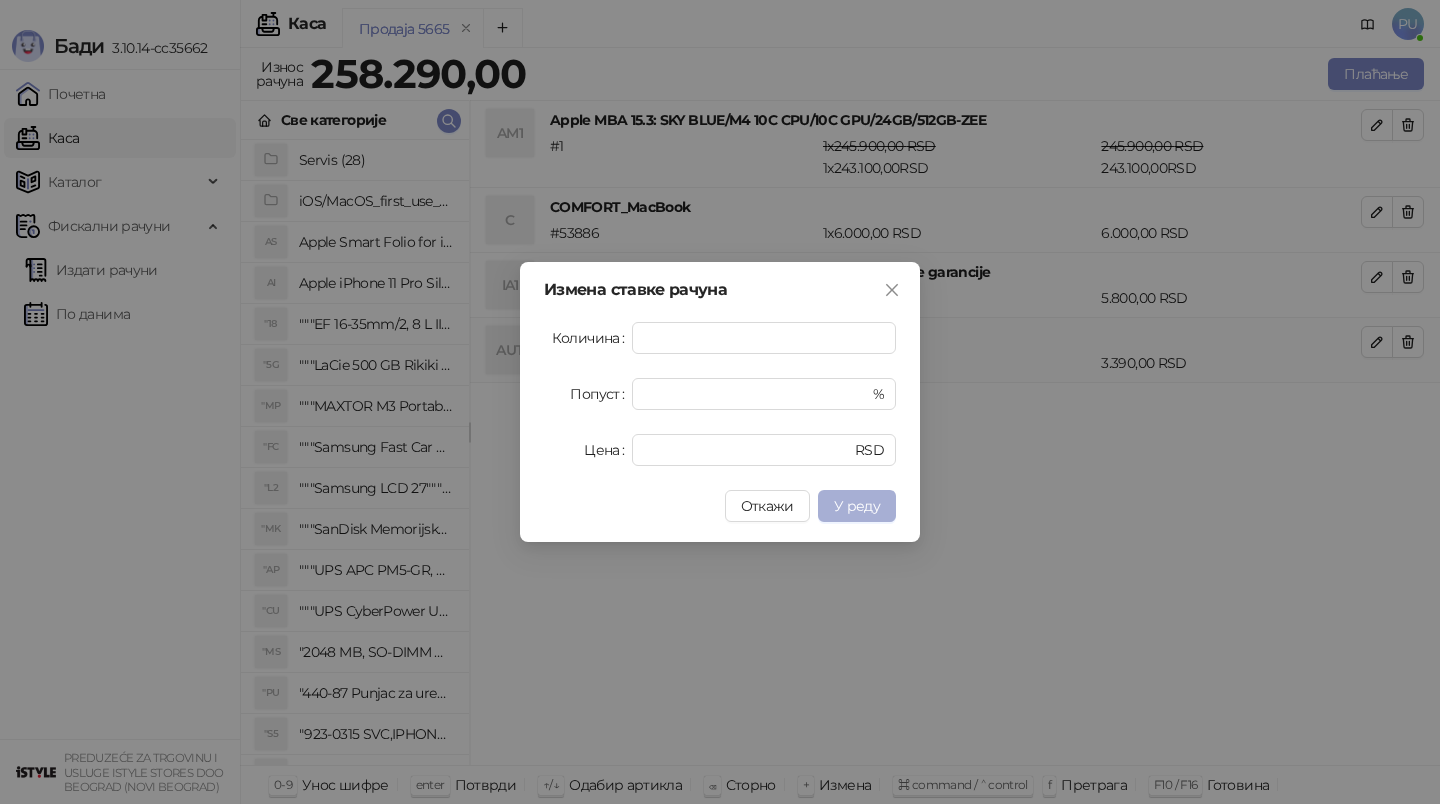 click on "У реду" at bounding box center (857, 506) 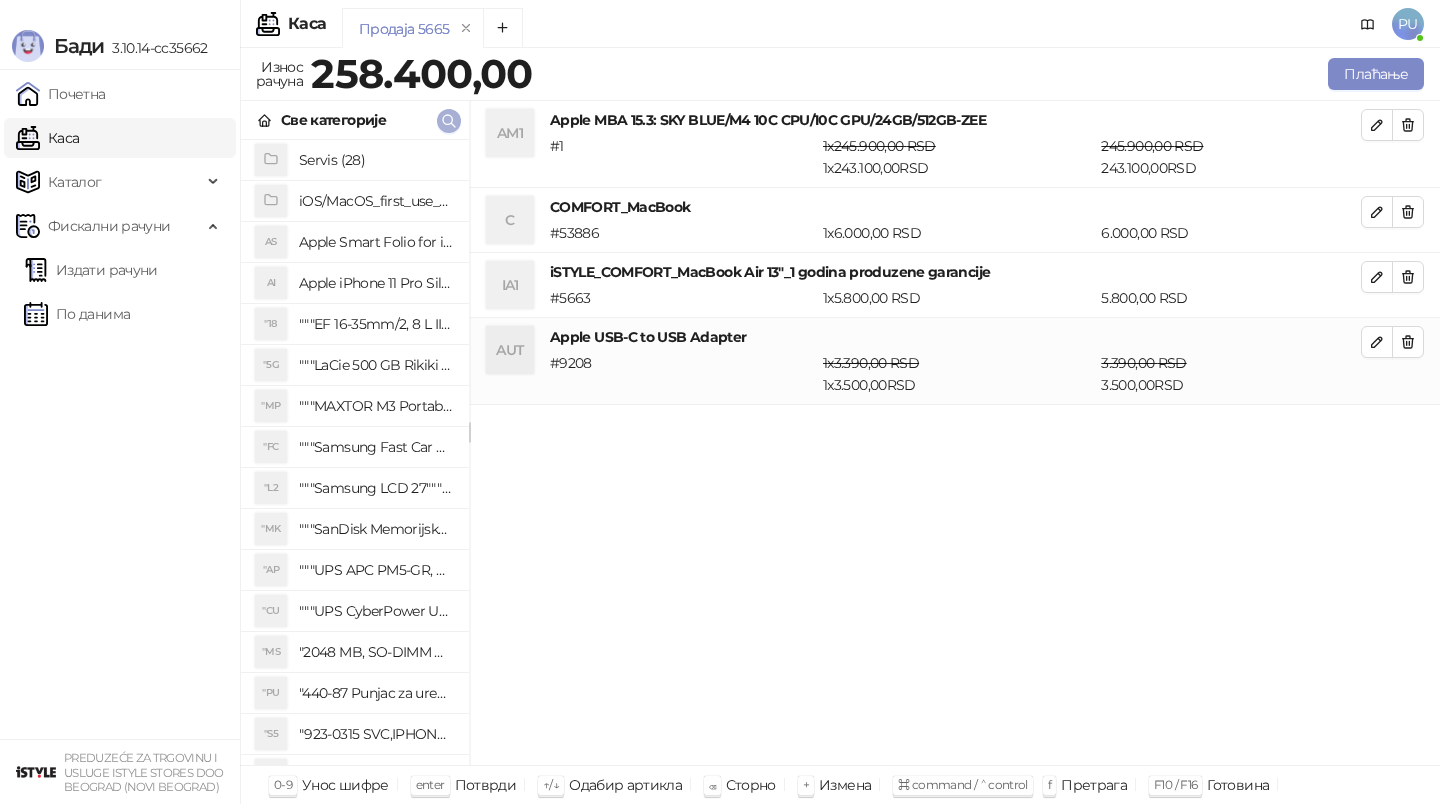 click 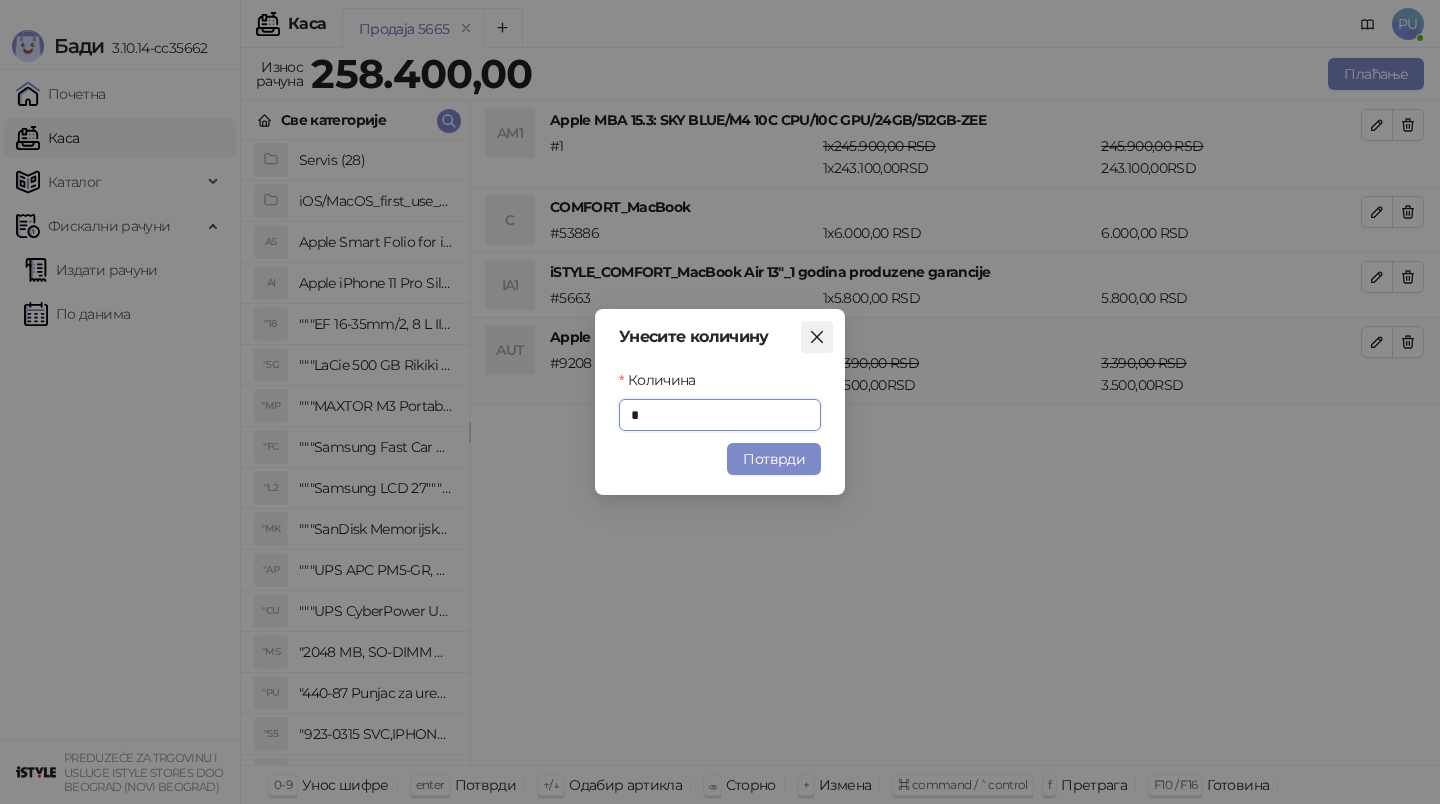 click 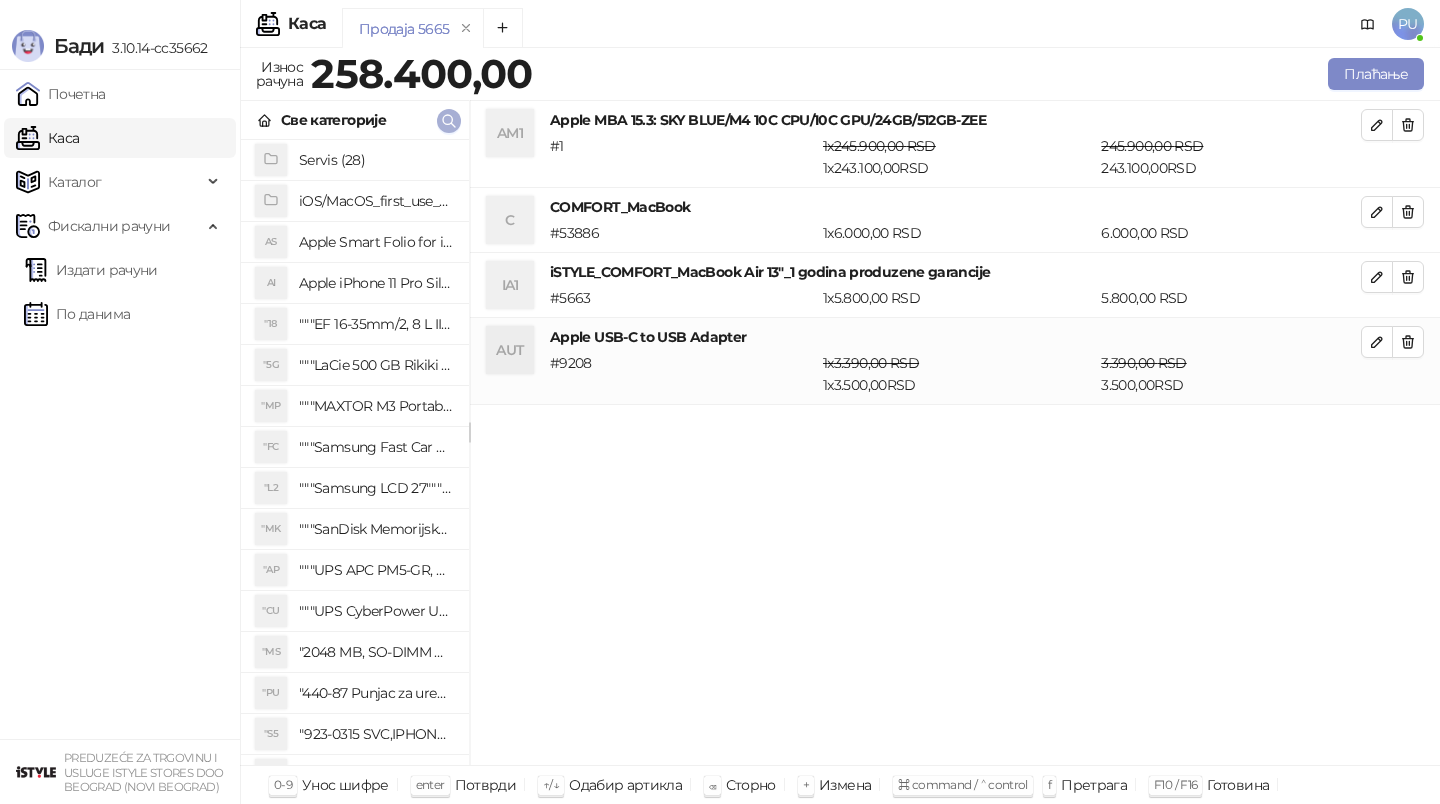 click 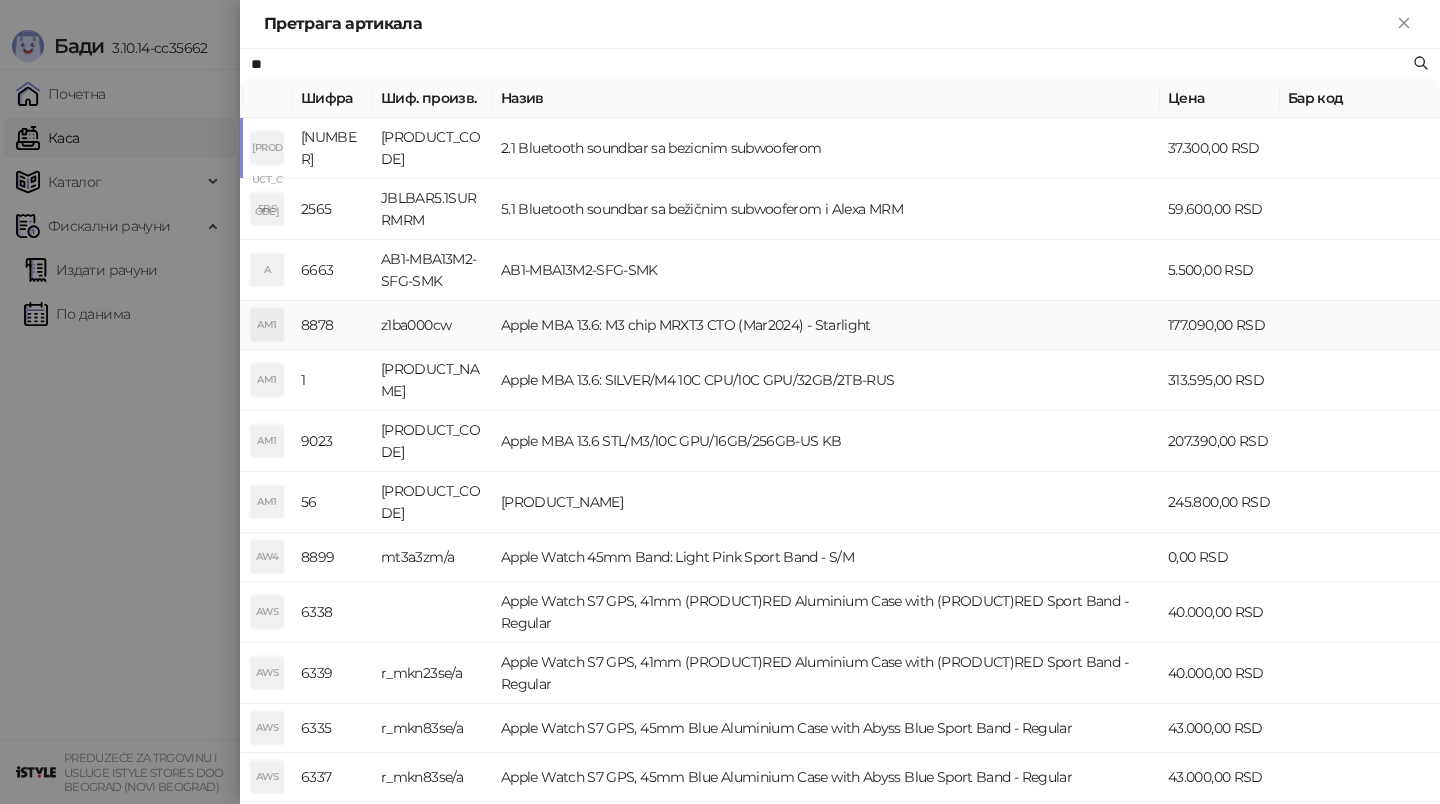 type on "***" 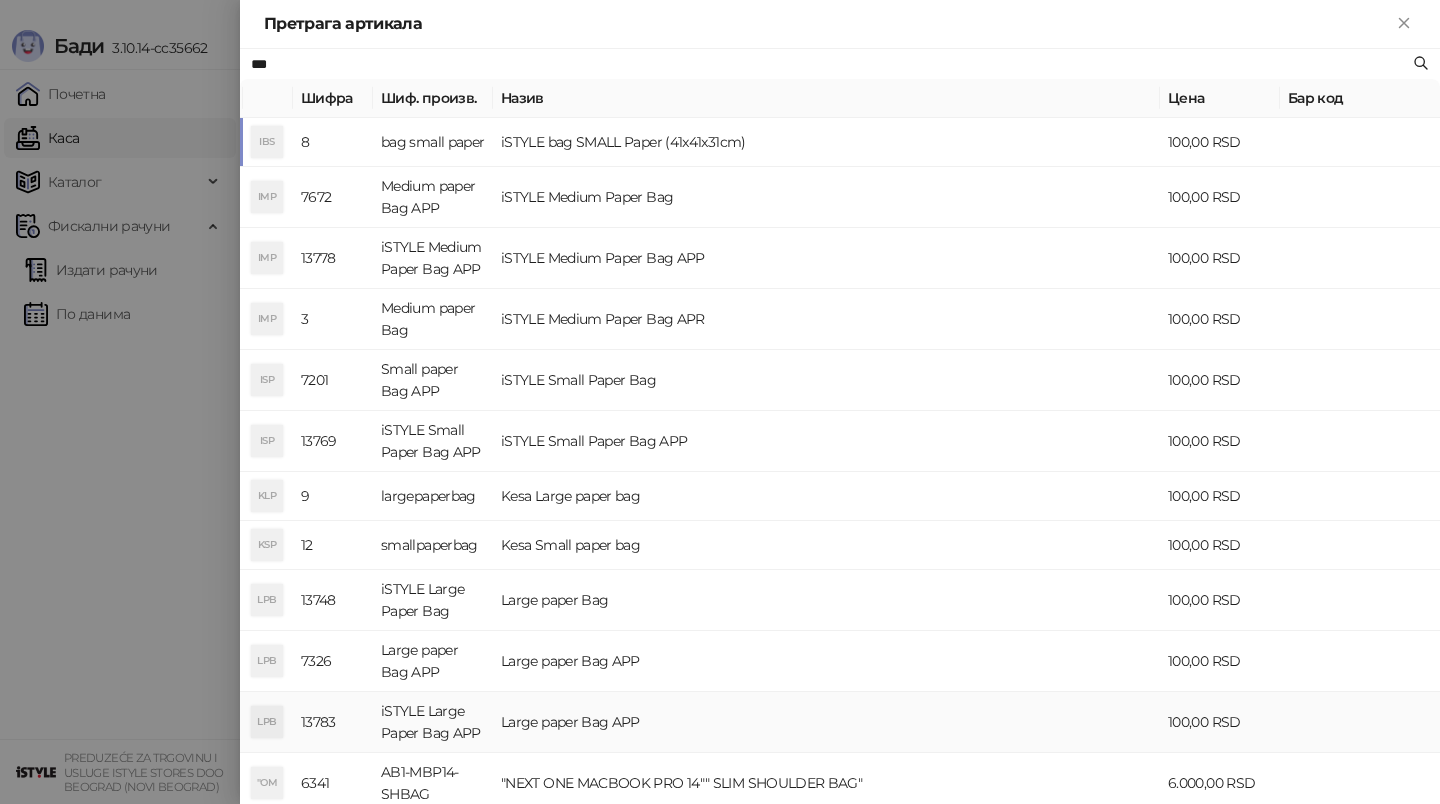 click on "Large paper Bag APP" at bounding box center (826, 722) 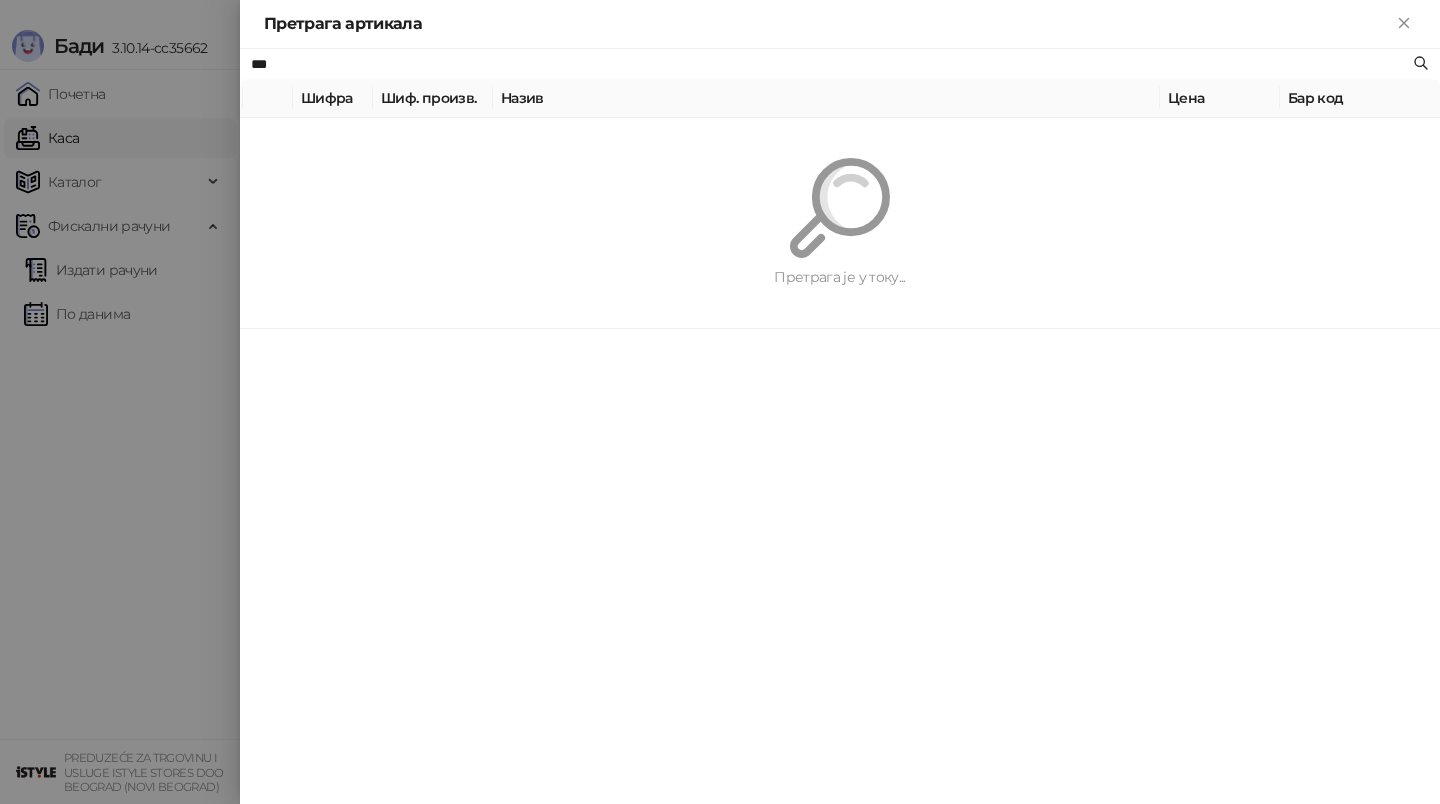 click on "Бади 3.10.14-cc35662 Почетна Каса Каталог Фискални рачуни Издати рачуни По данима PREDUZEĆE ZA TRGOVINU I USLUGE ISTYLE STORES DOO [CITY] ([NEIGHBORHOOD]) Каса PU Продаја 5665 Износ рачуна 258.400,00 Плаћање Све категорије Servis (28) iOS/MacOS_first_use_assistance (4) AS Apple Smart Folio for iPad mini (A17 Pro) - Sage AI Apple iPhone 11 Pro Silicone Case - Black "18 """EF 16-35mm/2, 8 L III USM""" "5G """LaCie 500 GB Rikiki USB 3.0 / Ultra Compact & Resistant aluminum / USB 3.0 / 2.5""""""" "MP """MAXTOR M3 Portable 2TB 2.5"""" crni eksterni hard disk HX-M201TCB/GM""" "FC """Samsung Fast Car Charge Adapter, brzi auto punja_, boja crna""" "L2 """Samsung LCD 27"""" C27F390FHUXEN""" "MK """SanDisk Memorijska kartica 256GB microSDXC sa SD adapterom SDSQXA1-256G-GN6MA - Extreme PLUS, A2, UHS-I, V30, U3, Class 10, Brzina _itanja 160 MB/s, Brzina upisa 90 MB/s""" "AP "CU "MS "PU "S5 "SD "3S "3S "3S "3S "M3 "W3 "W3" at bounding box center [720, 402] 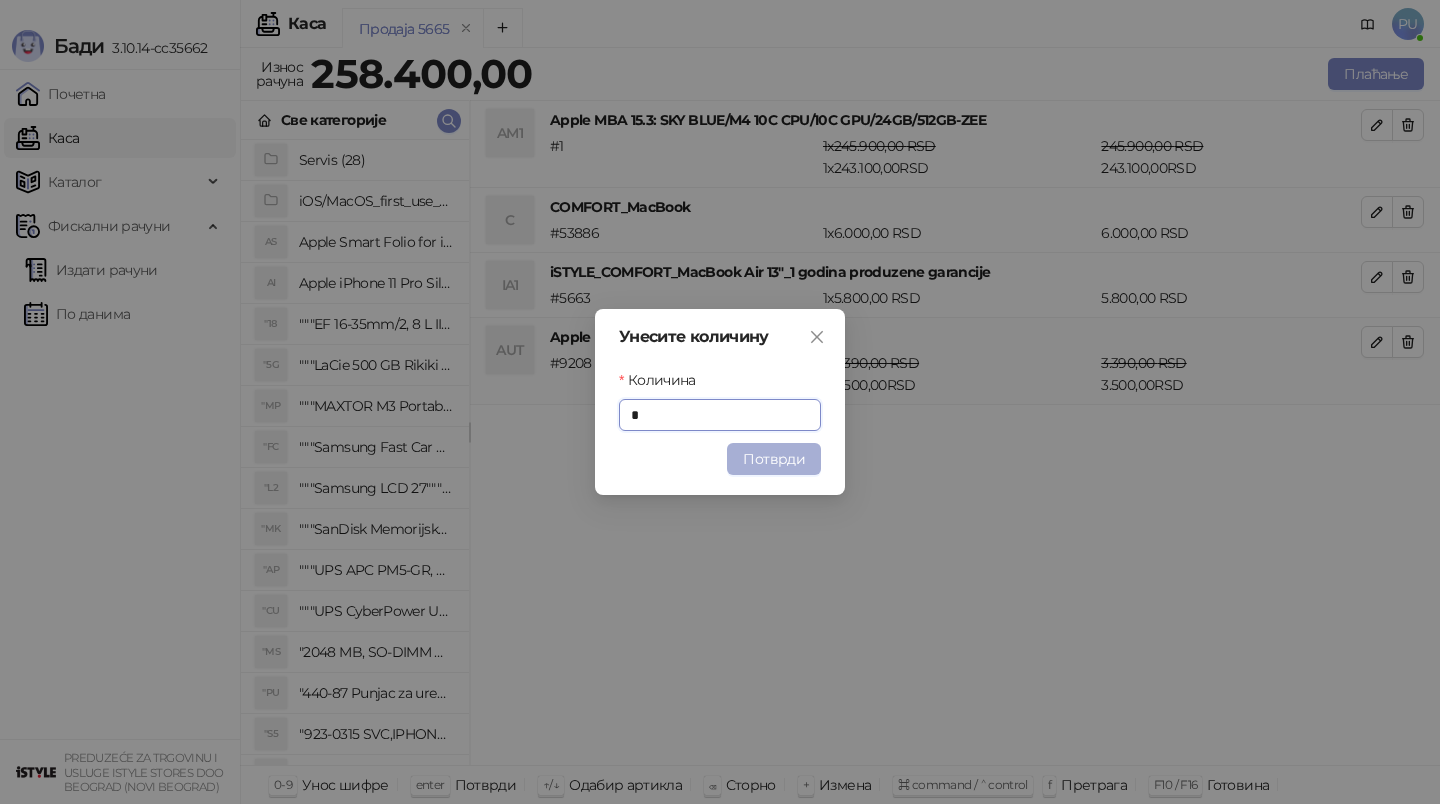 click on "Потврди" at bounding box center (774, 459) 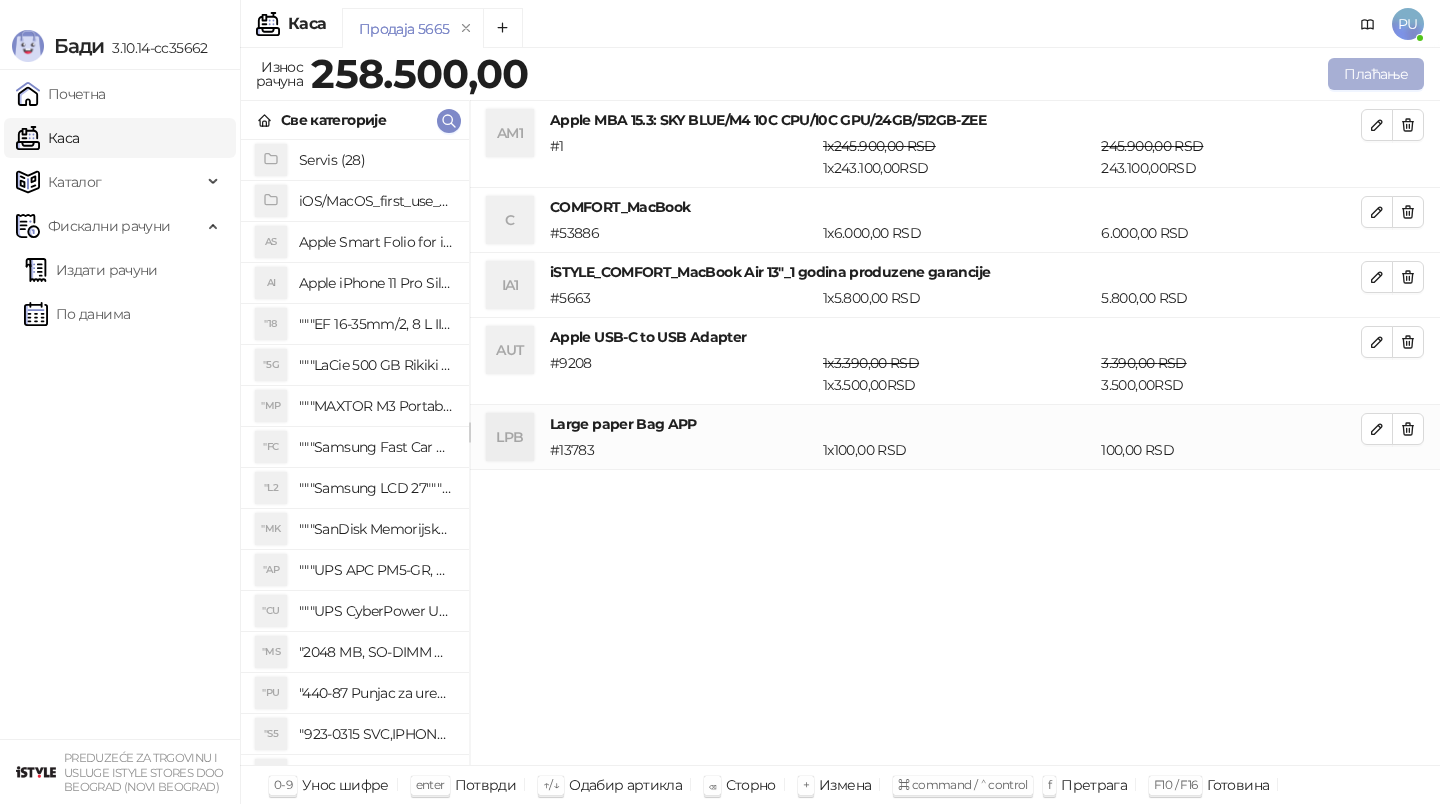 click on "Плаћање" at bounding box center (1376, 74) 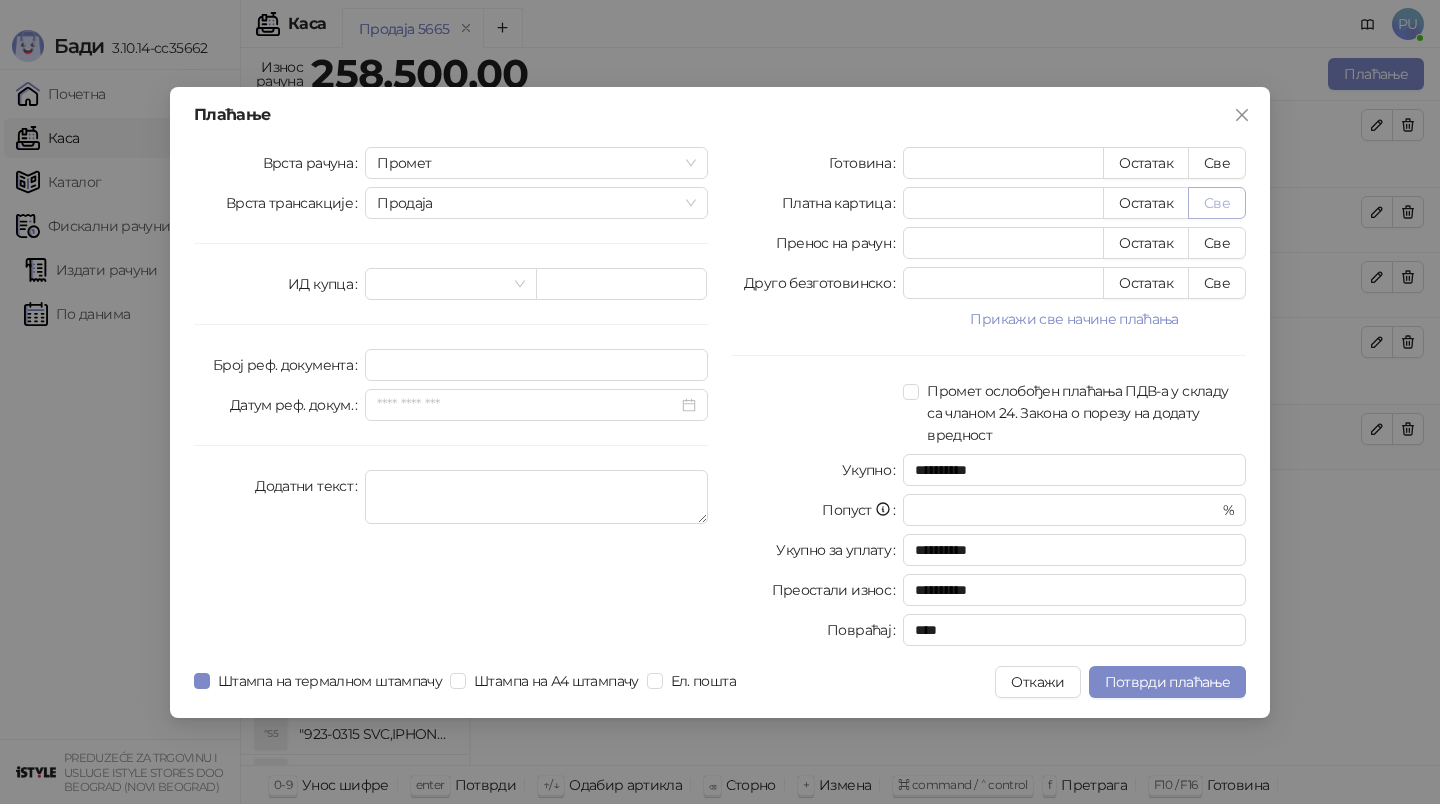 click on "Све" at bounding box center [1217, 203] 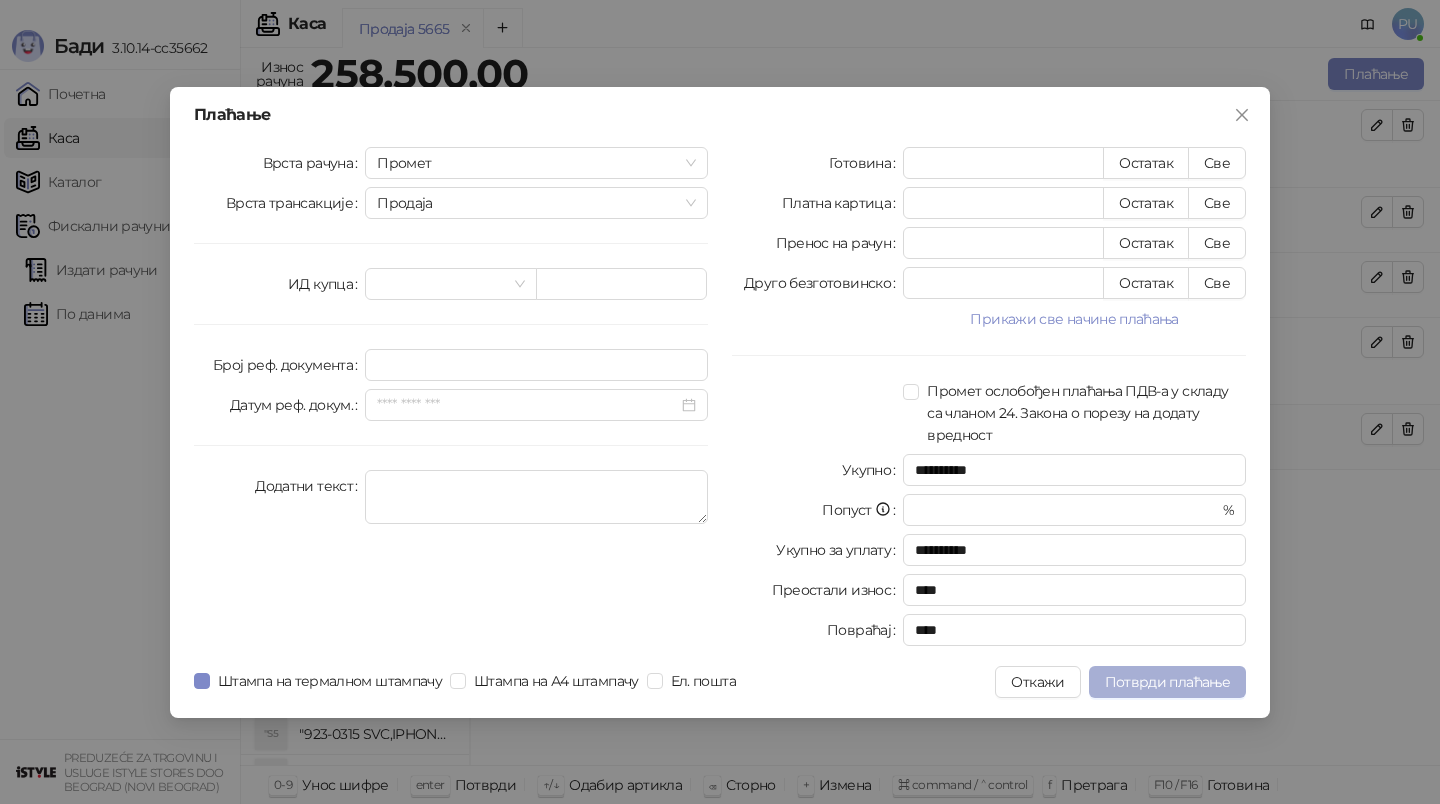 click on "Потврди плаћање" at bounding box center (1167, 682) 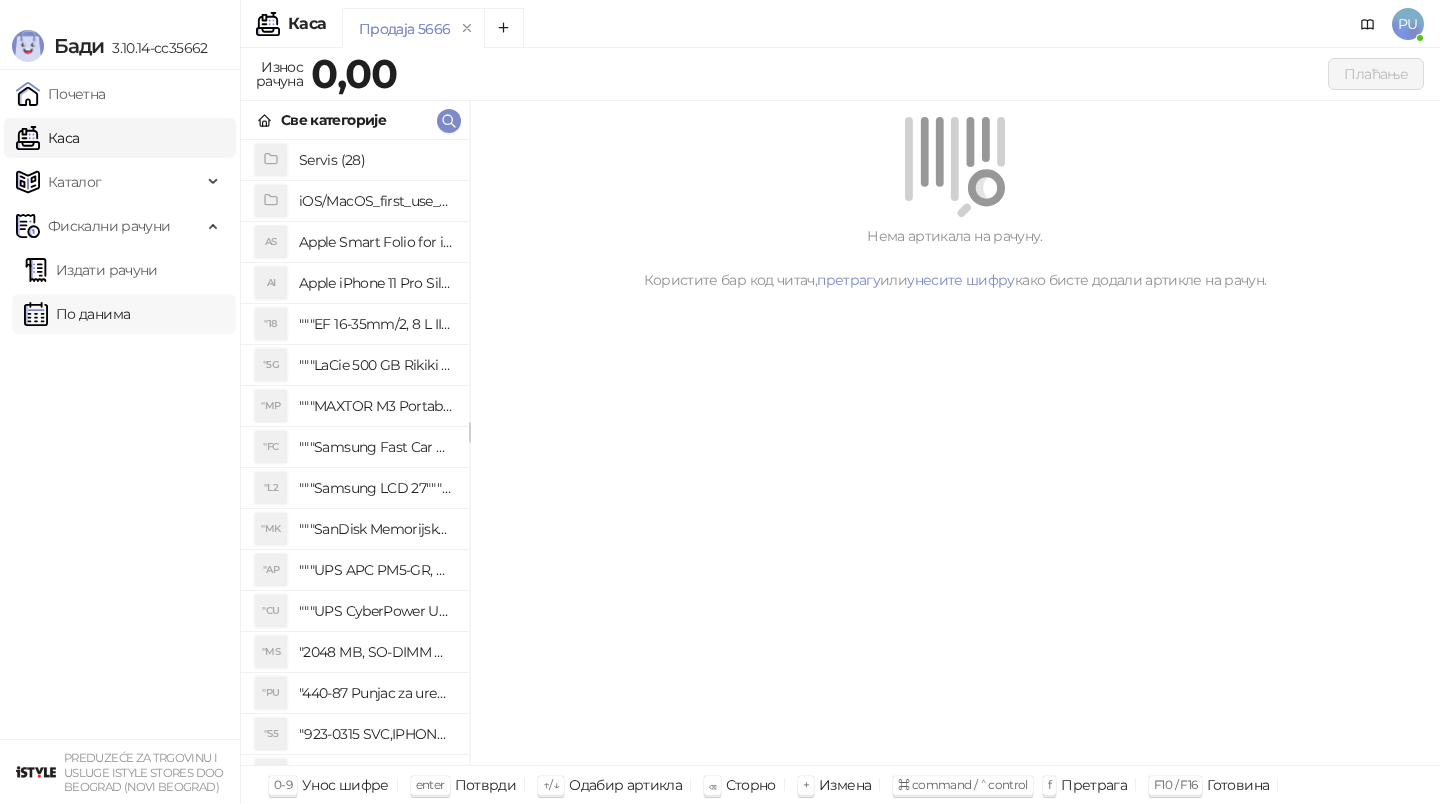 click on "По данима" at bounding box center (77, 314) 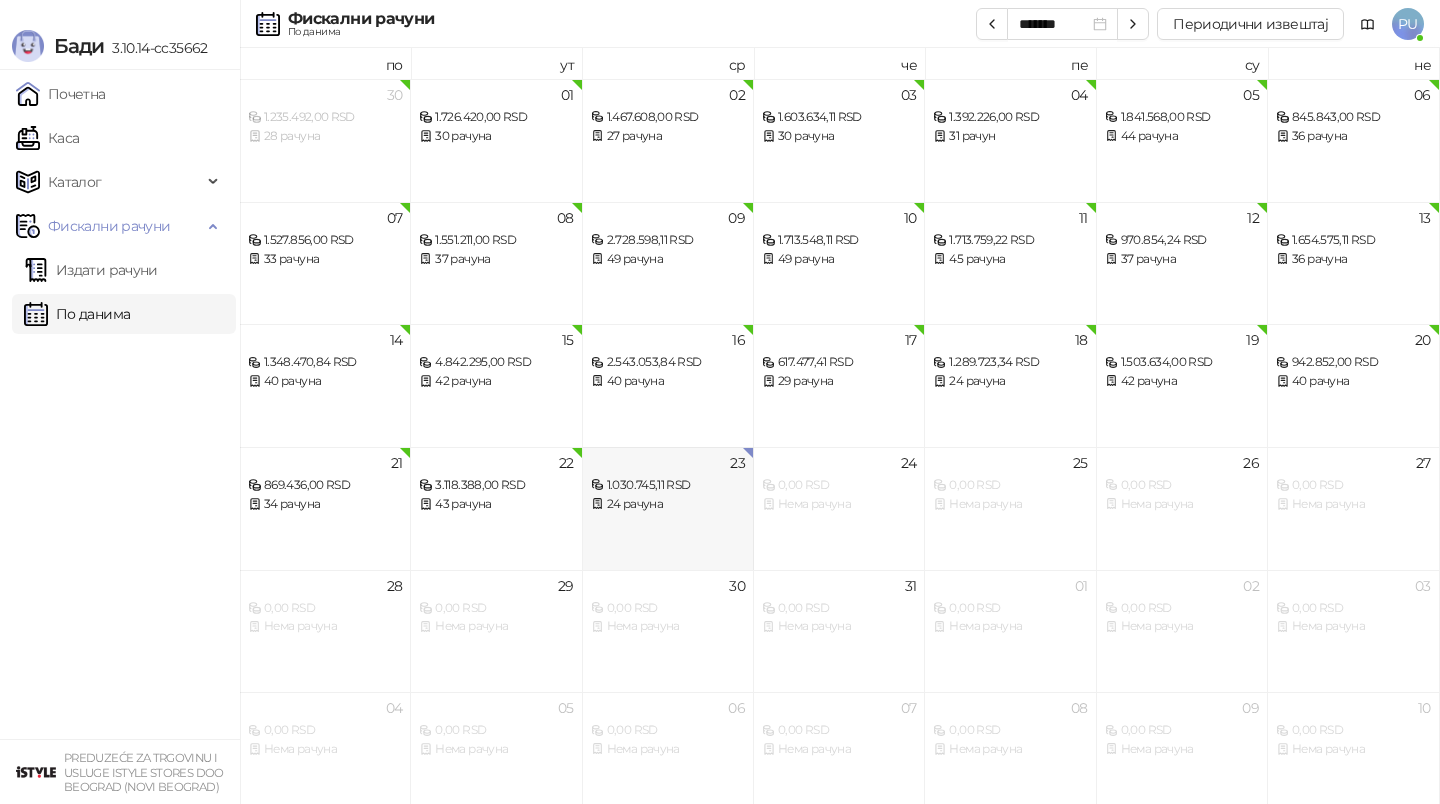 click on "23   1.030.745,11 RSD   24 рачуна" at bounding box center [668, 508] 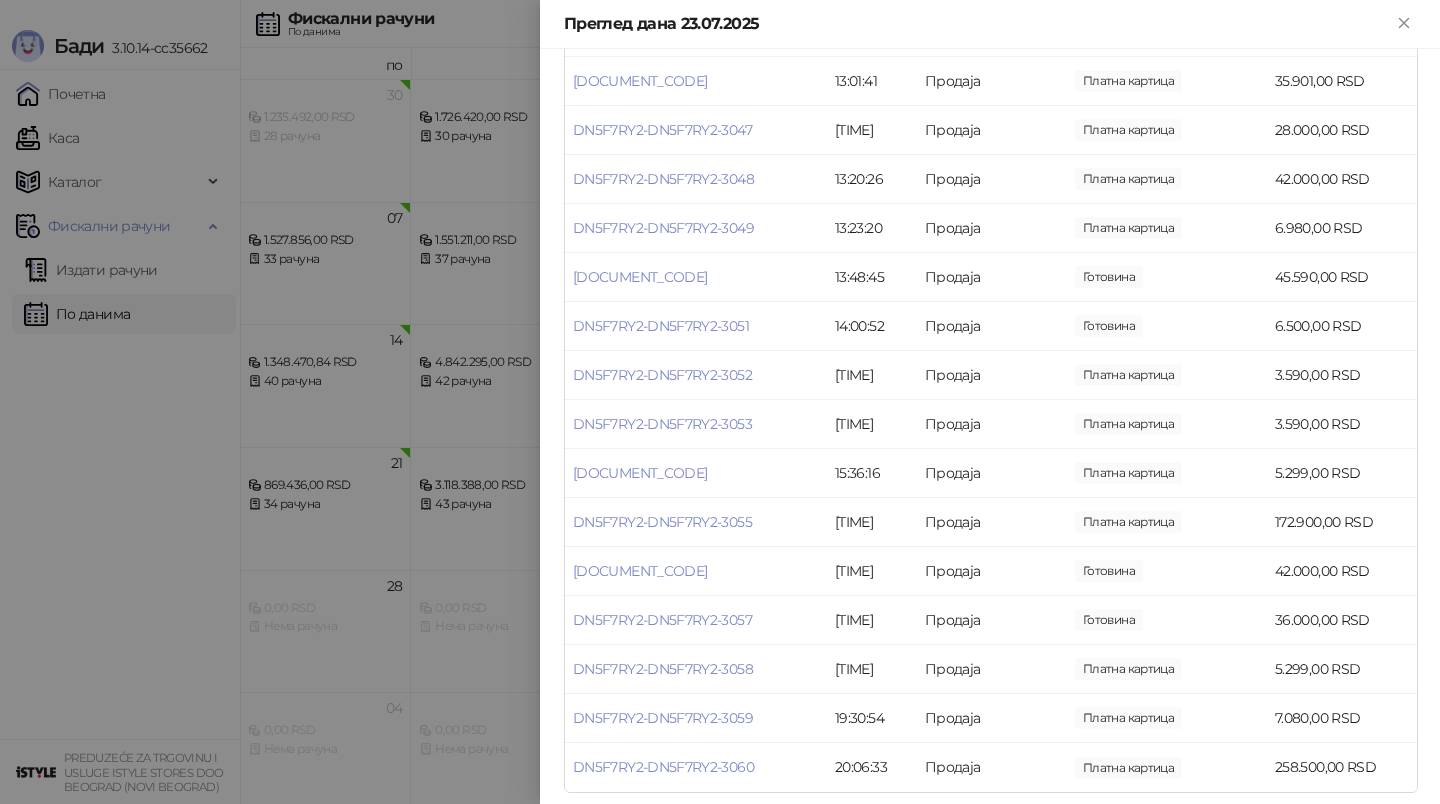 scroll, scrollTop: 859, scrollLeft: 0, axis: vertical 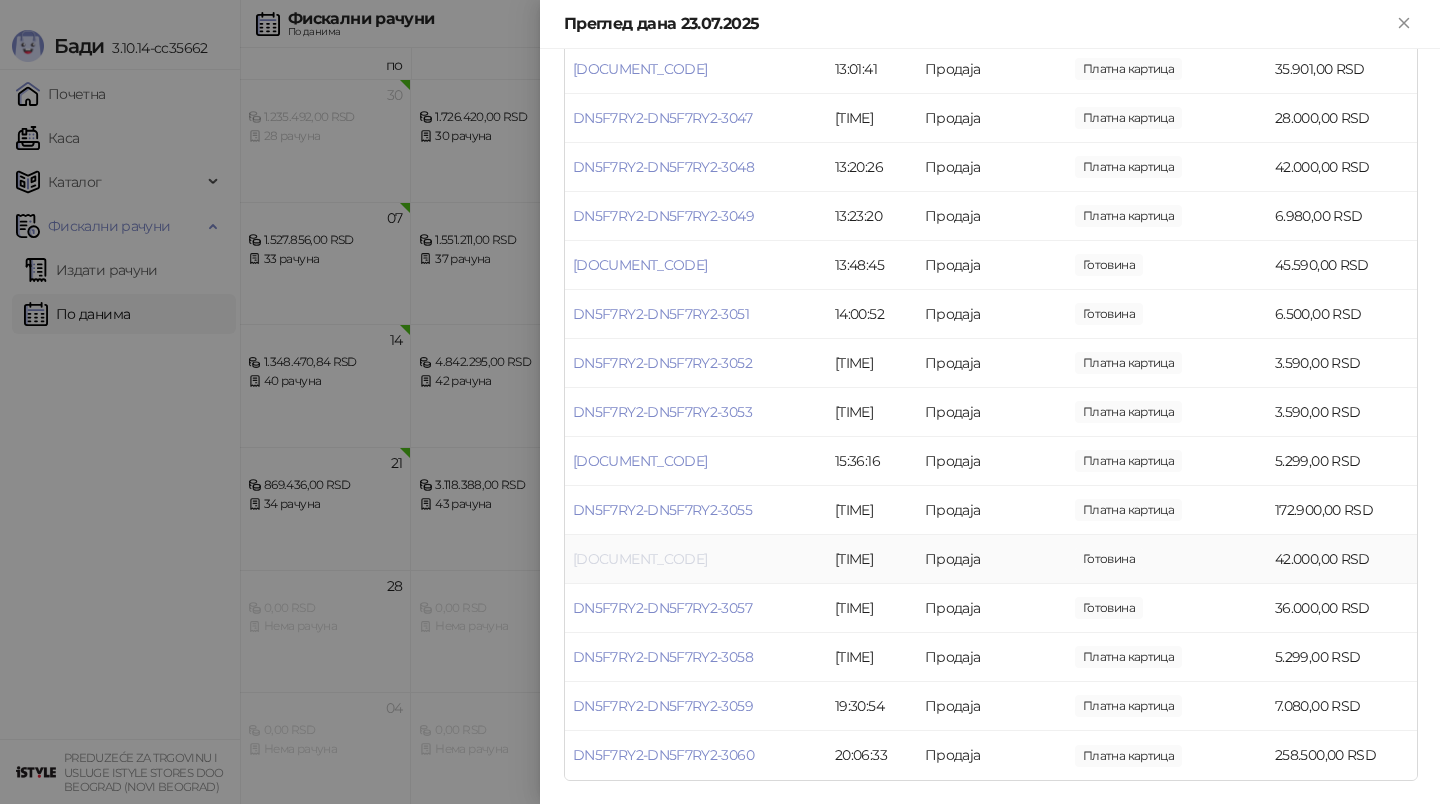 click on "[DOCUMENT_CODE]" at bounding box center [640, 559] 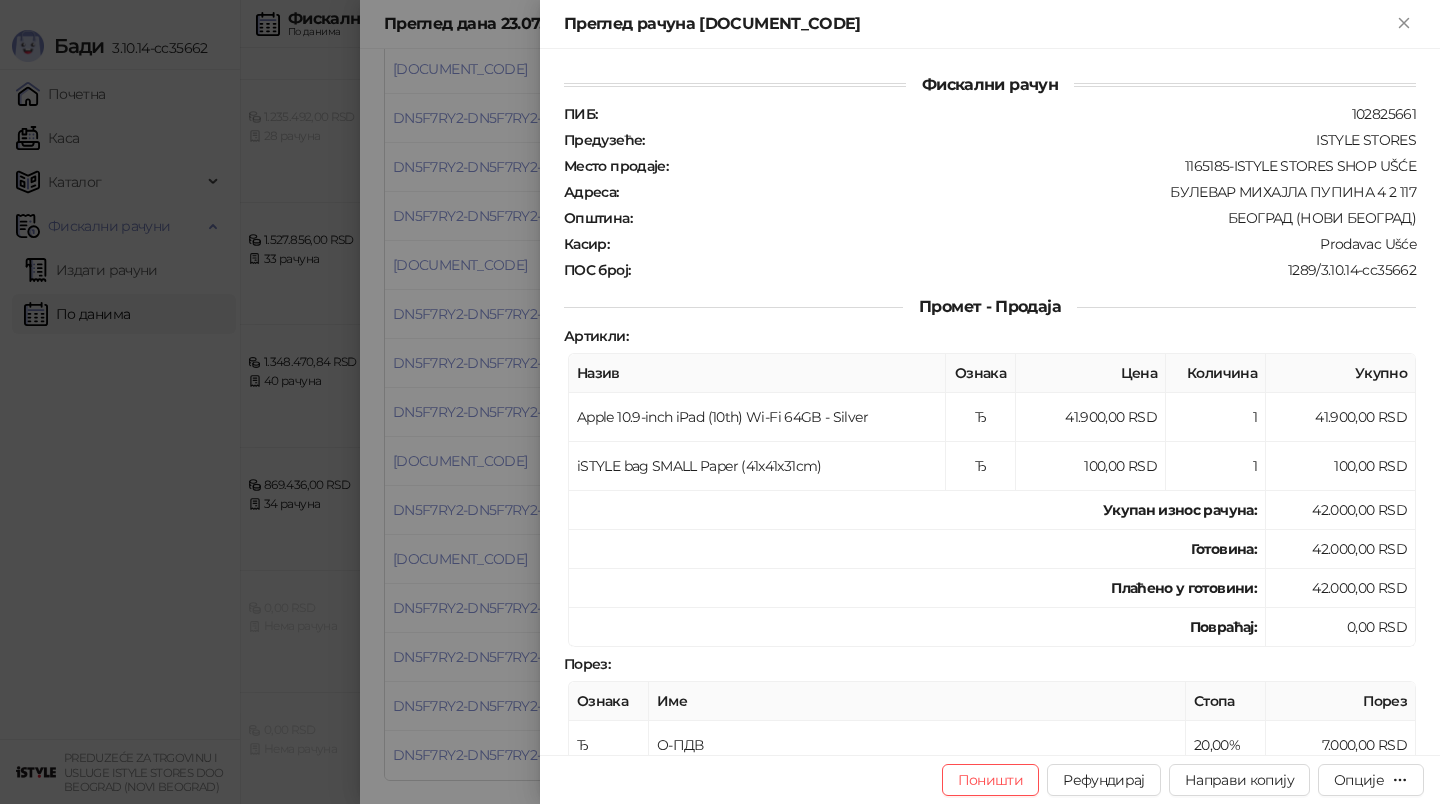 click at bounding box center (720, 402) 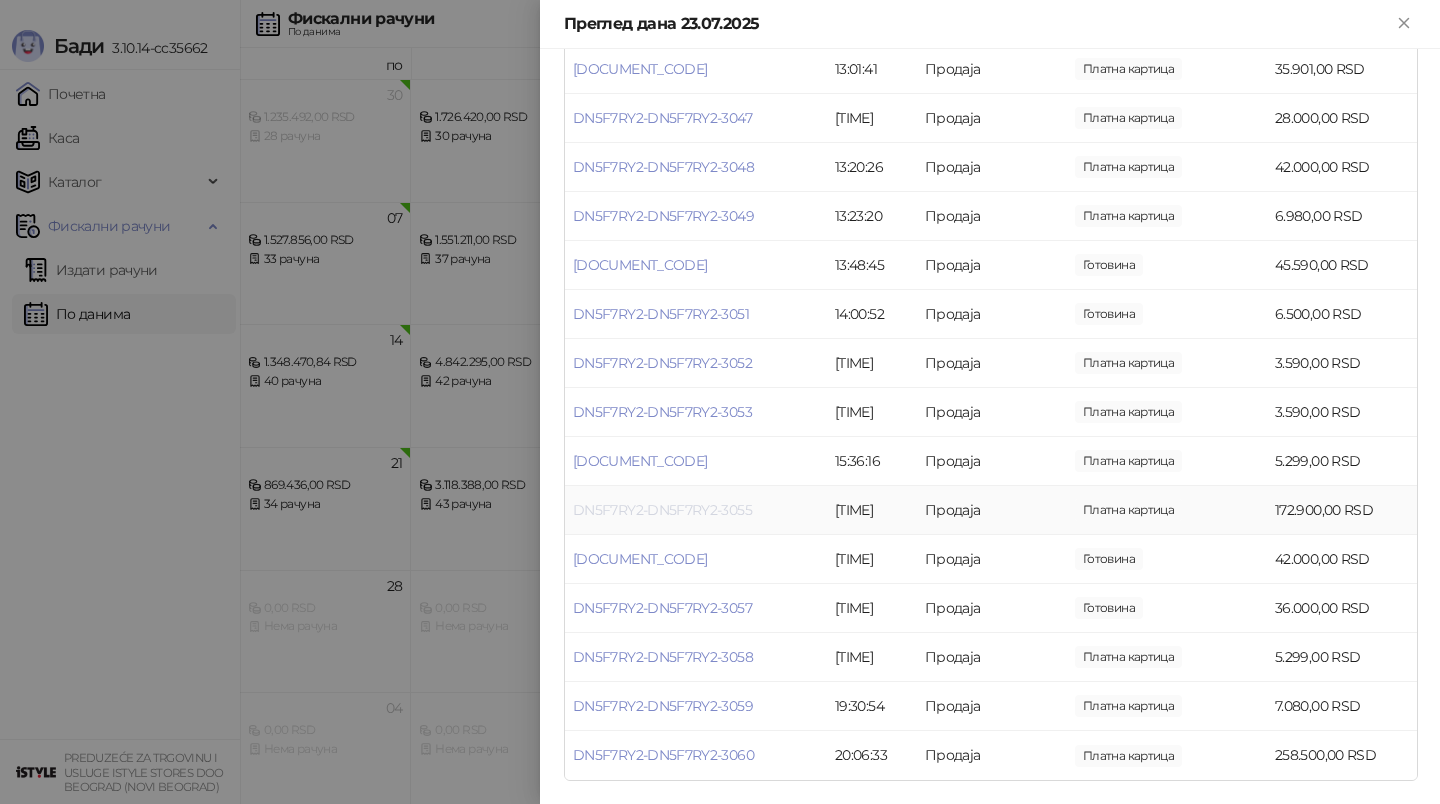 click on "DN5F7RY2-DN5F7RY2-3055" at bounding box center [662, 510] 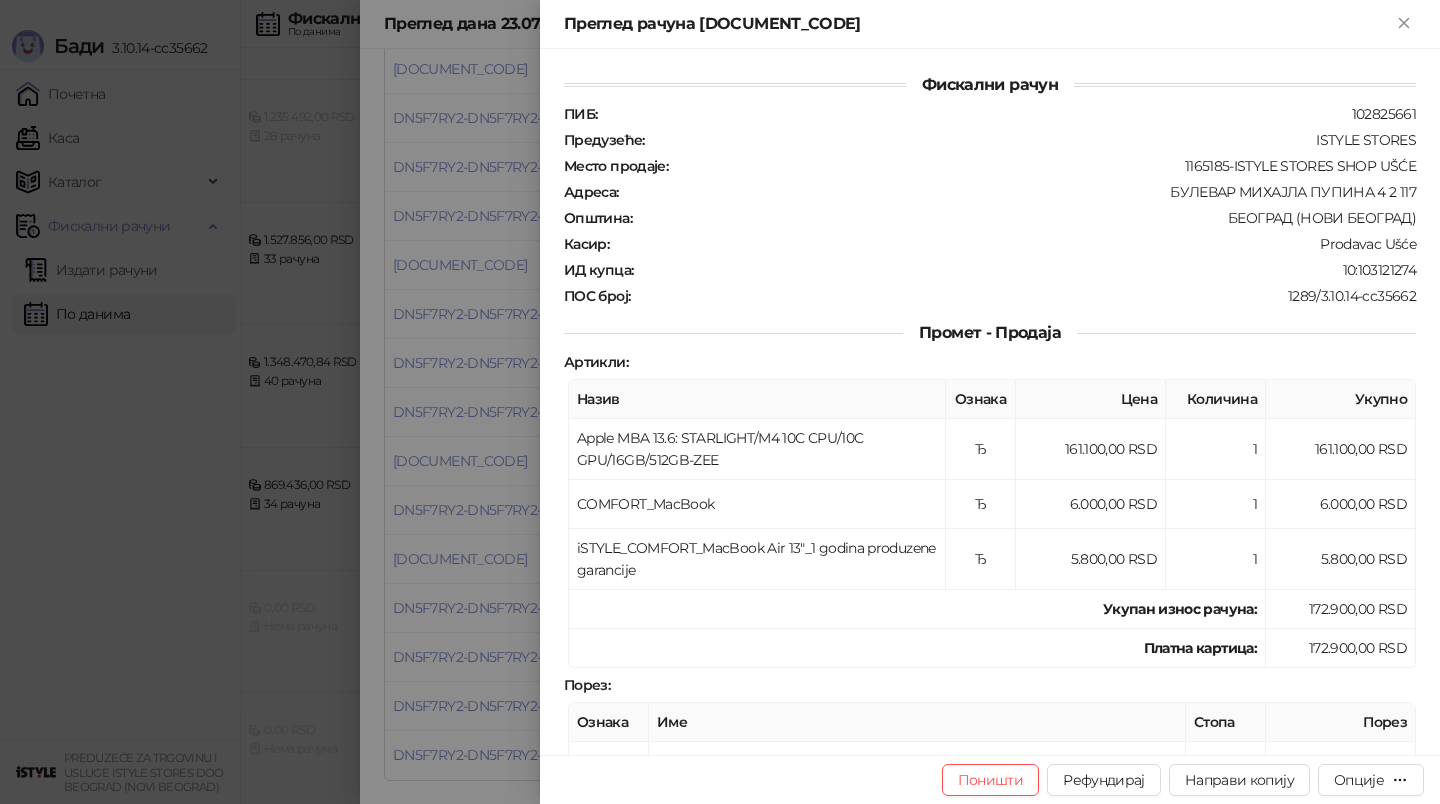 click at bounding box center [720, 402] 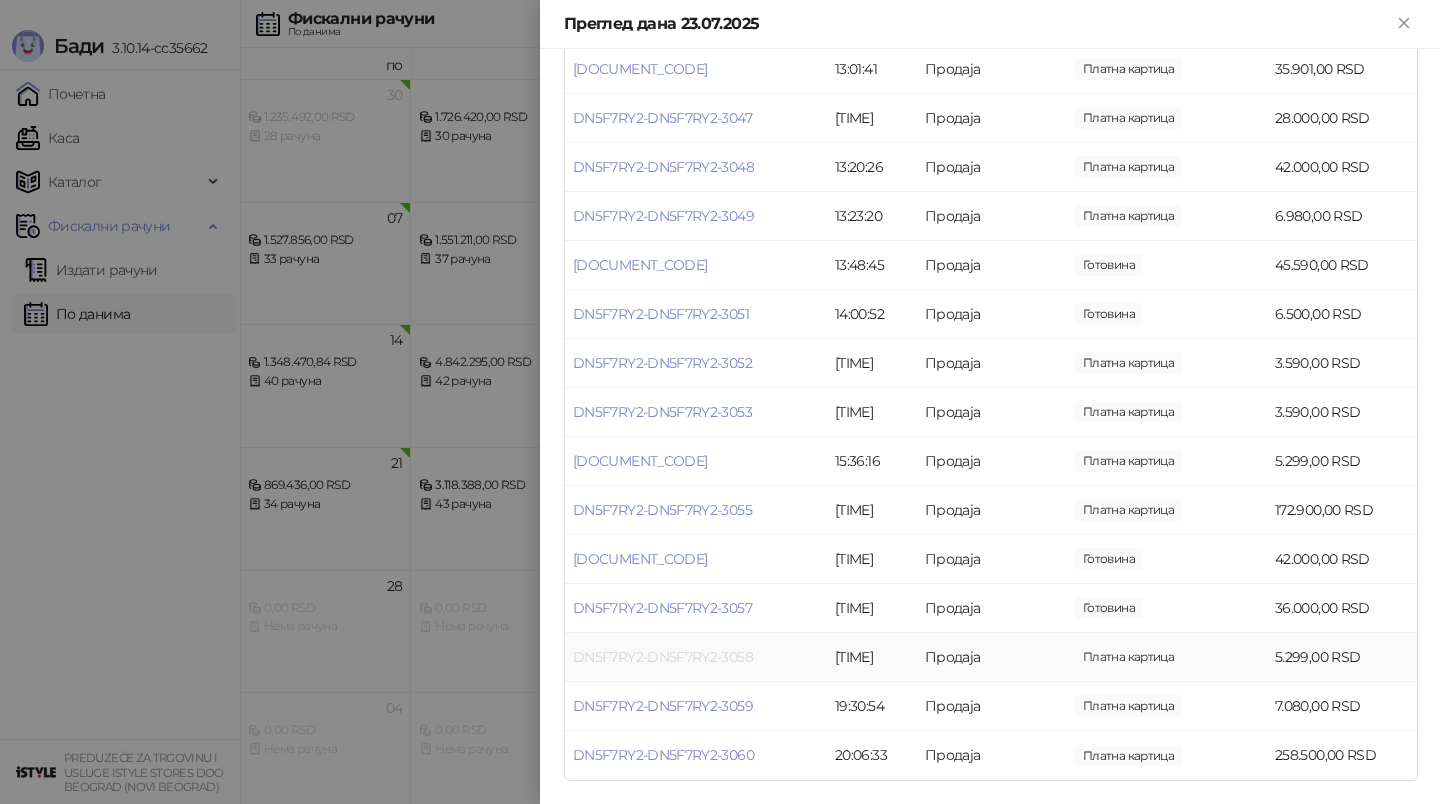 click on "DN5F7RY2-DN5F7RY2-3058" at bounding box center [663, 657] 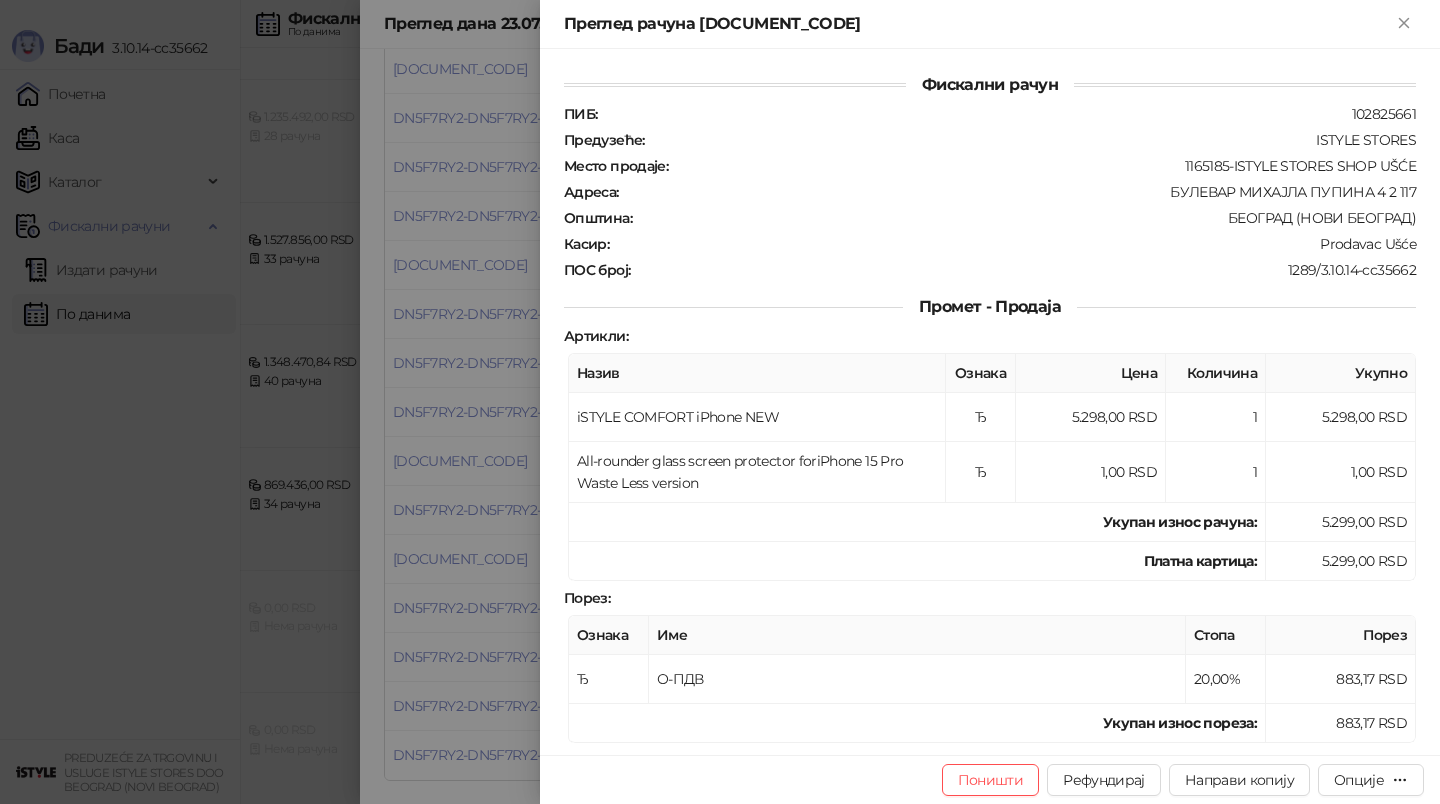 click at bounding box center [720, 402] 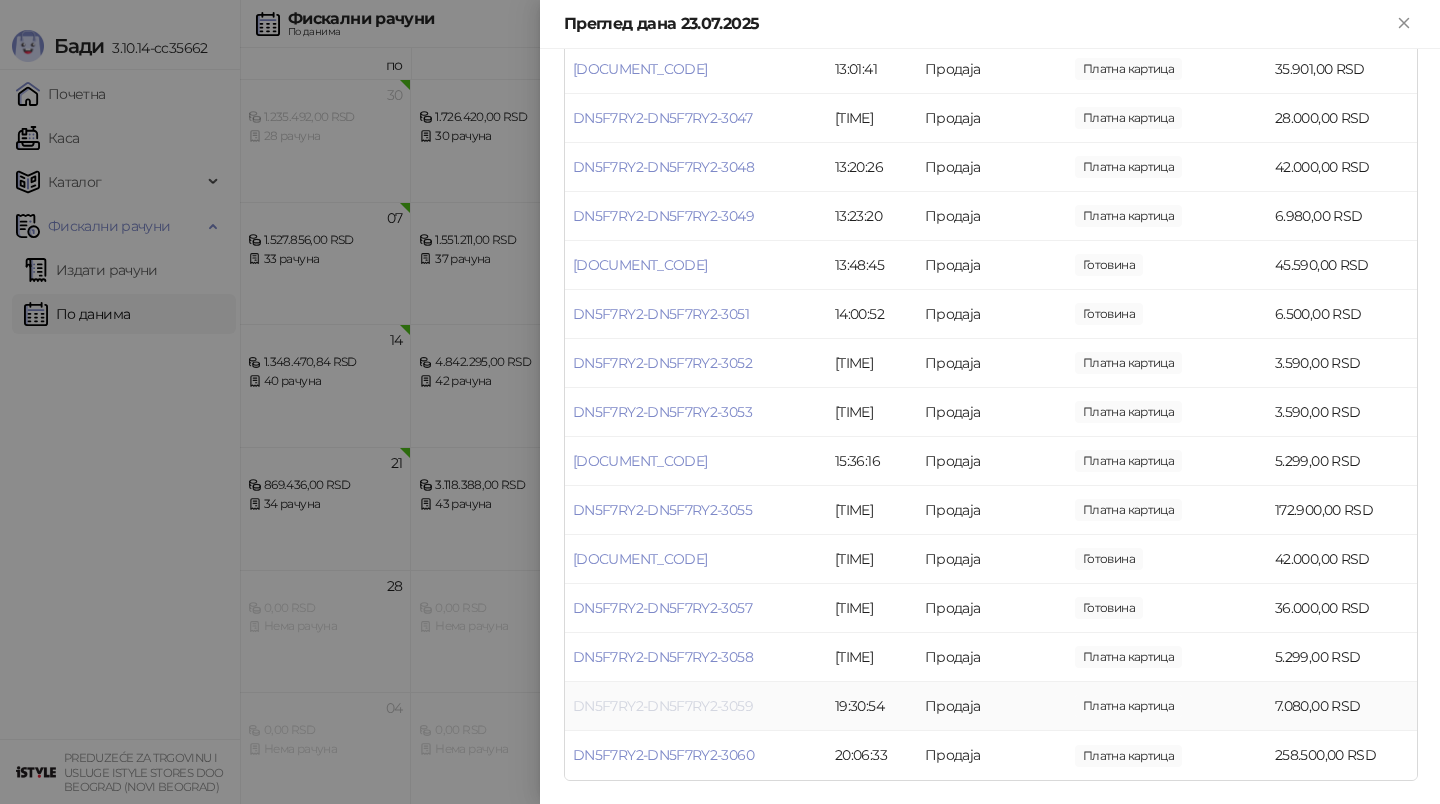 click on "DN5F7RY2-DN5F7RY2-3059" at bounding box center (663, 706) 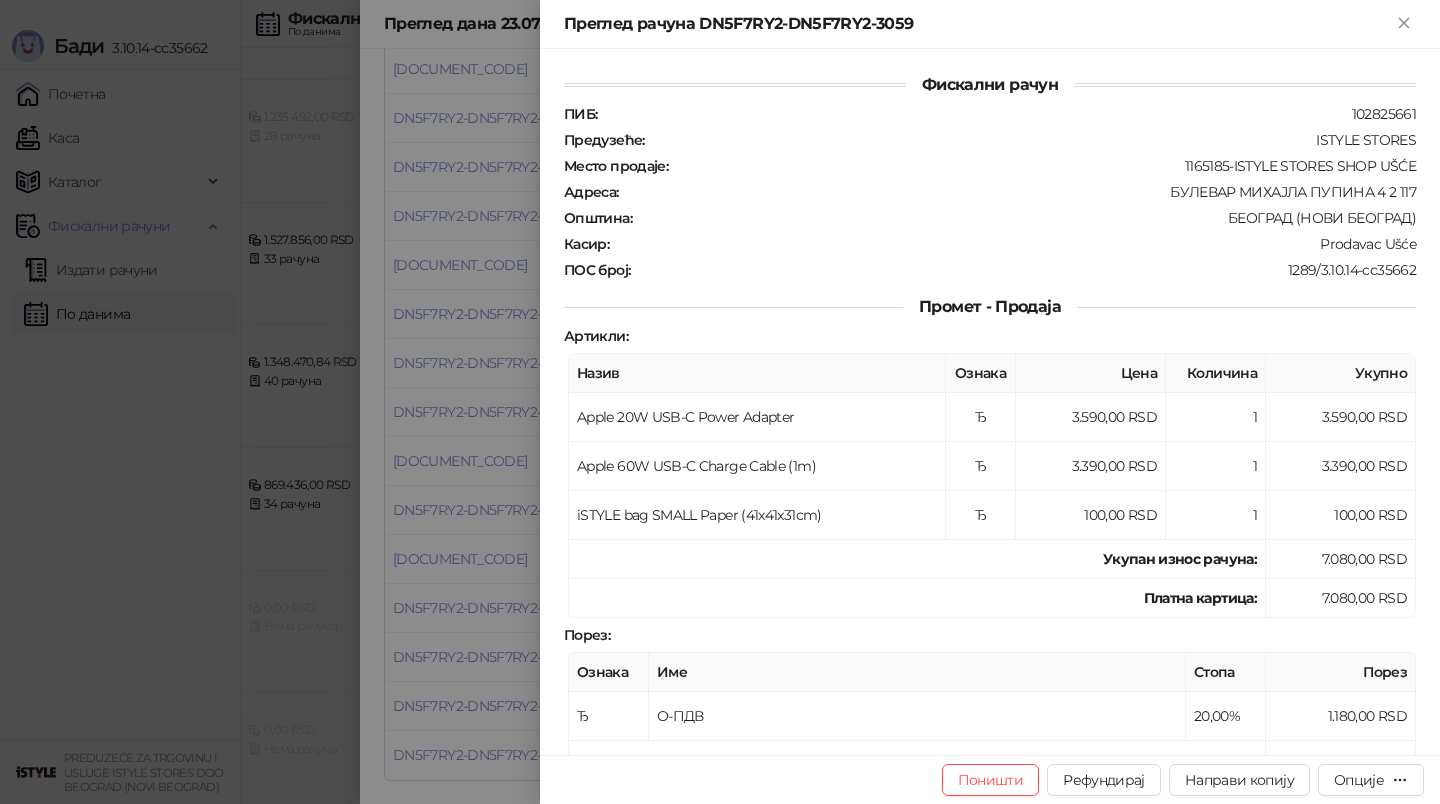 click at bounding box center (720, 402) 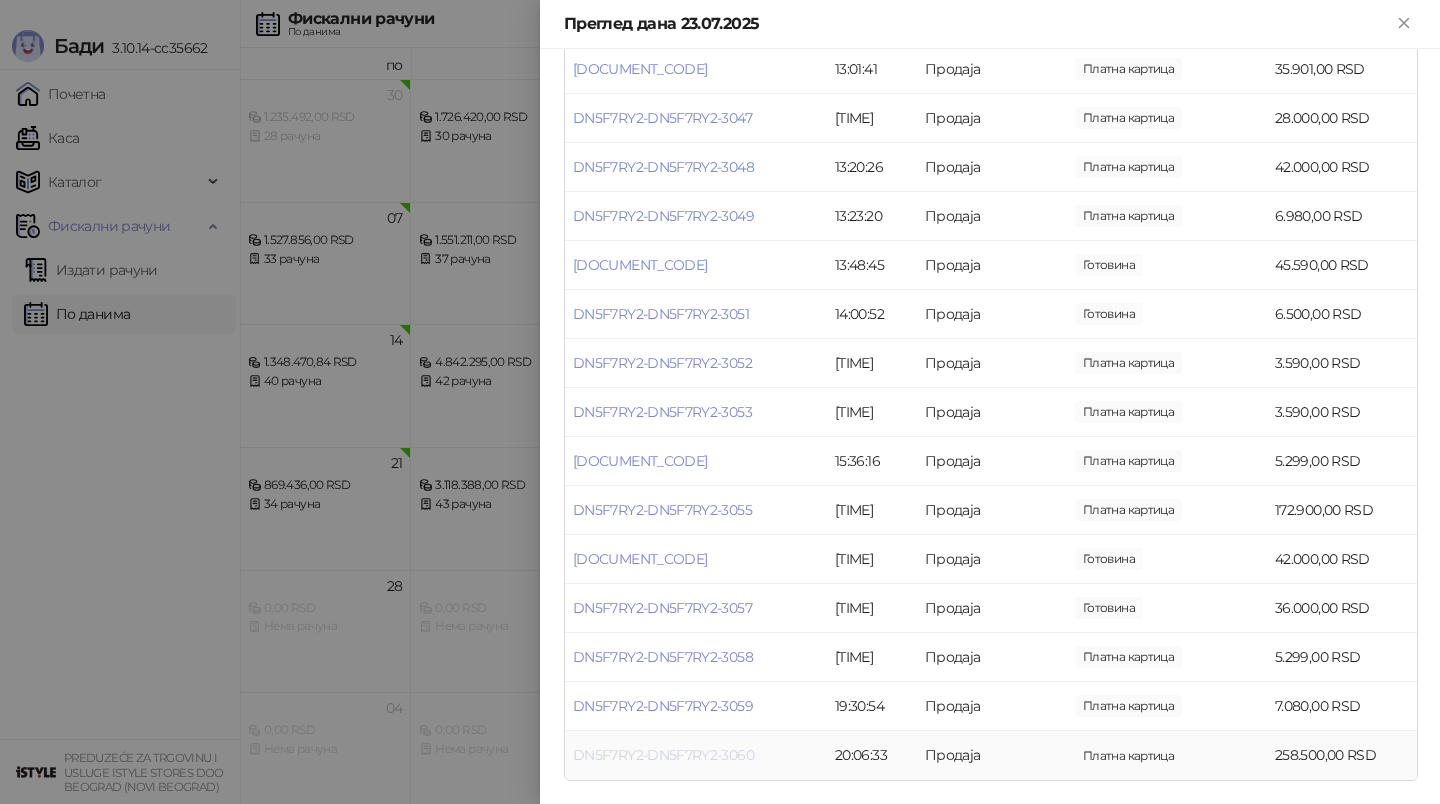 click on "DN5F7RY2-DN5F7RY2-3060" at bounding box center [663, 755] 